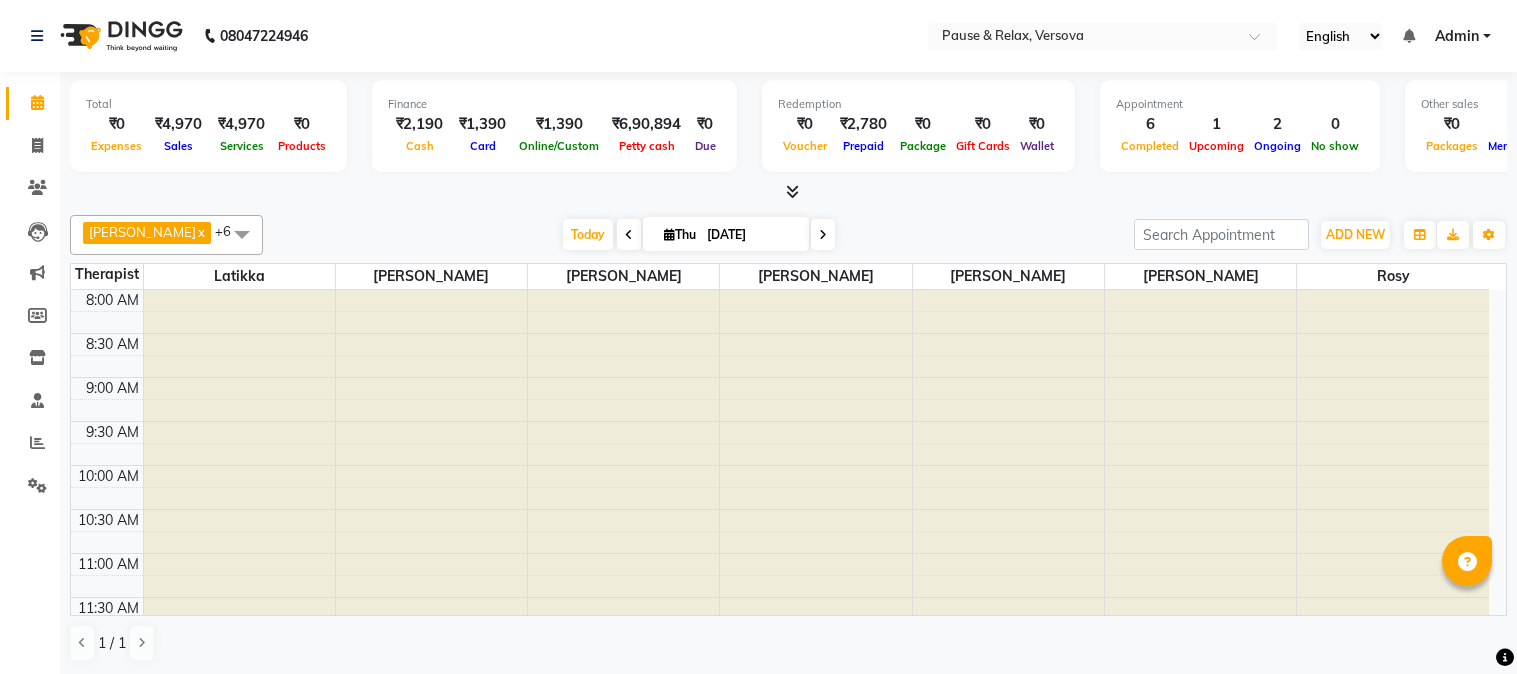 scroll, scrollTop: 0, scrollLeft: 0, axis: both 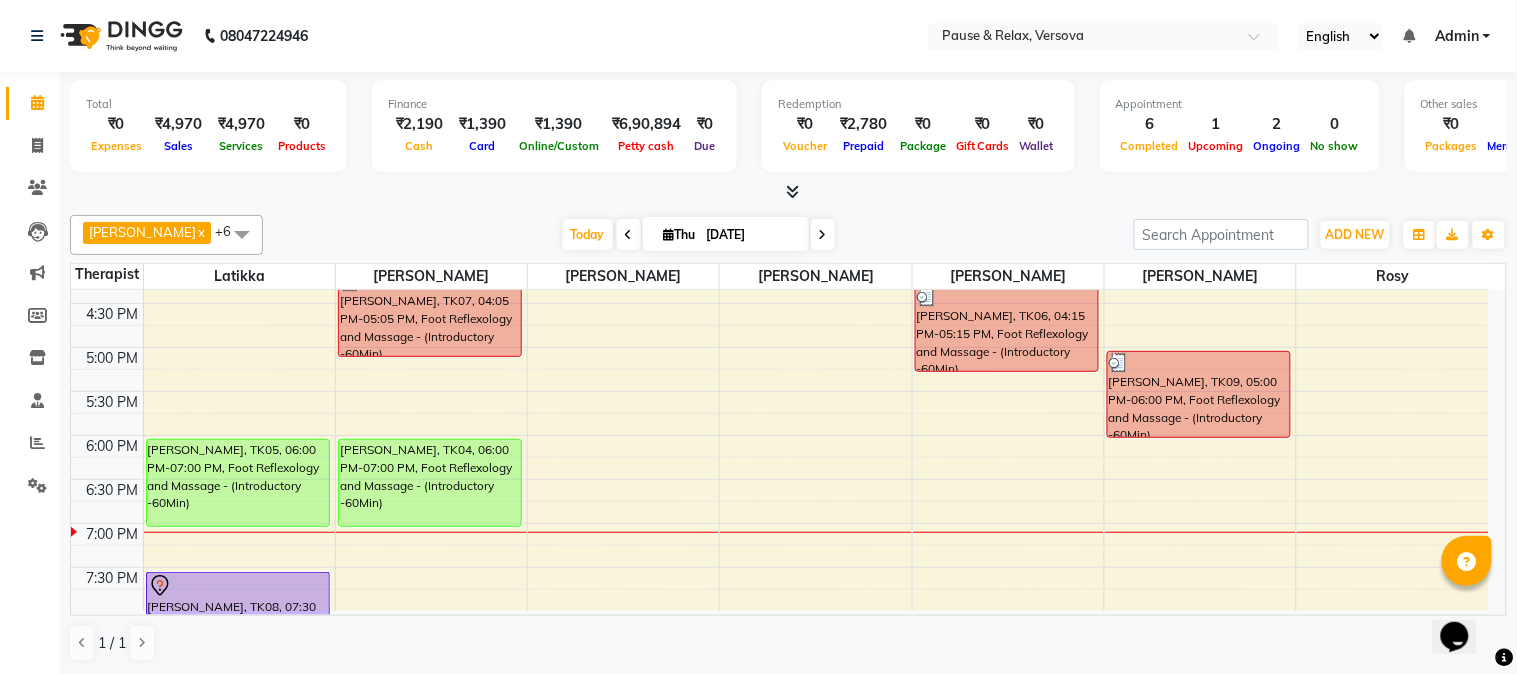 click on "Opens Chat This icon Opens the chat window." at bounding box center [1464, 601] 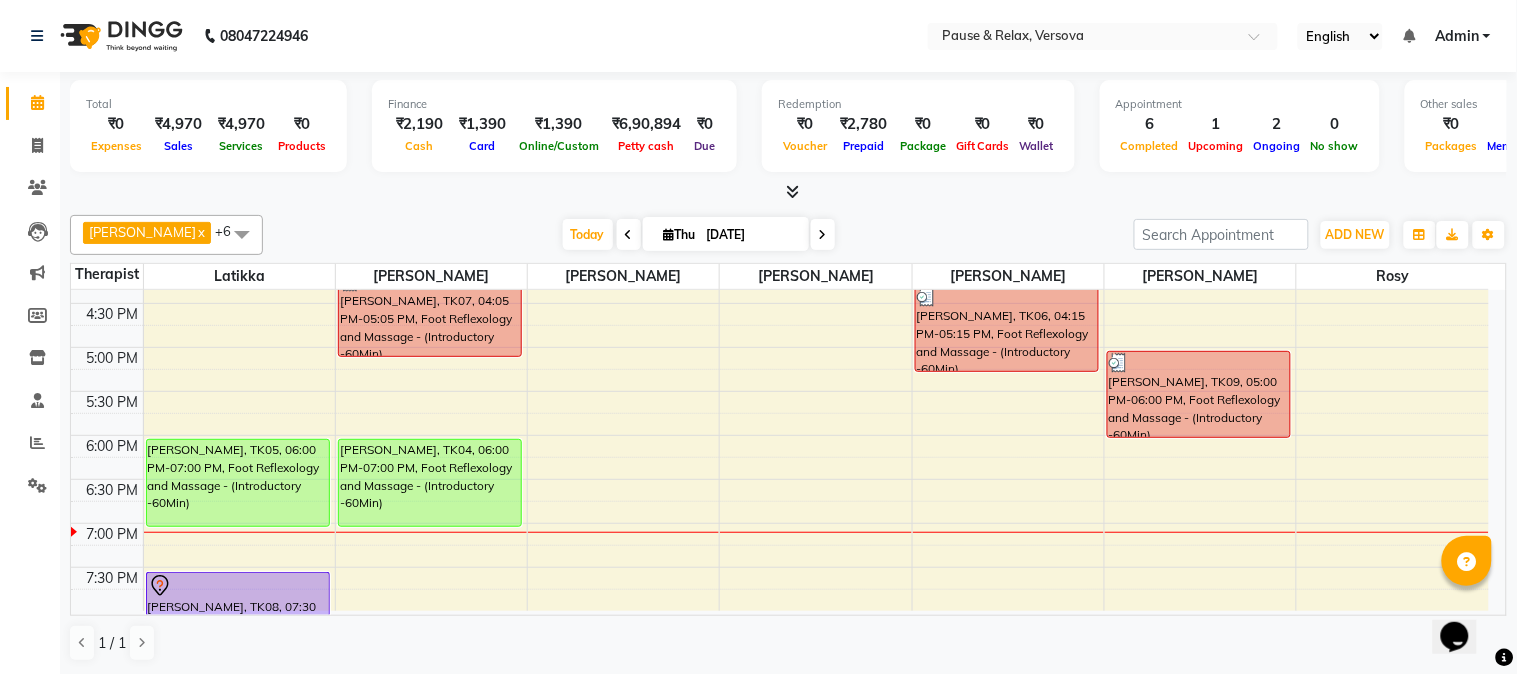 click on "Opens Chat This icon Opens the chat window." at bounding box center [1464, 601] 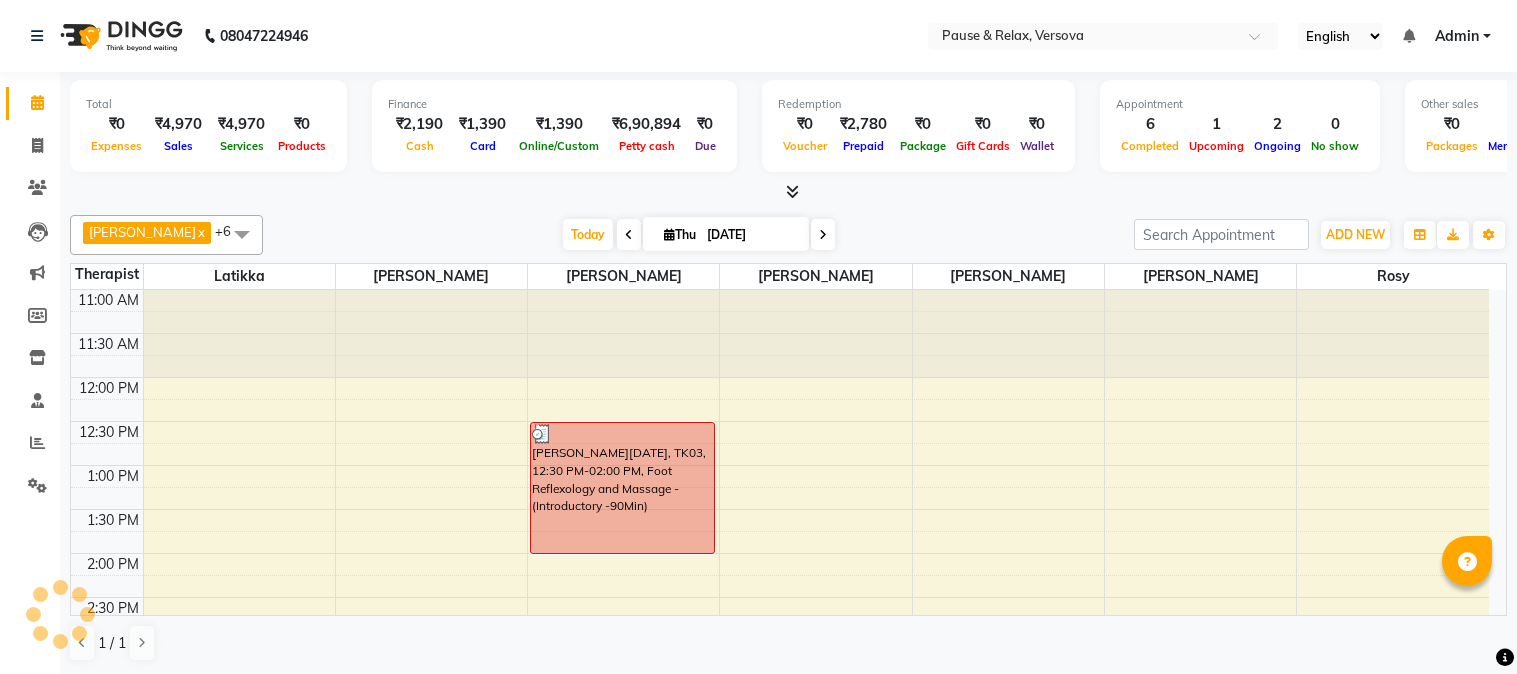 scroll, scrollTop: 0, scrollLeft: 0, axis: both 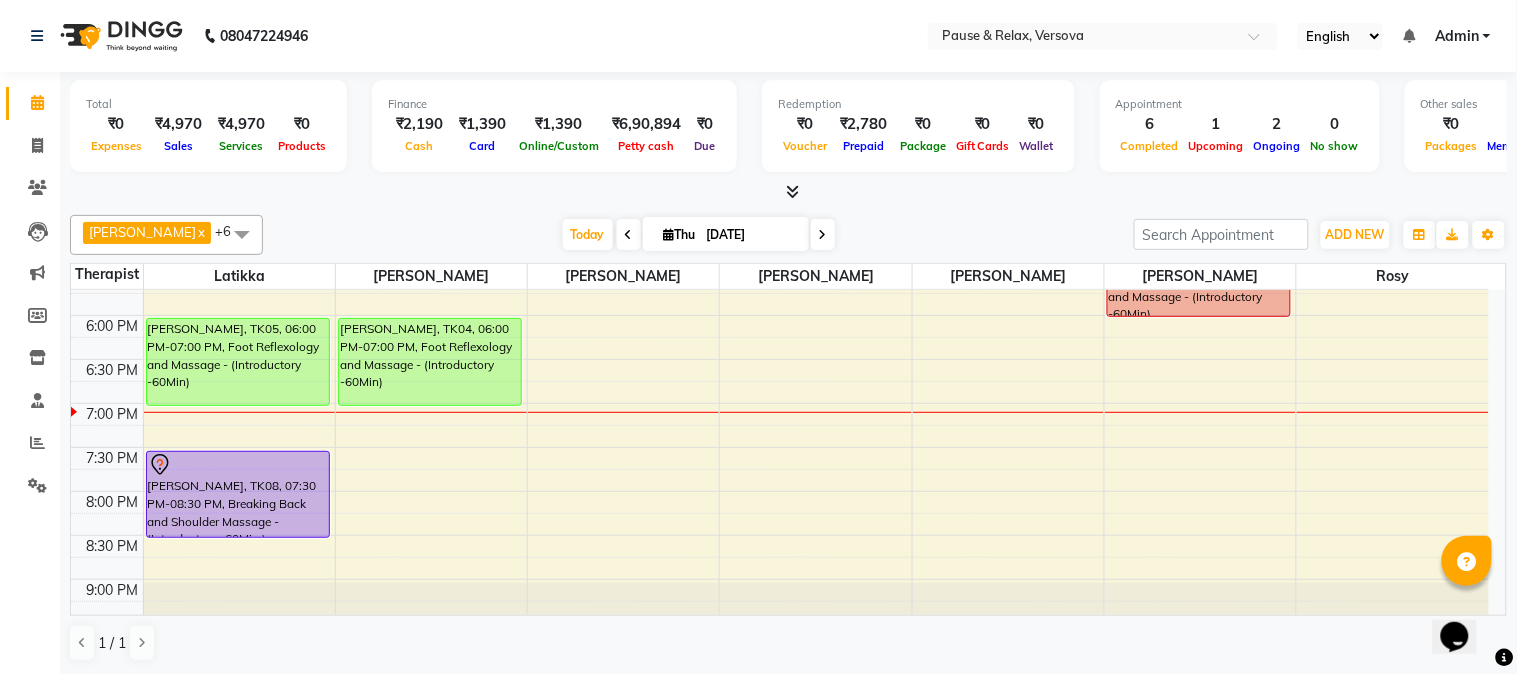 click at bounding box center [823, 235] 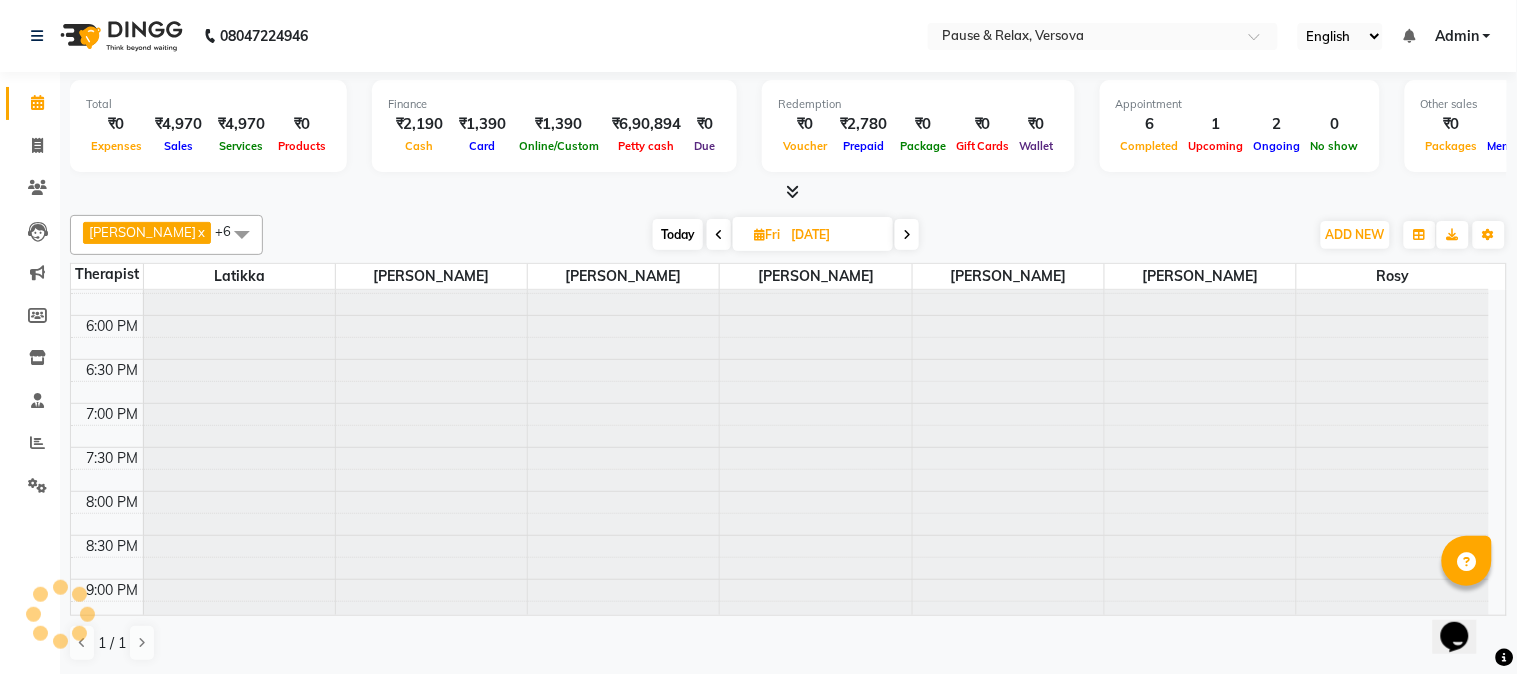 scroll, scrollTop: 645, scrollLeft: 0, axis: vertical 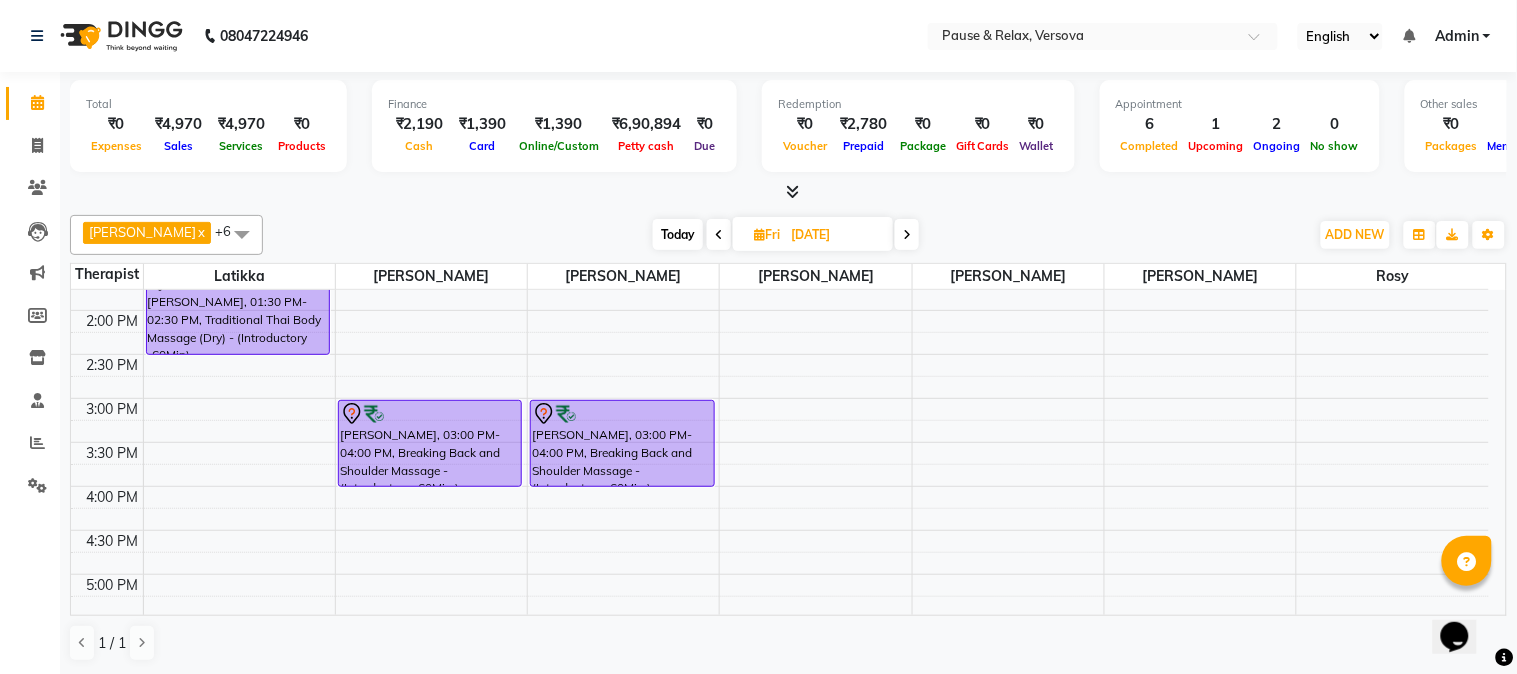 click at bounding box center (719, 235) 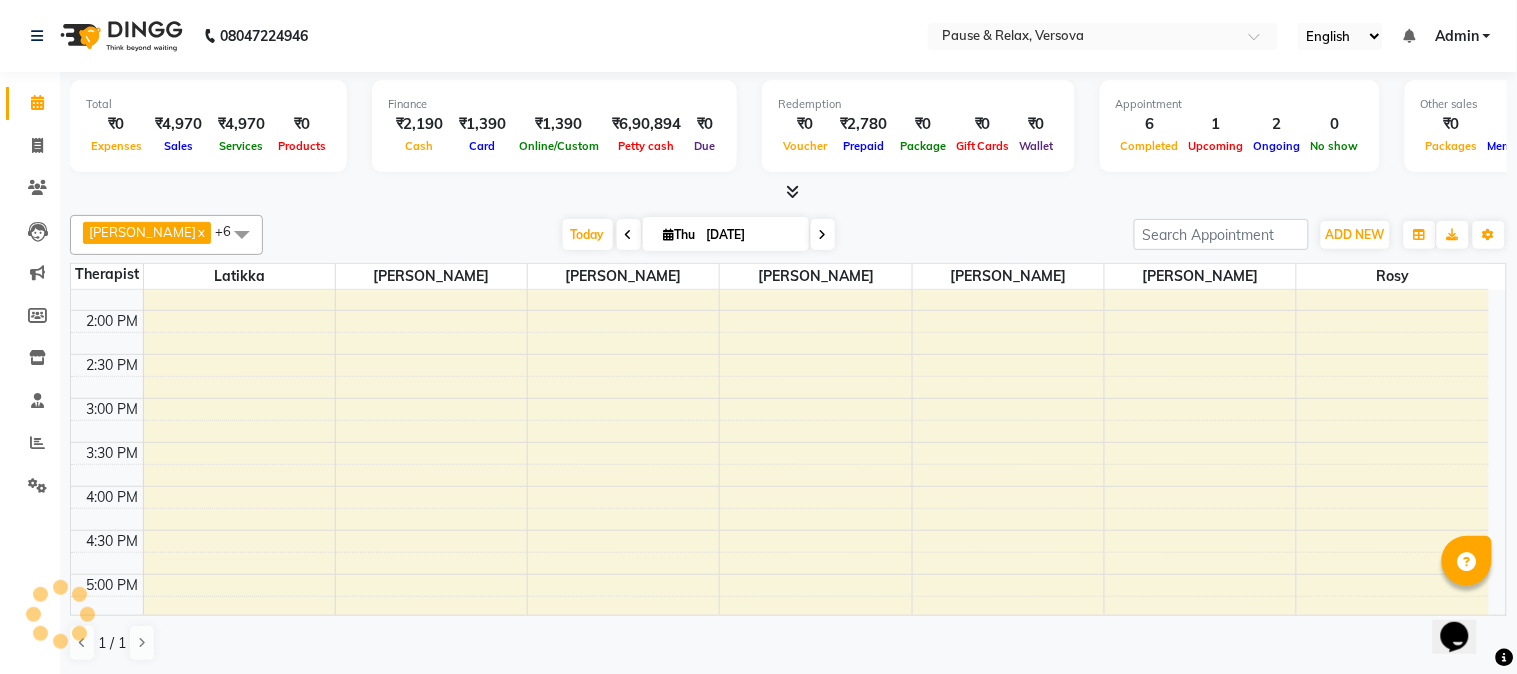 scroll, scrollTop: 645, scrollLeft: 0, axis: vertical 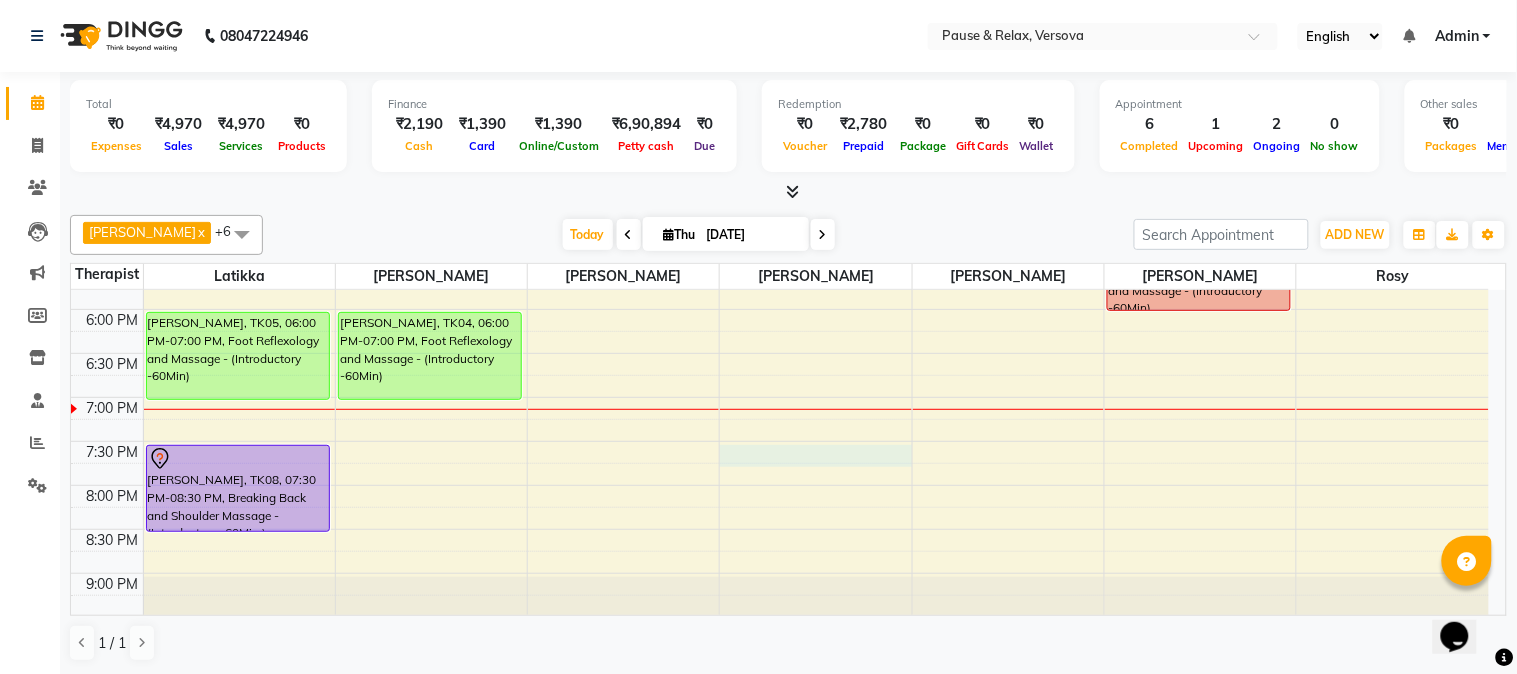 select on "53337" 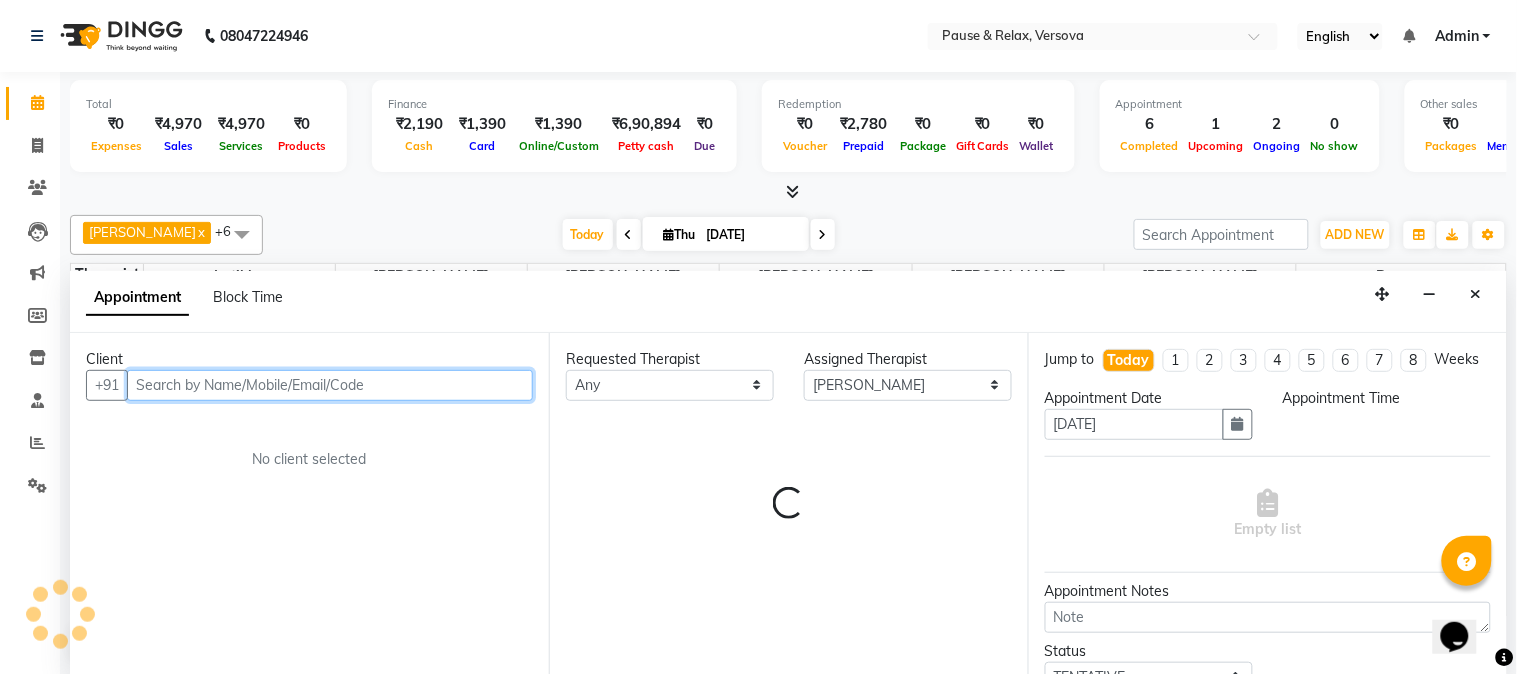 select on "1170" 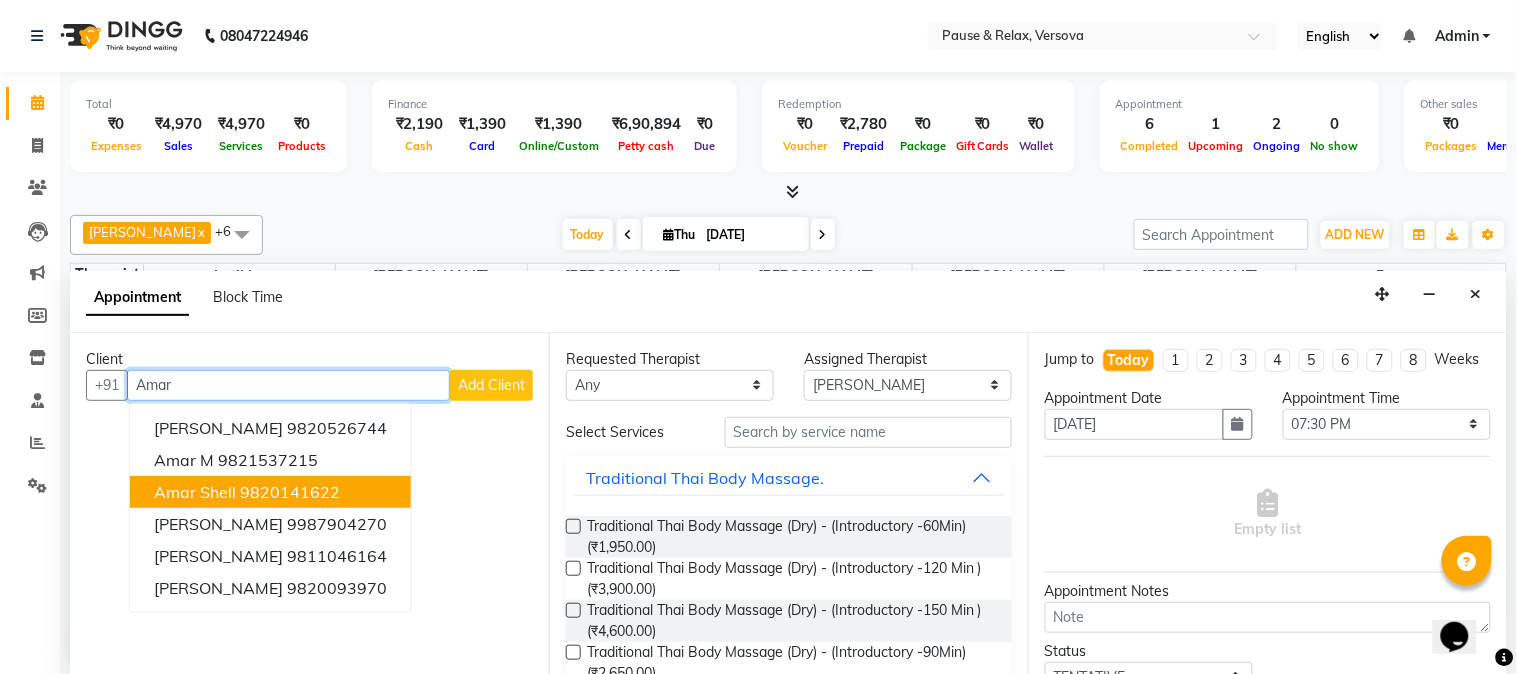 click on "9820141622" at bounding box center [290, 492] 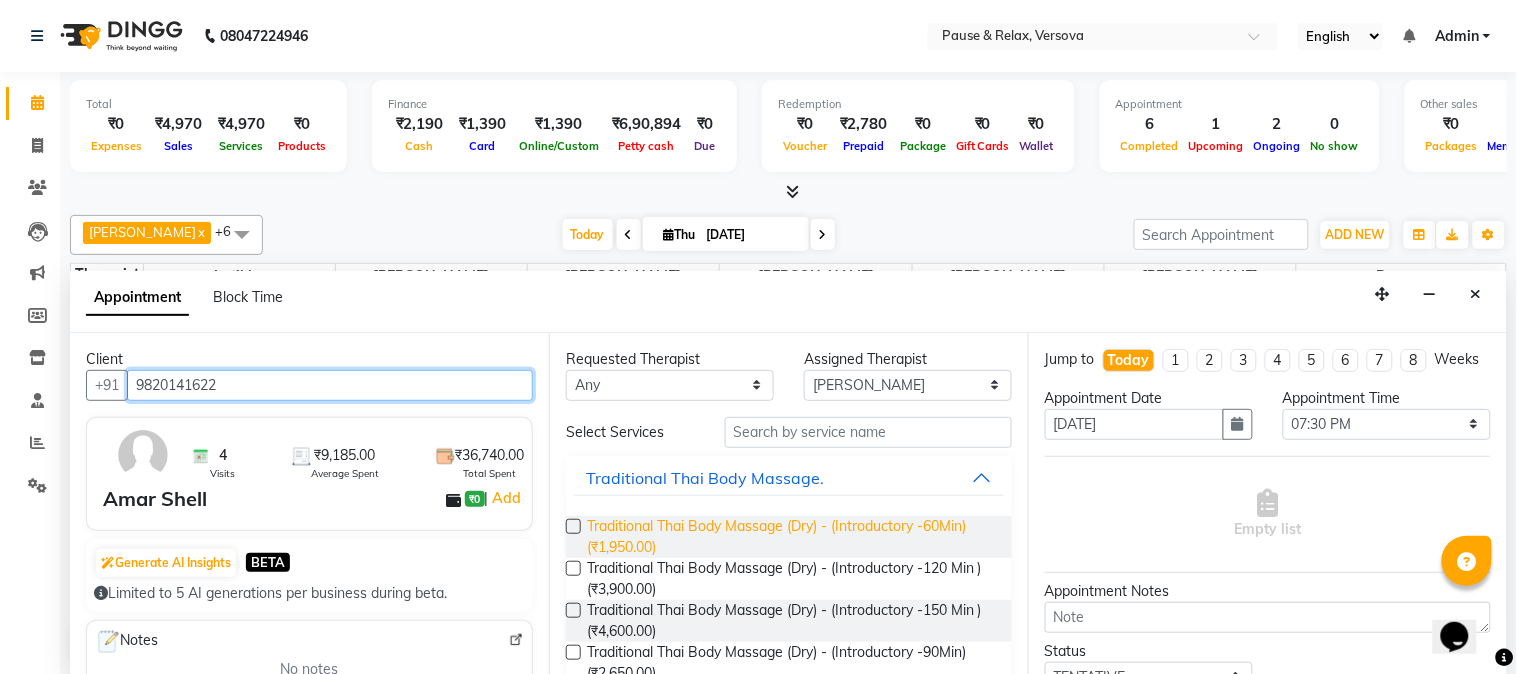 type on "9820141622" 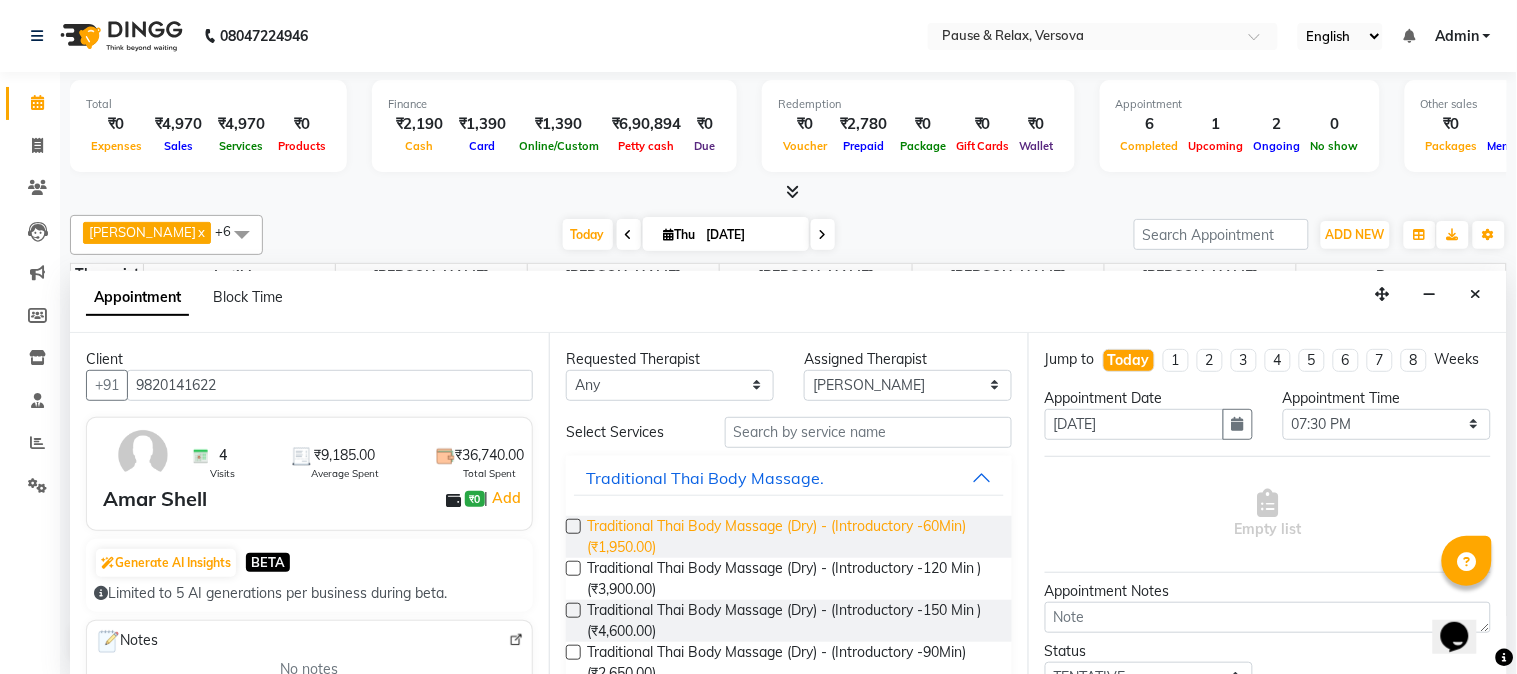 click on "Traditional Thai Body Massage (Dry) - (Introductory -60Min) (₹1,950.00)" at bounding box center [791, 537] 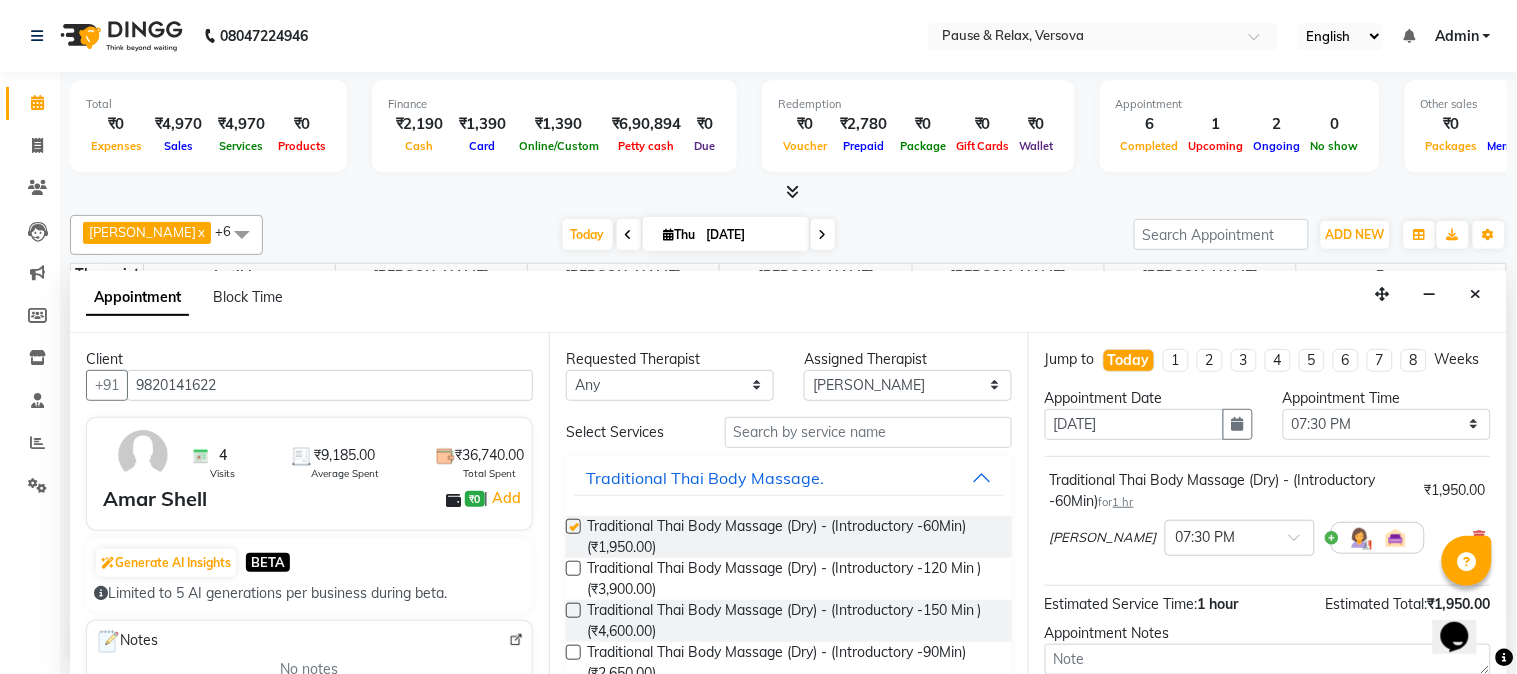 checkbox on "false" 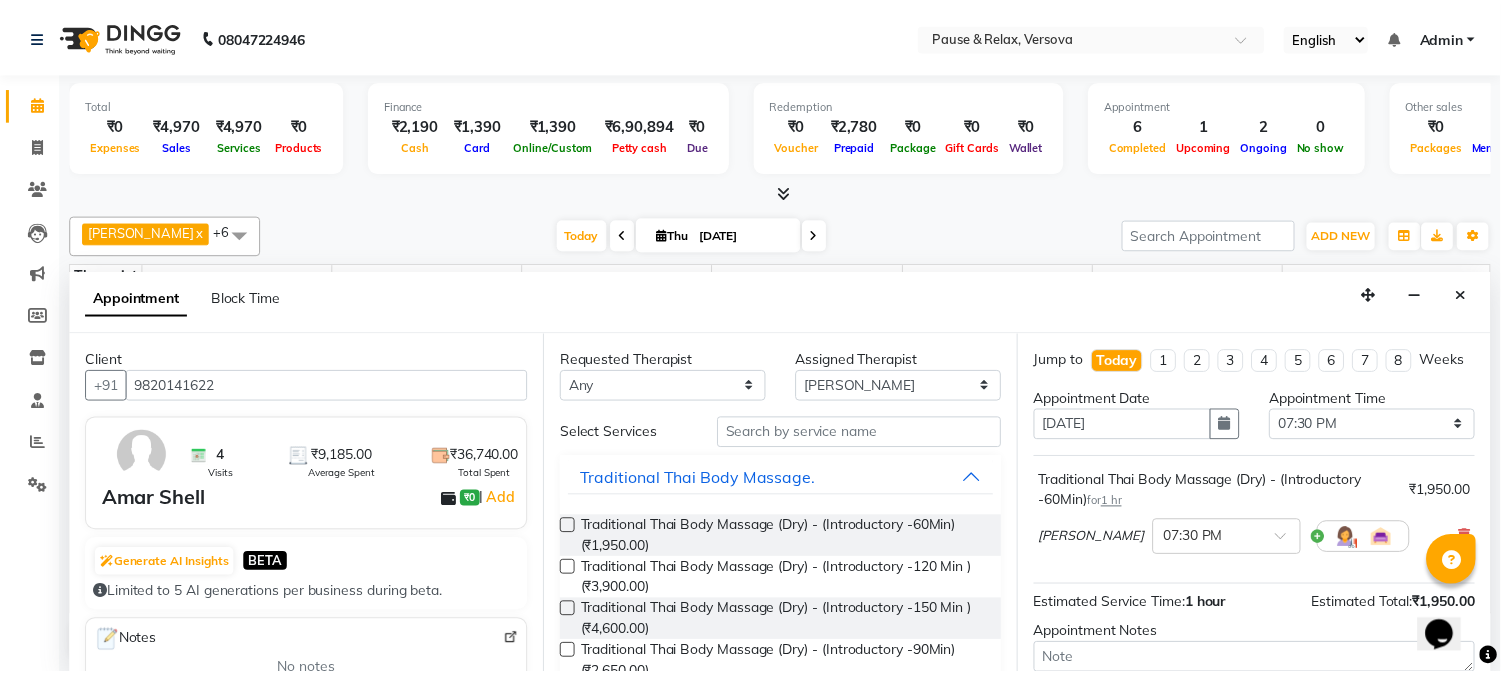 scroll, scrollTop: 205, scrollLeft: 0, axis: vertical 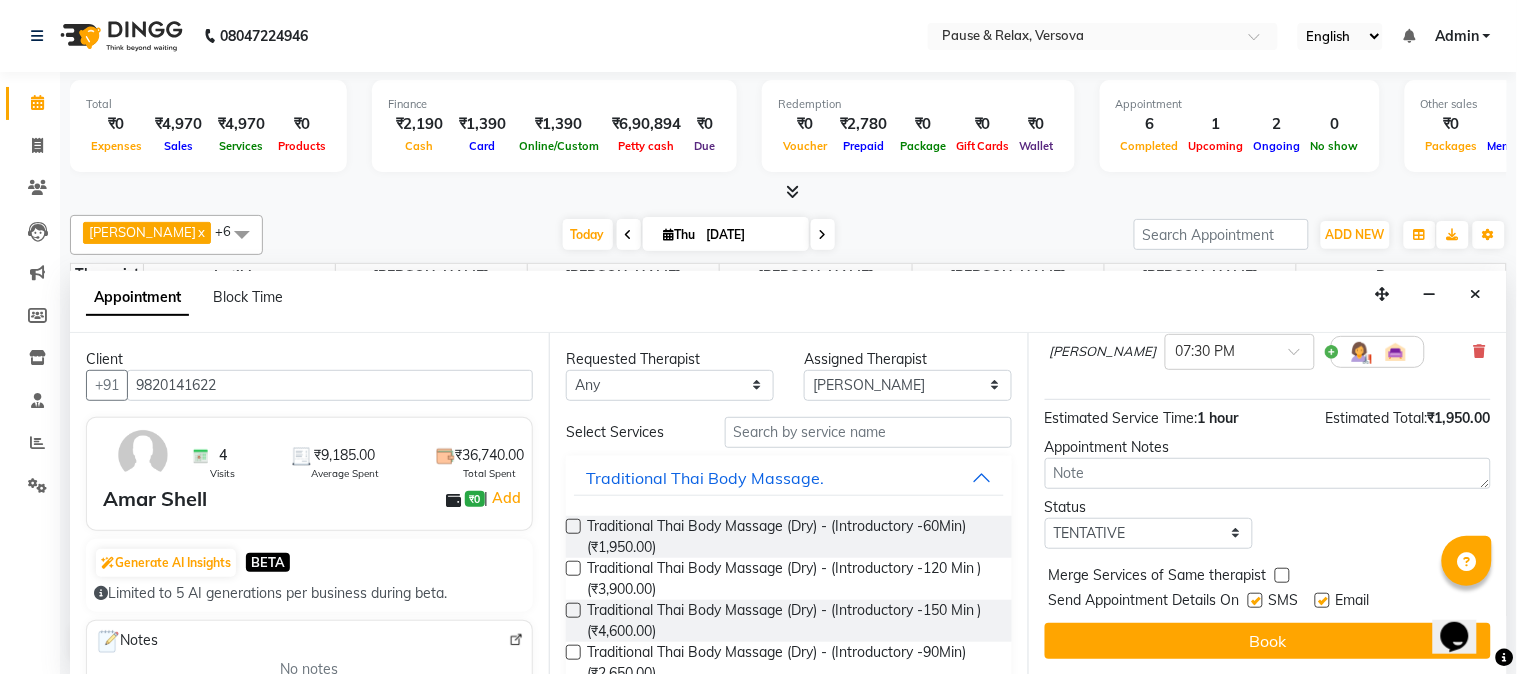 drag, startPoint x: 1497, startPoint y: 400, endPoint x: 7, endPoint y: 0, distance: 1542.7573 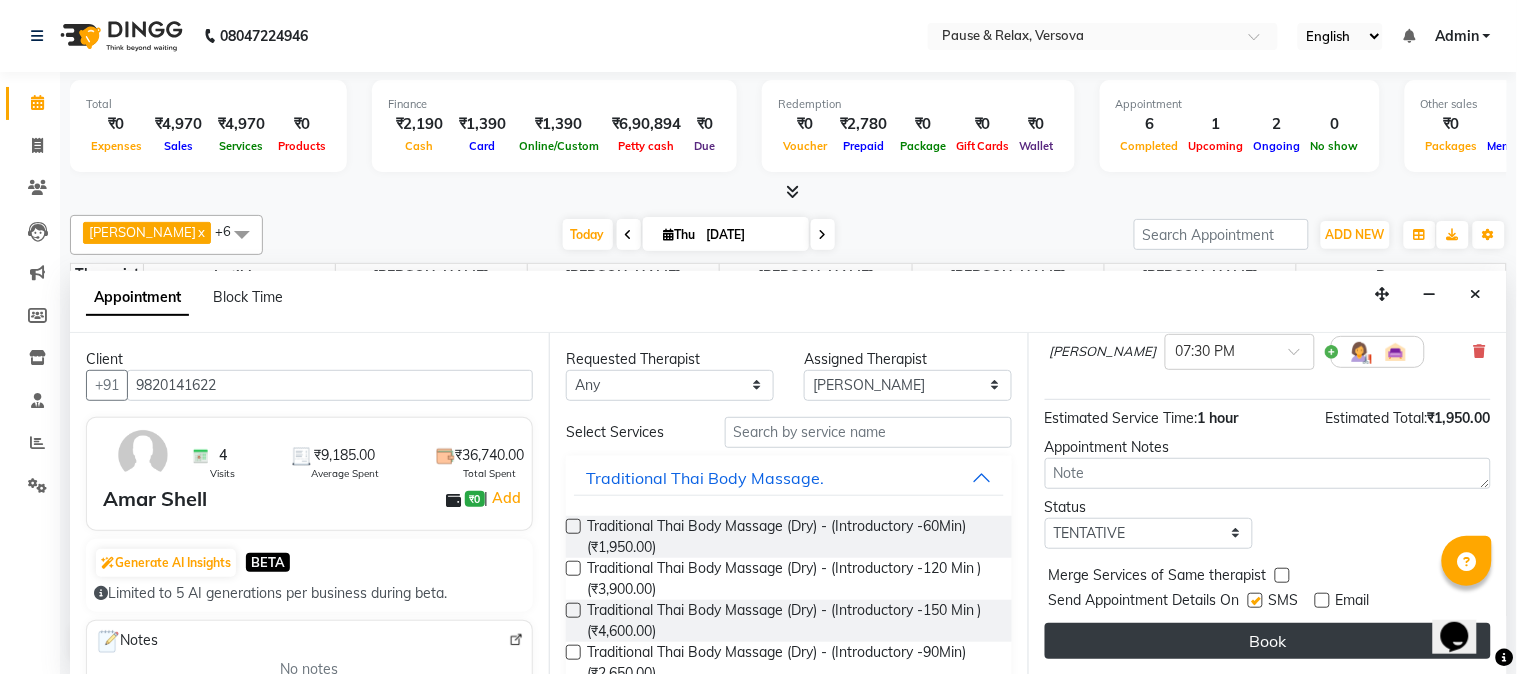 click on "Book" at bounding box center (1268, 641) 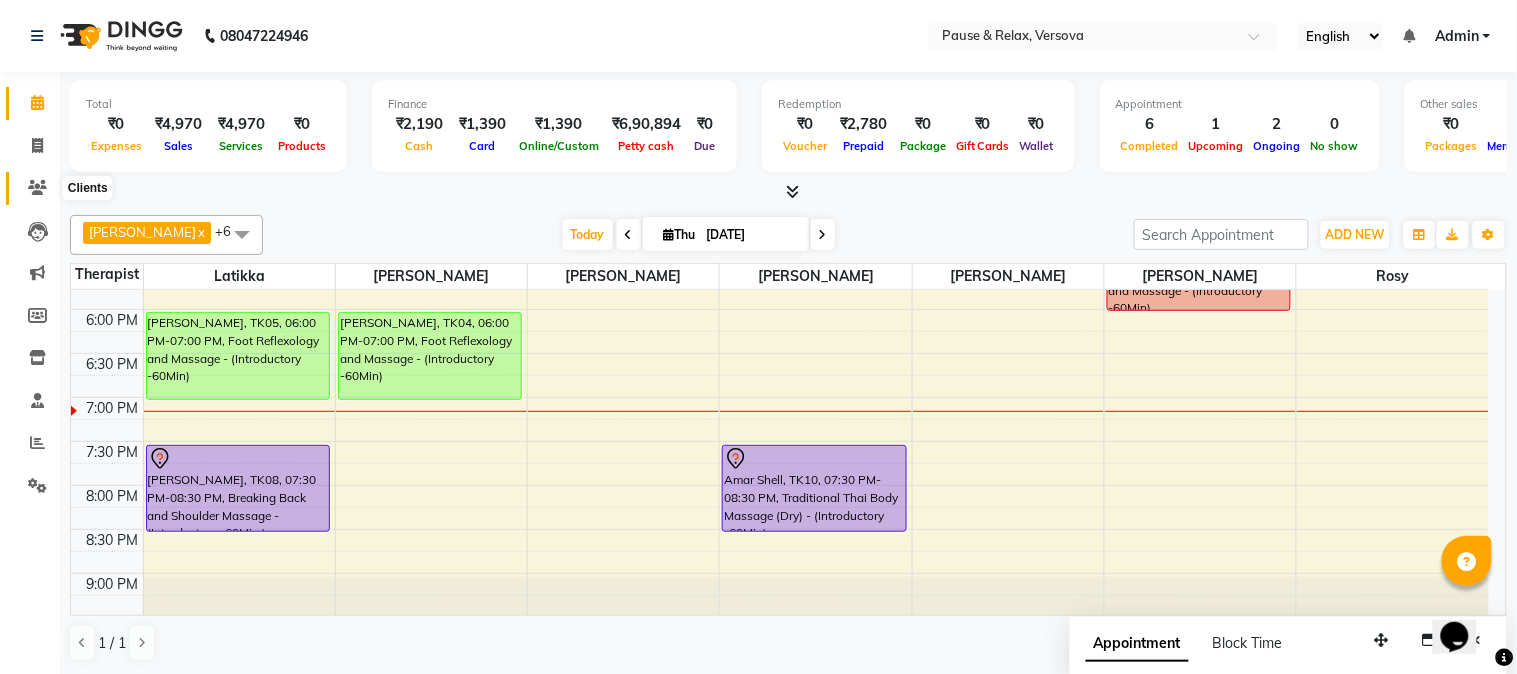click 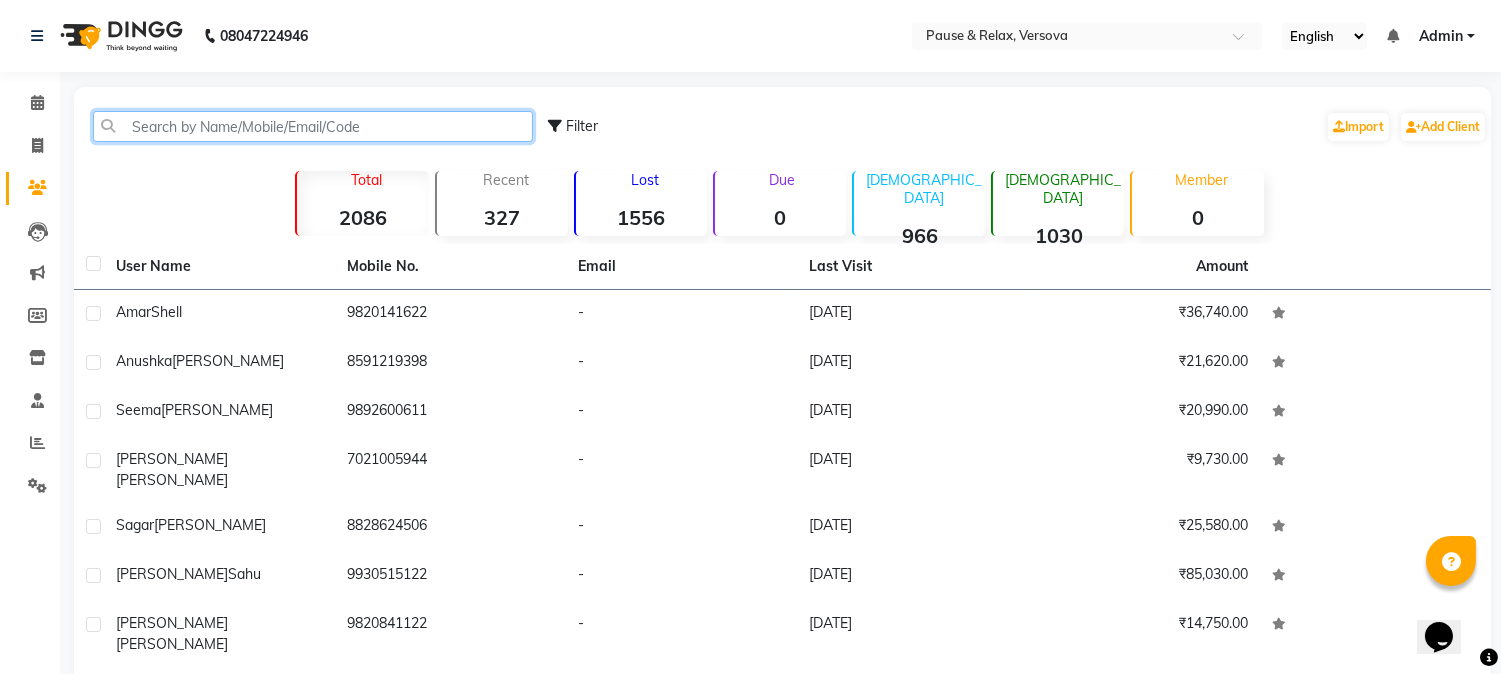 click 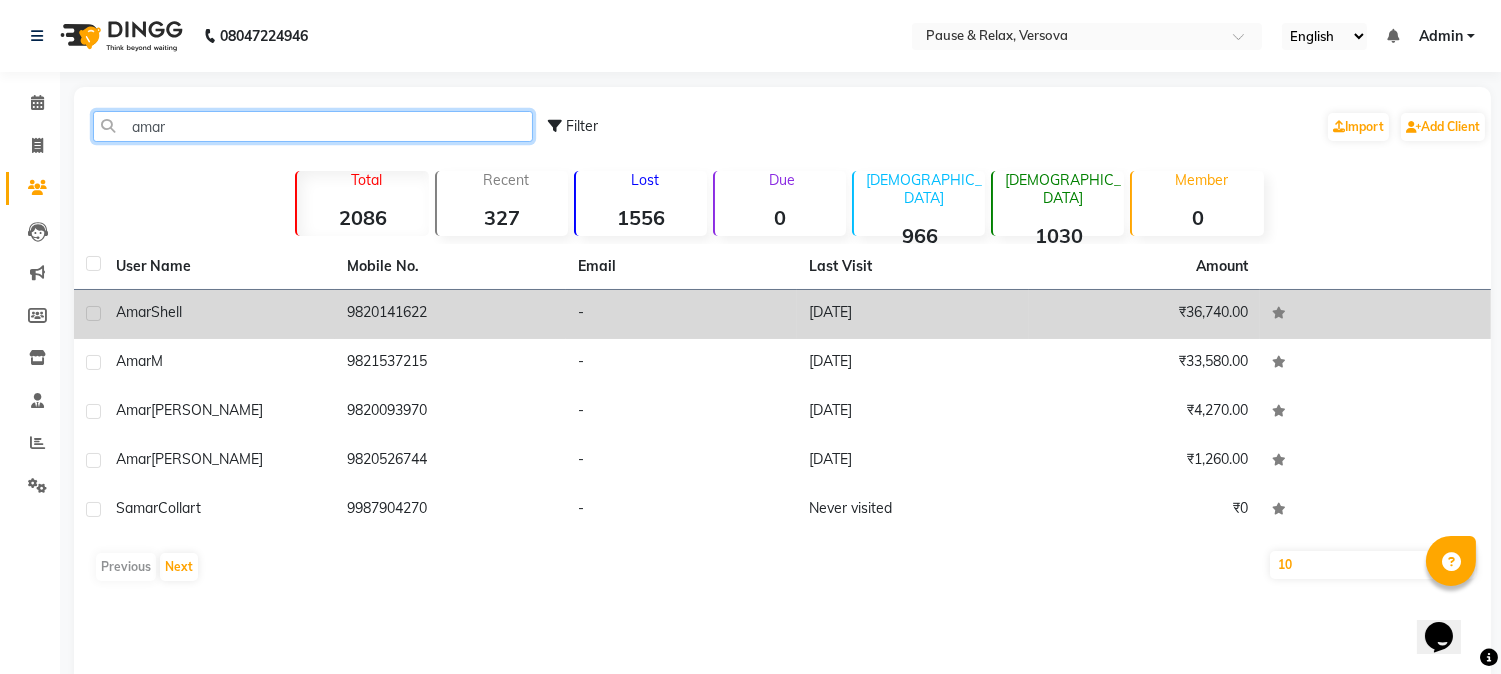 type on "amar" 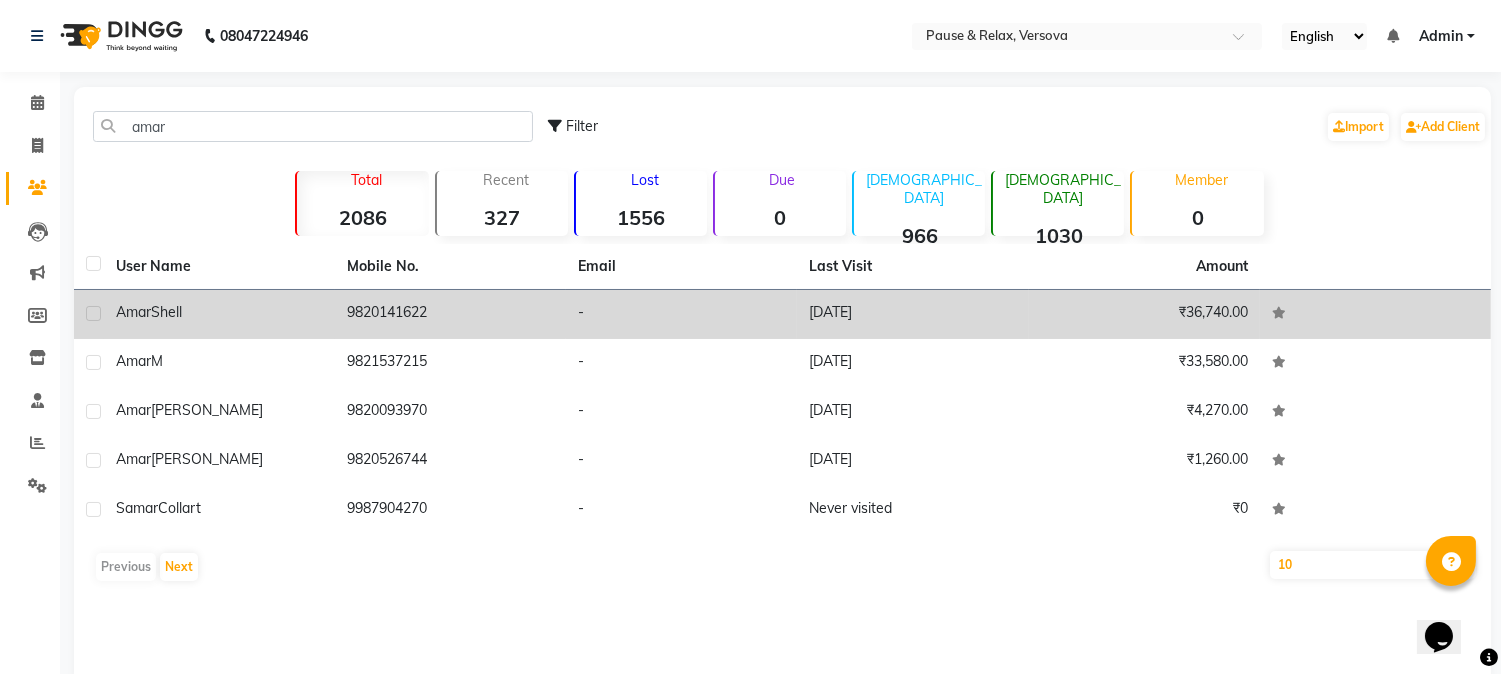 click on "Amar" 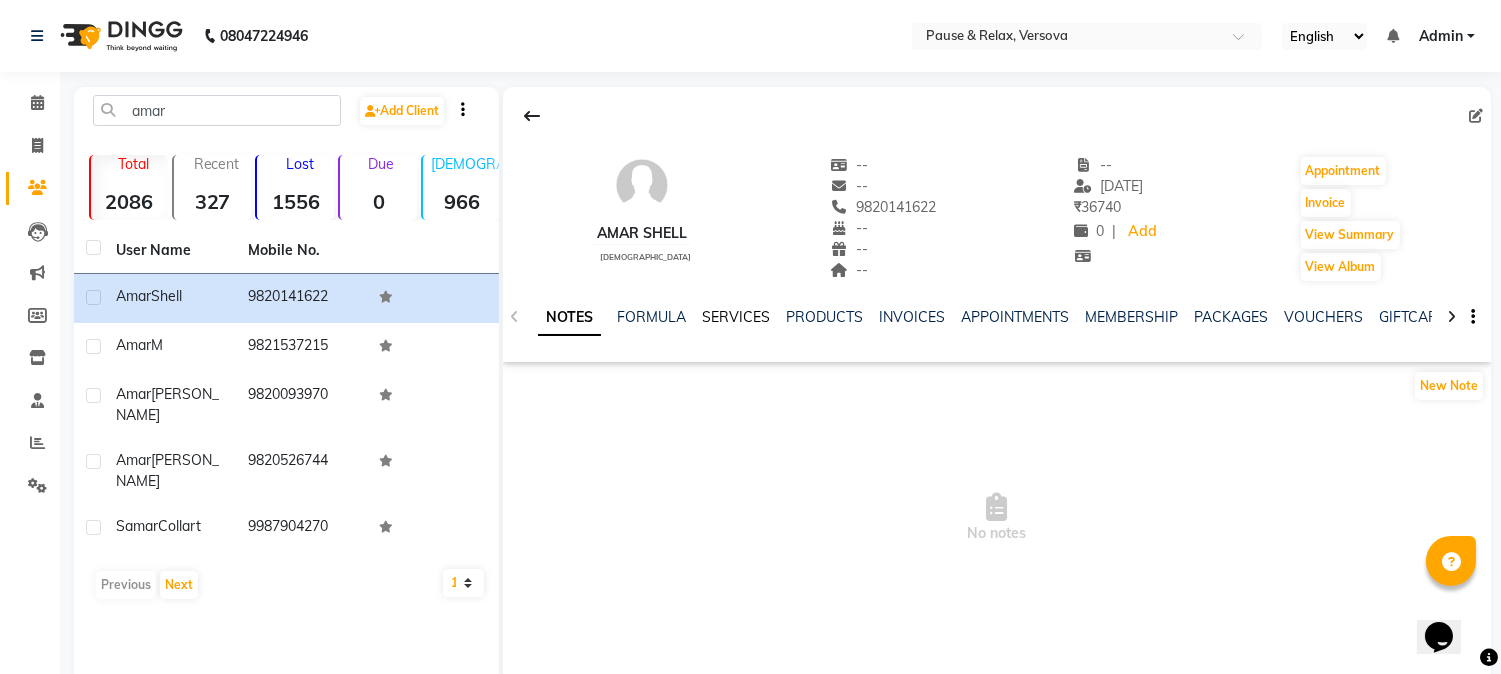 click on "SERVICES" 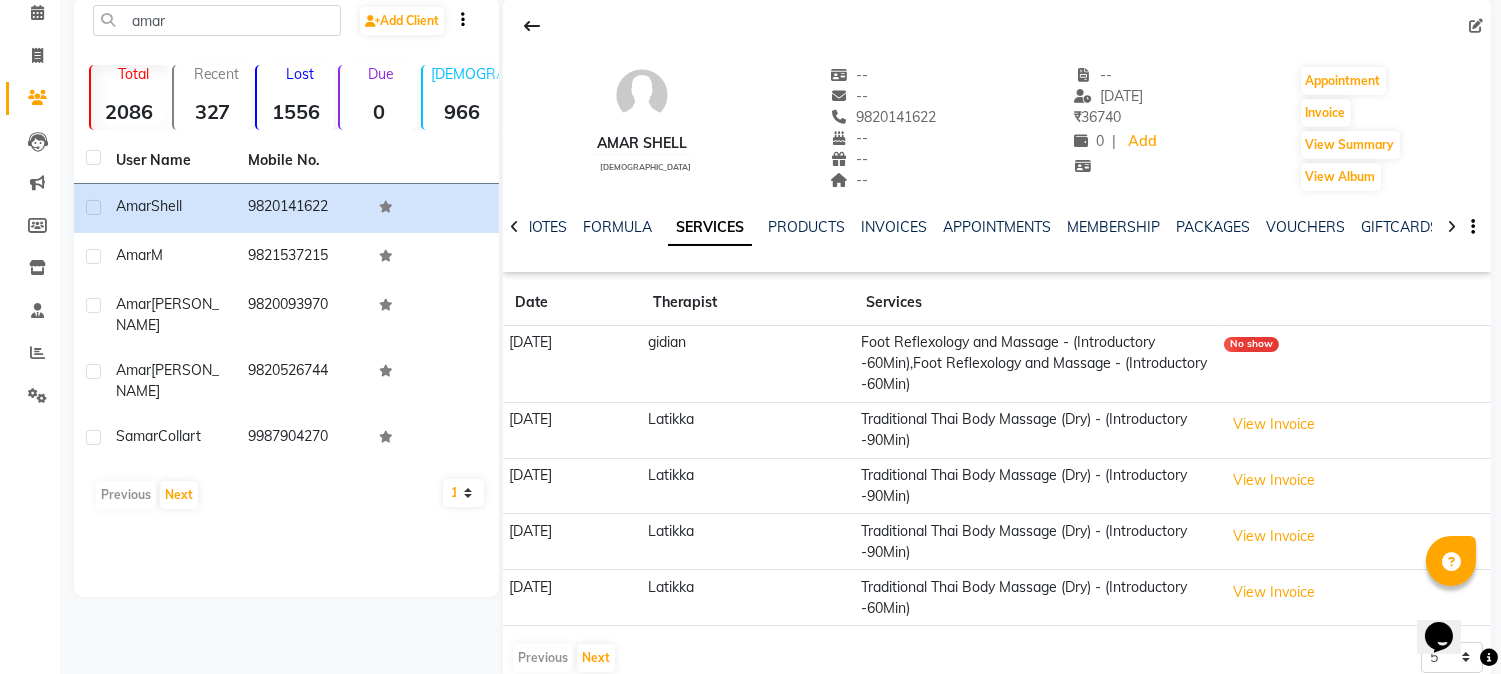 scroll, scrollTop: 127, scrollLeft: 0, axis: vertical 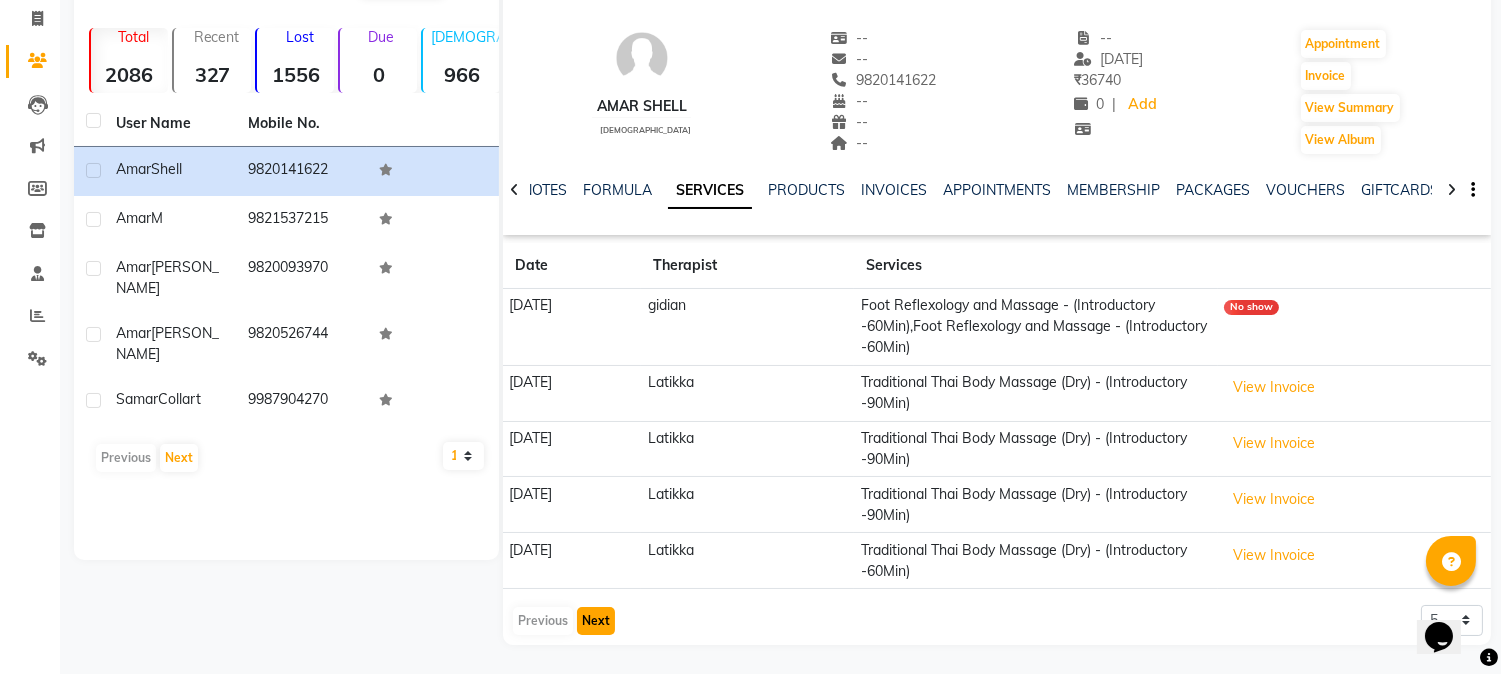 click on "Next" 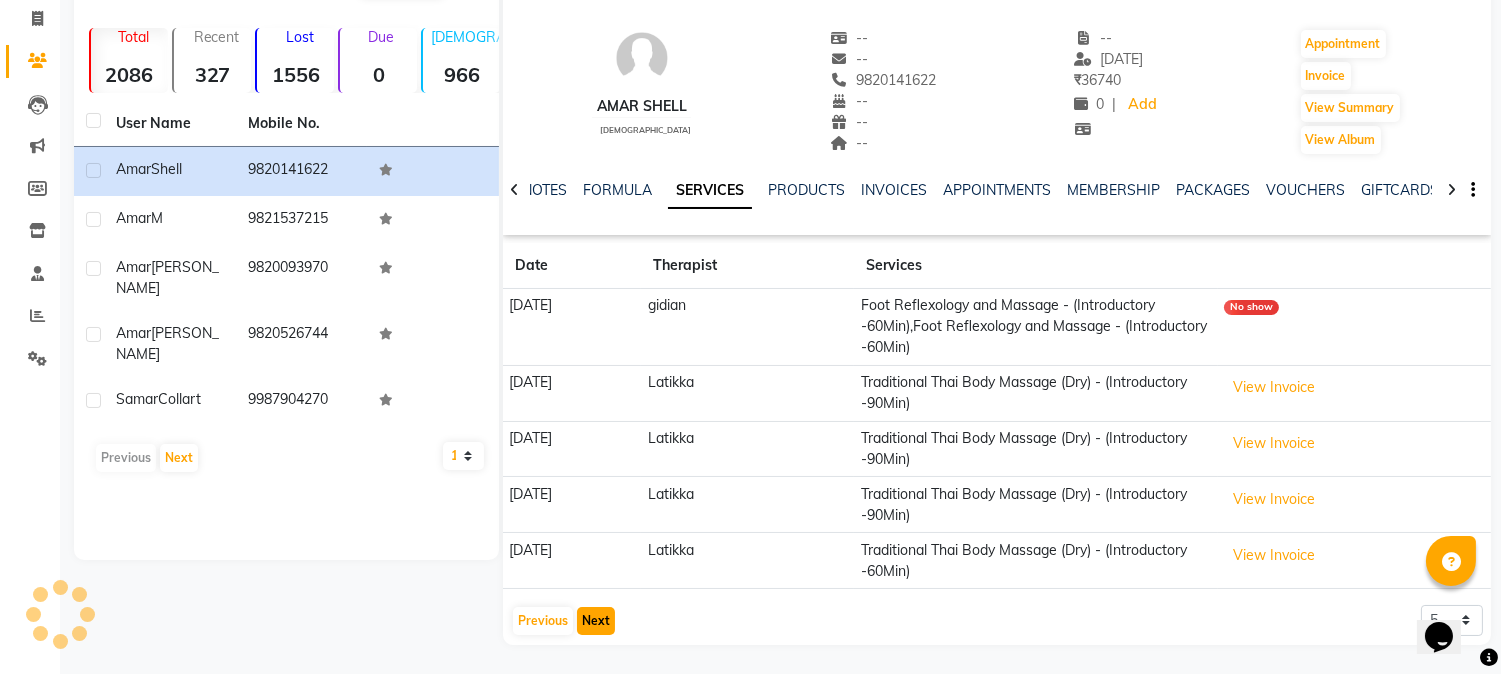 scroll, scrollTop: 96, scrollLeft: 0, axis: vertical 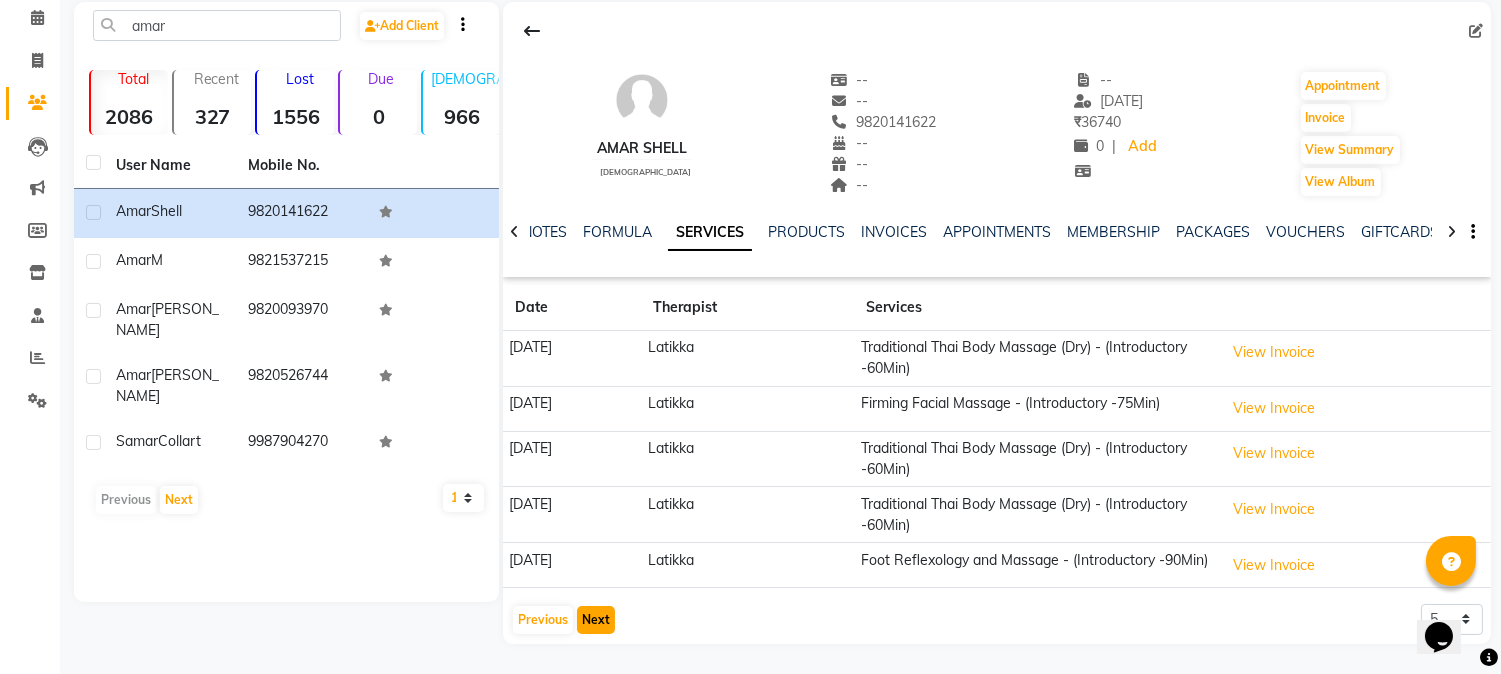 click on "Next" 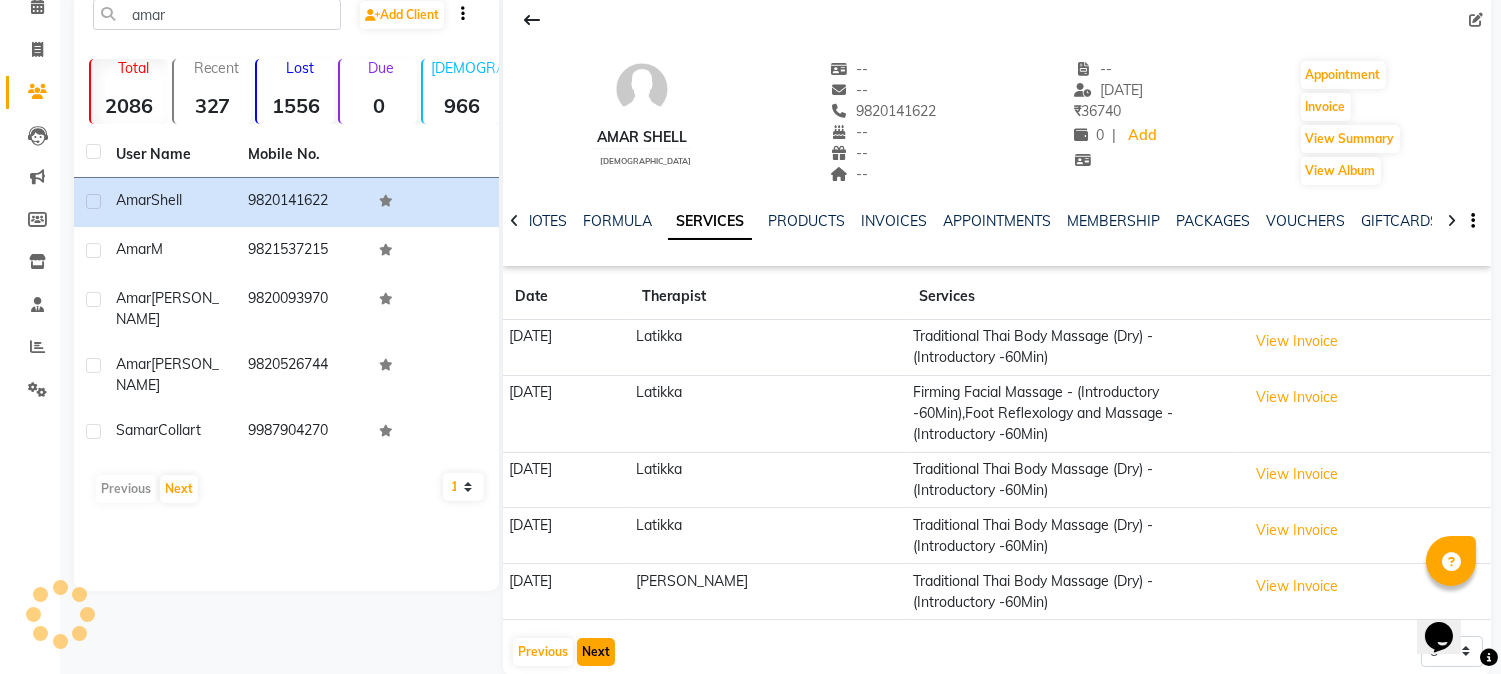 scroll, scrollTop: 127, scrollLeft: 0, axis: vertical 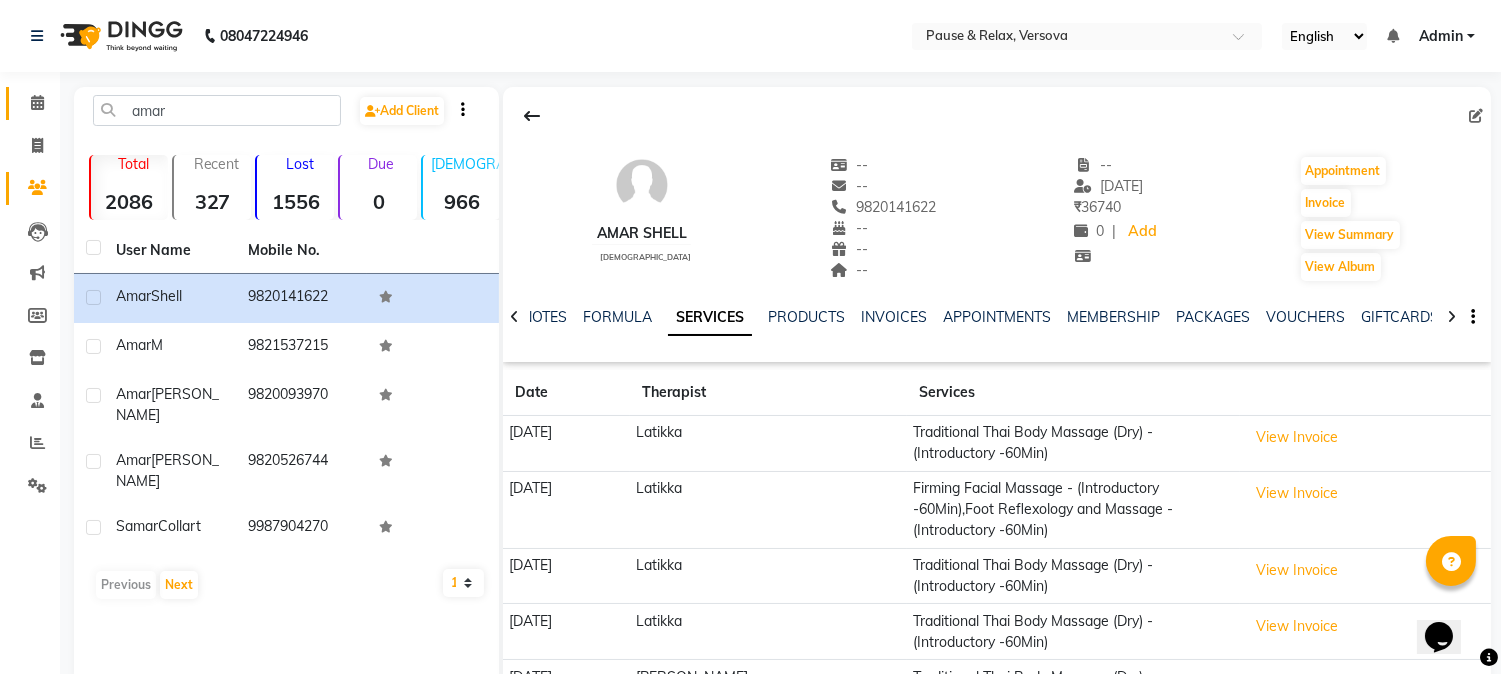click 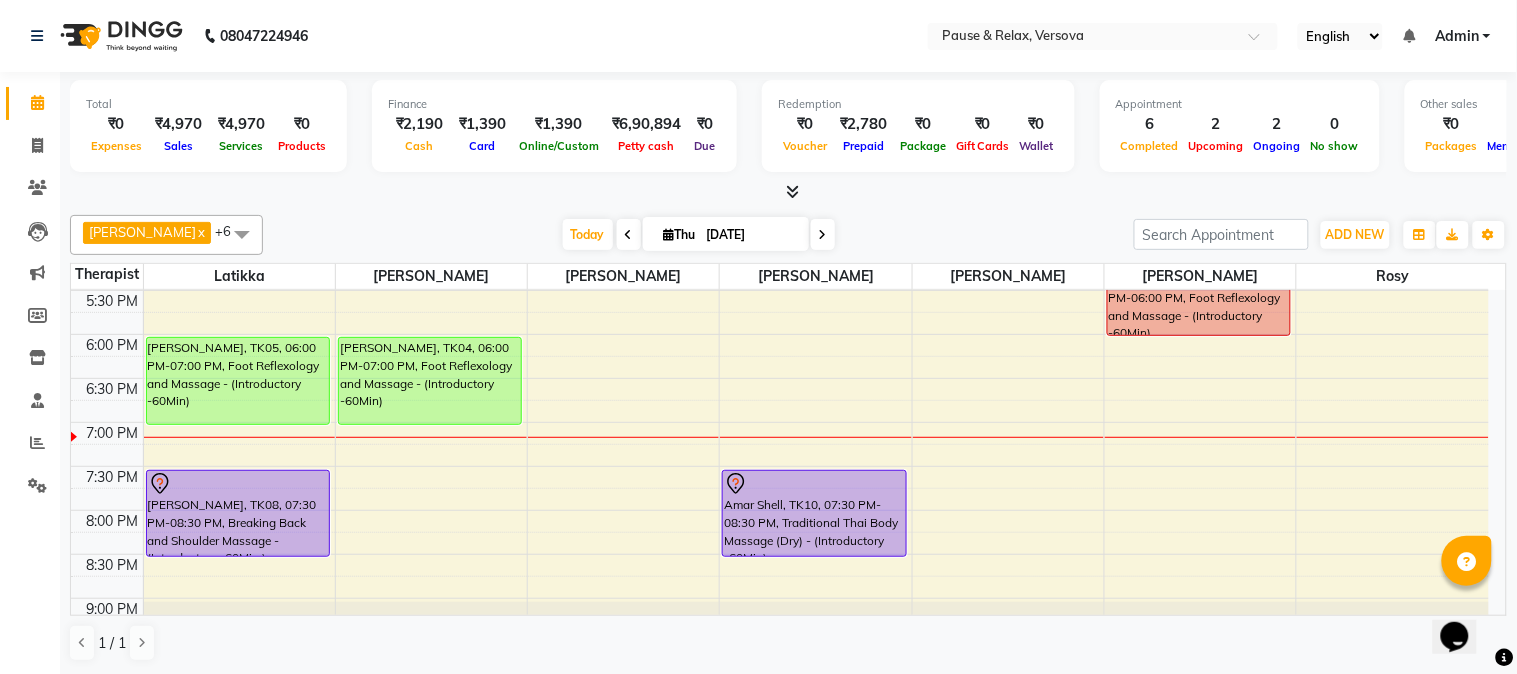 scroll, scrollTop: 645, scrollLeft: 0, axis: vertical 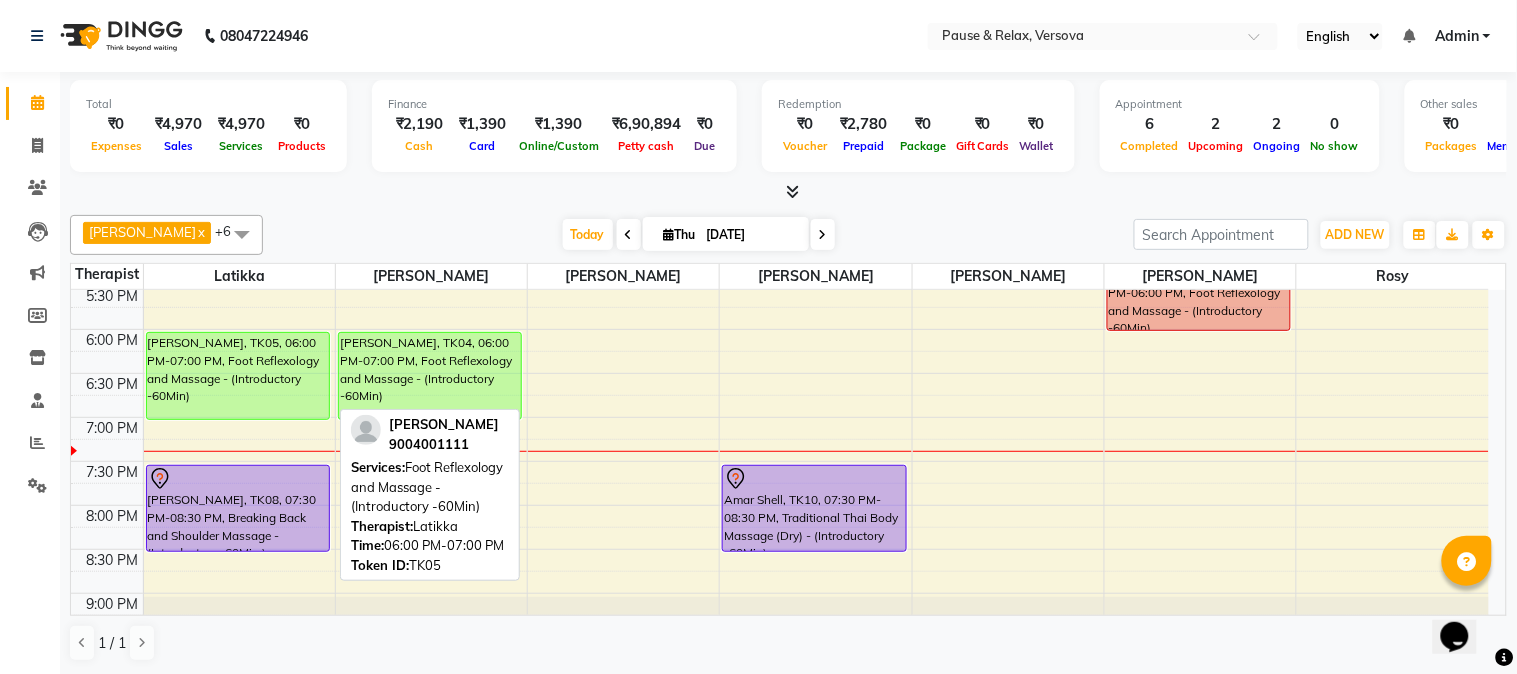 click on "[PERSON_NAME], TK05, 06:00 PM-07:00 PM, Foot Reflexology and Massage - (Introductory -60Min)" at bounding box center (238, 376) 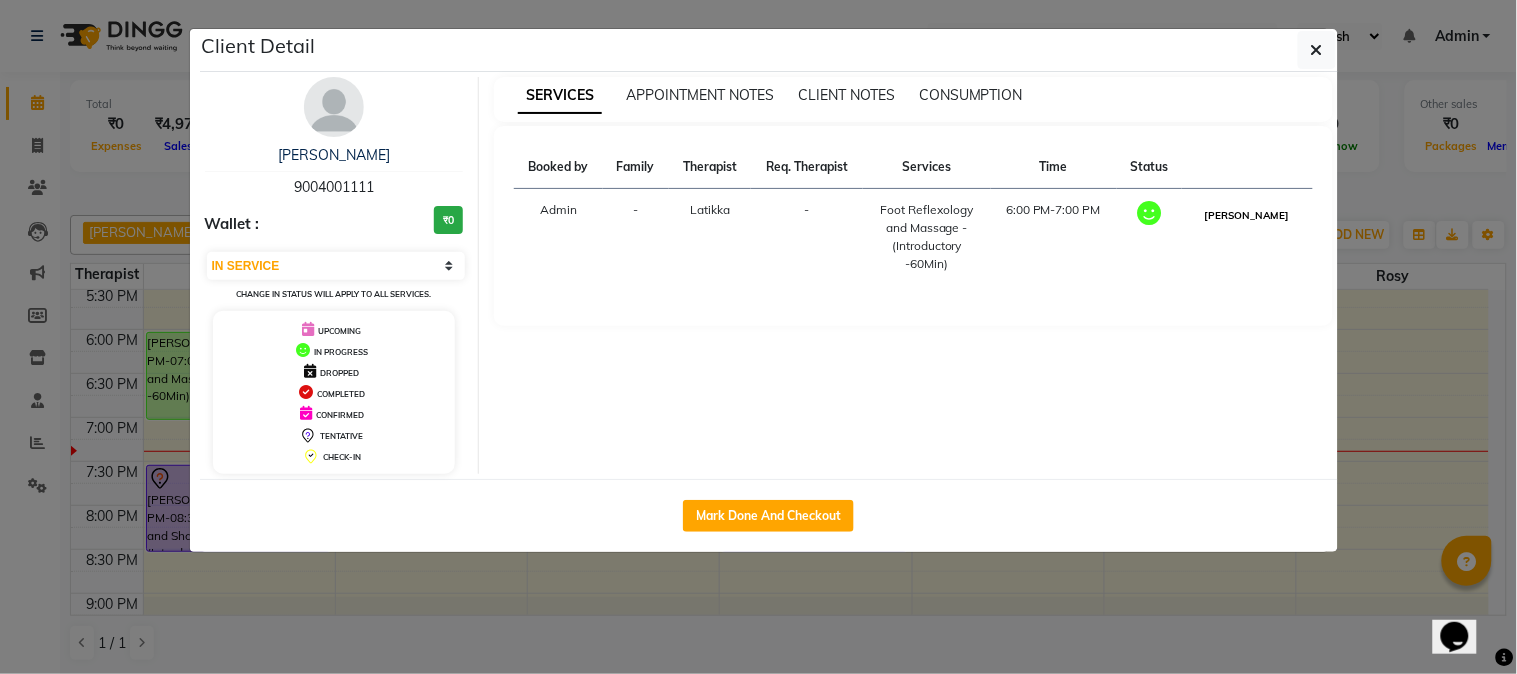 click on "[PERSON_NAME]" at bounding box center [1247, 215] 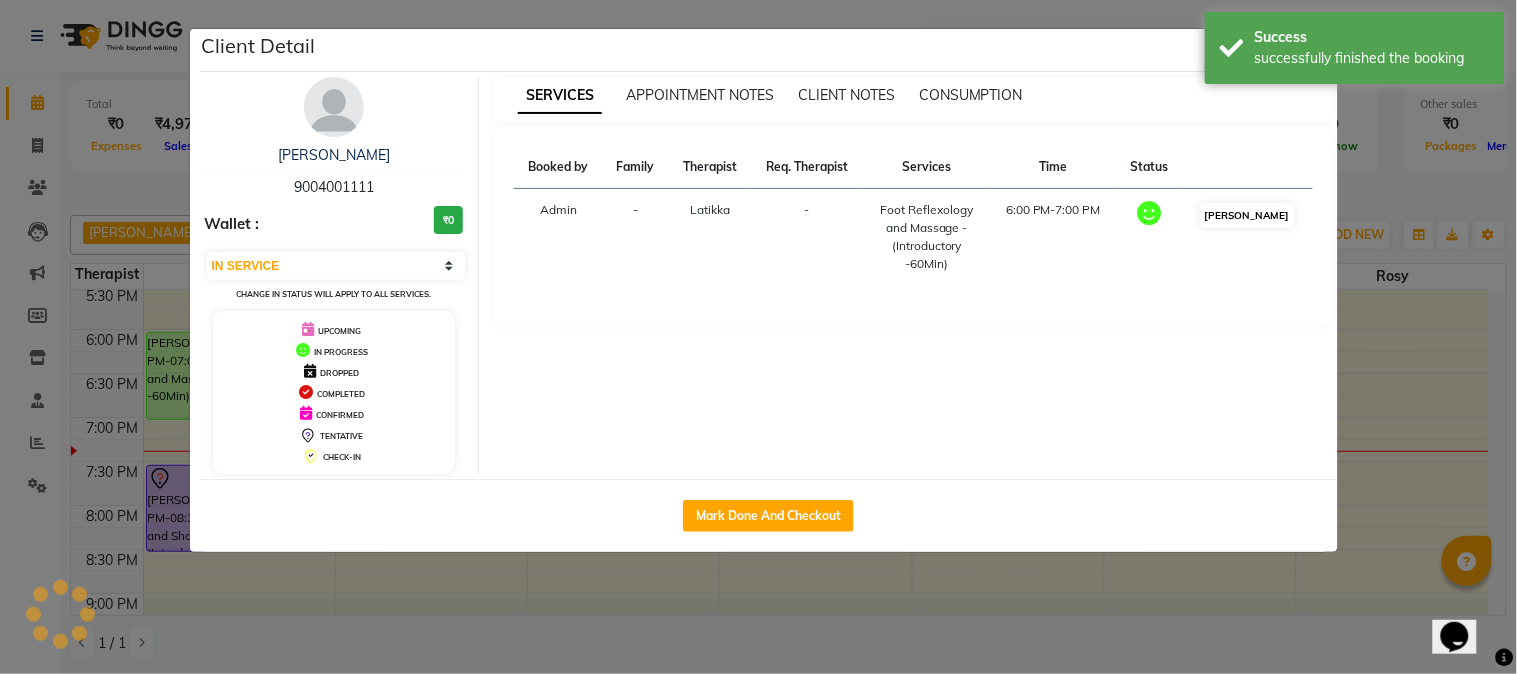 select on "3" 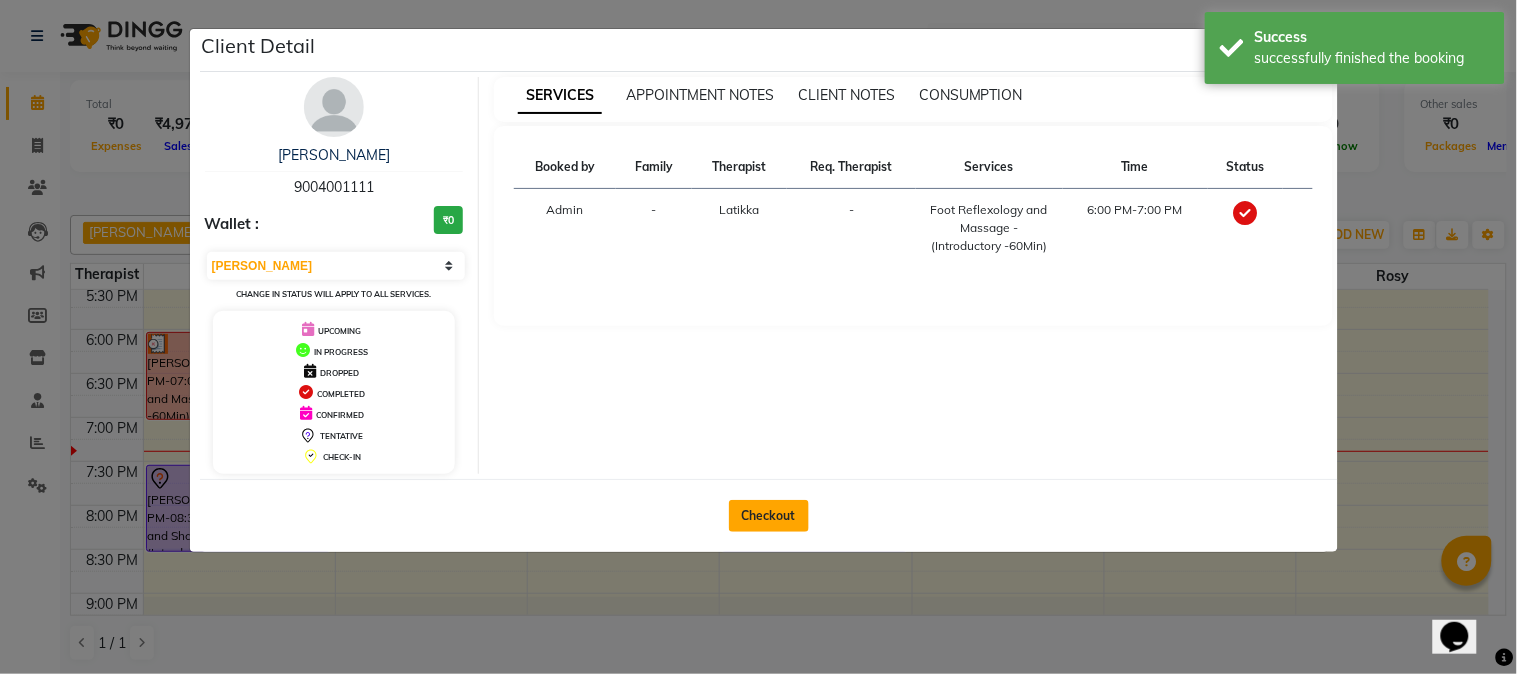 click on "Checkout" 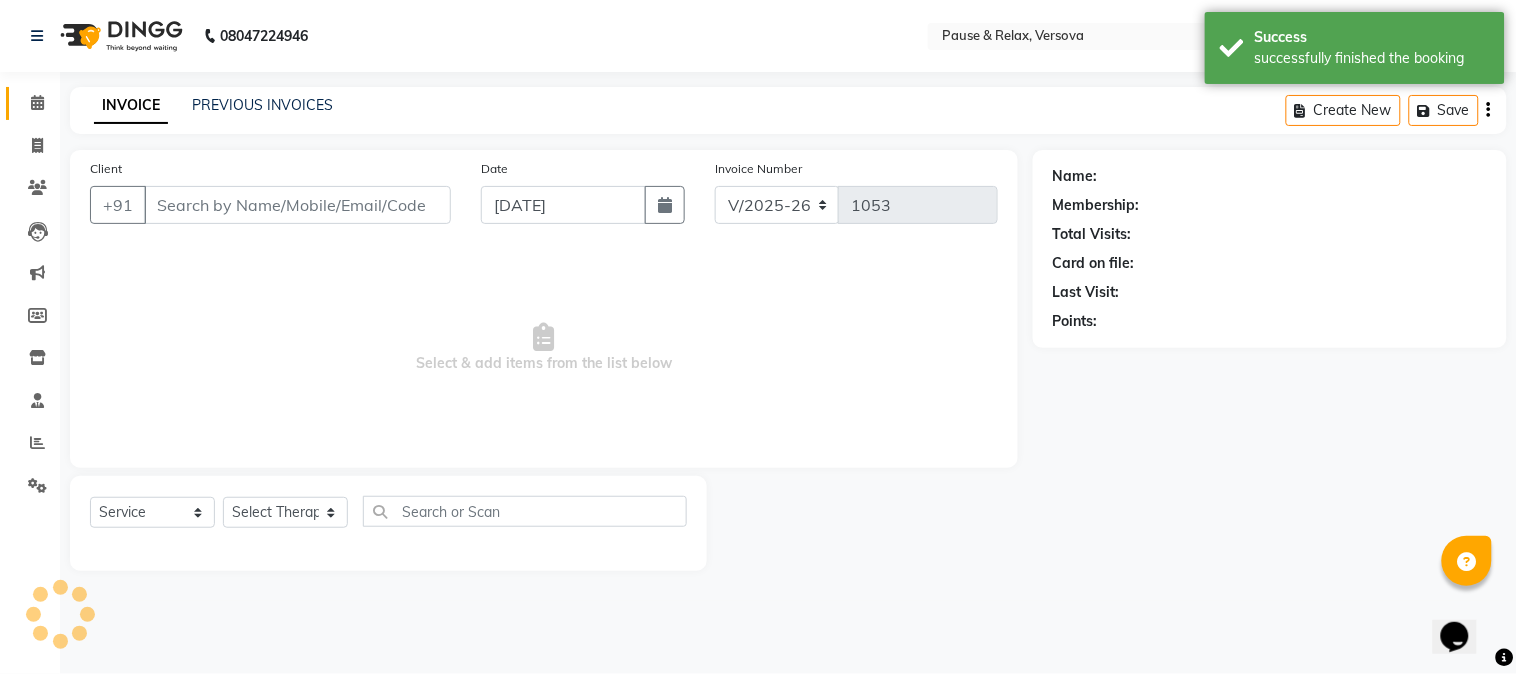 type on "9004001111" 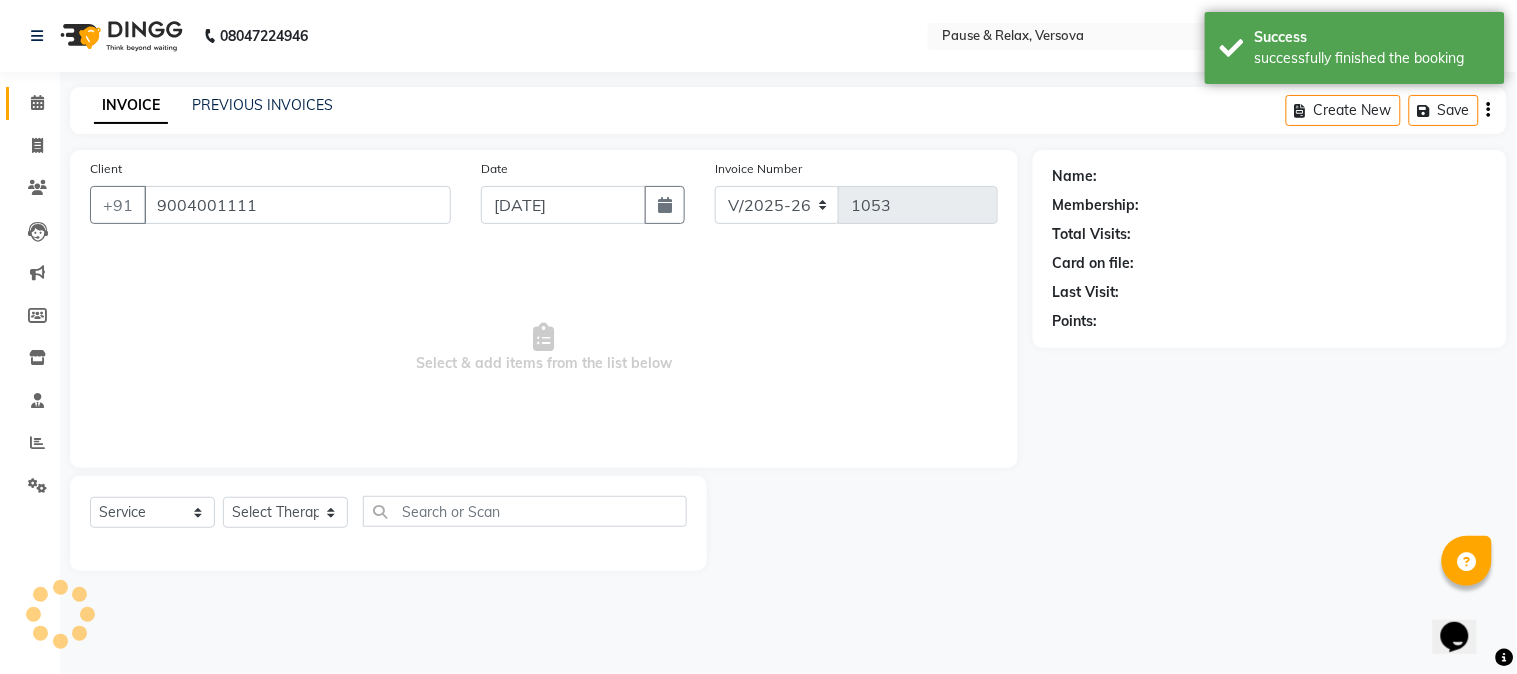 select on "53331" 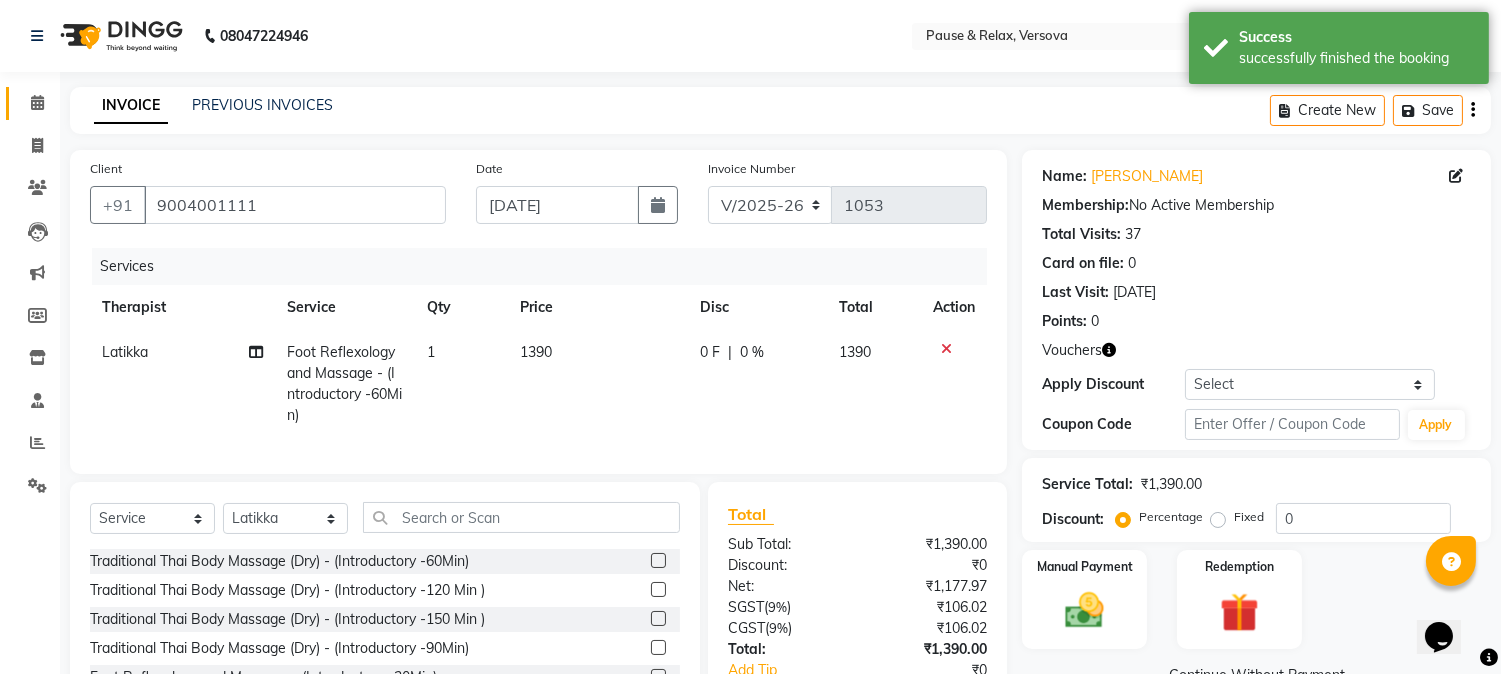 scroll, scrollTop: 148, scrollLeft: 0, axis: vertical 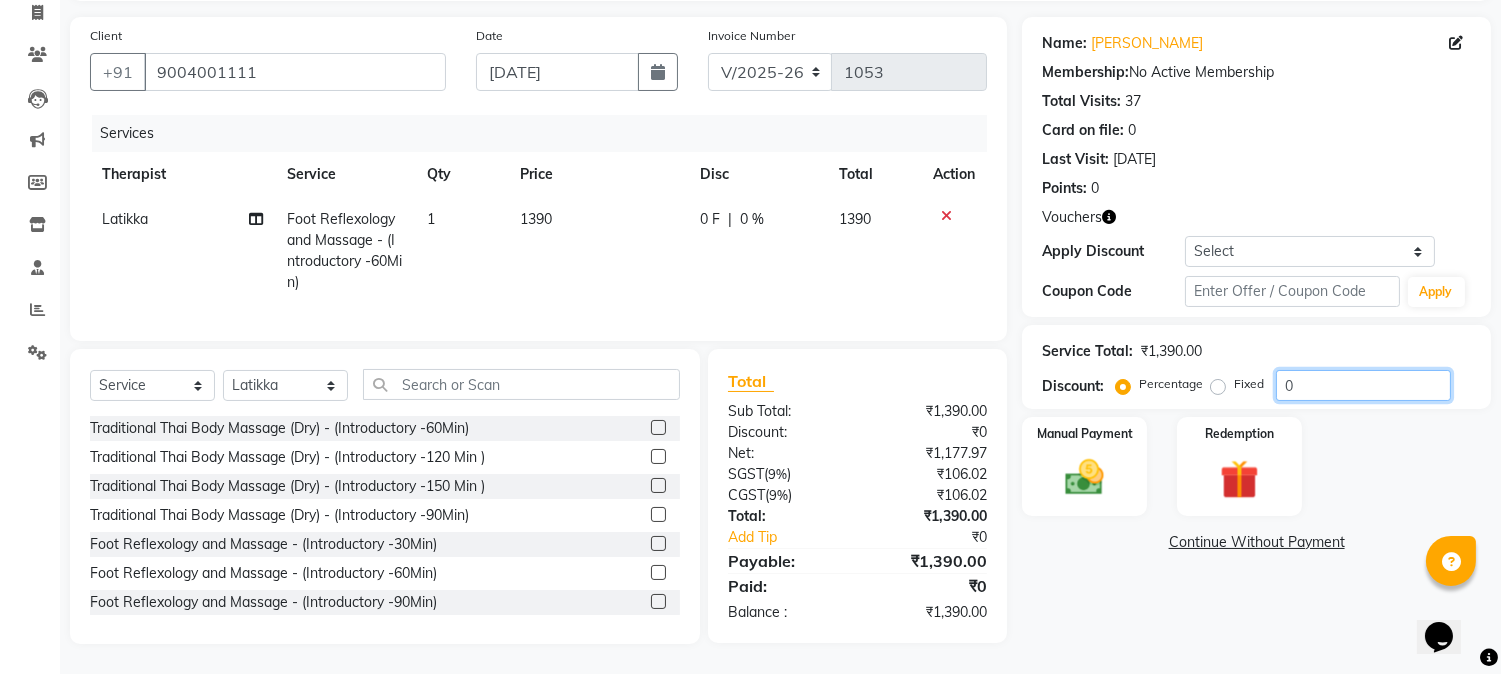 click on "0" 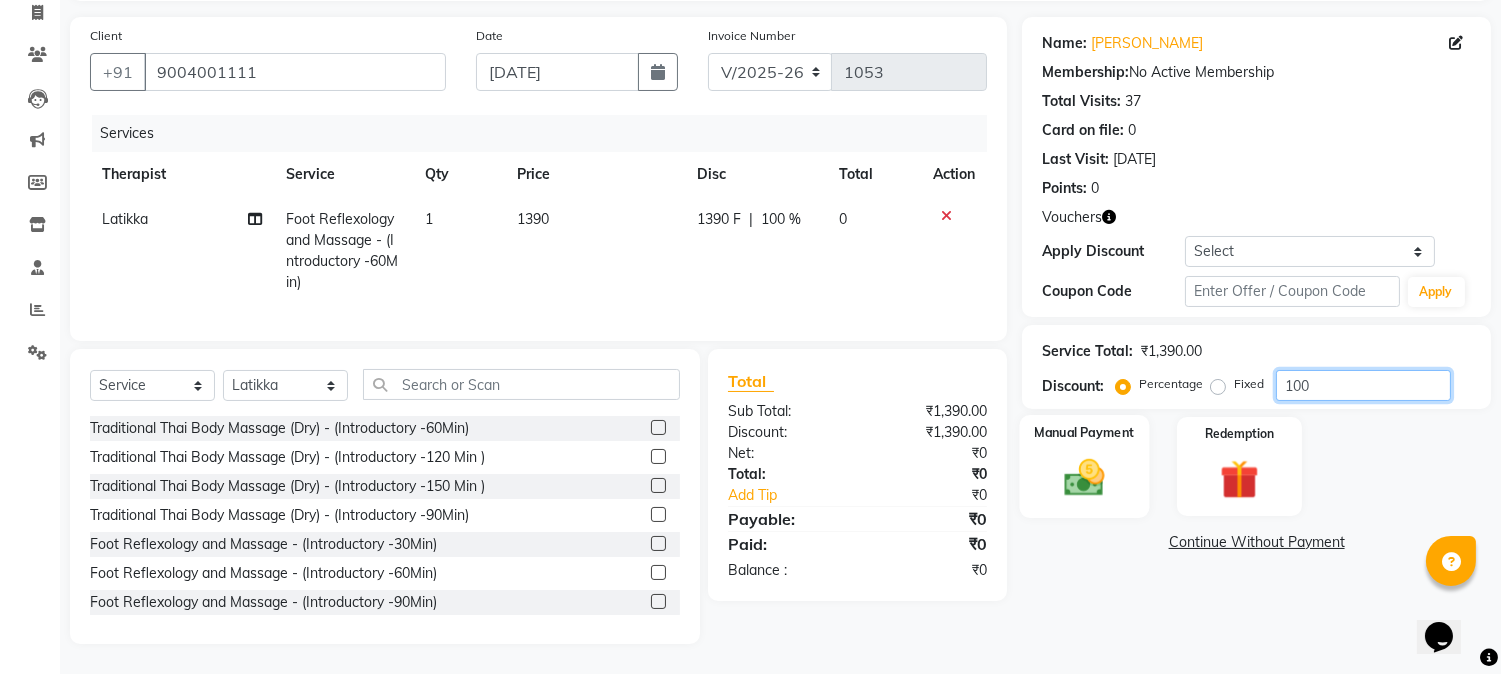 type on "100" 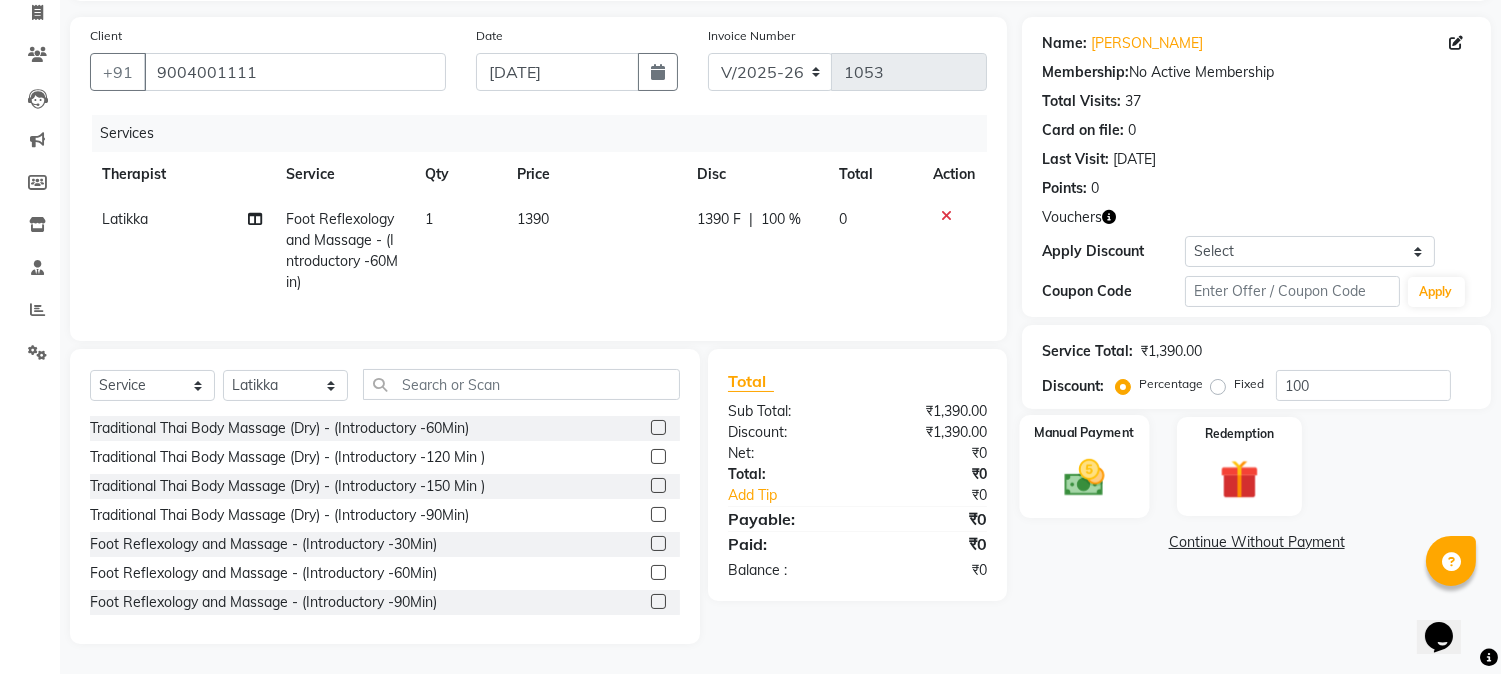 click 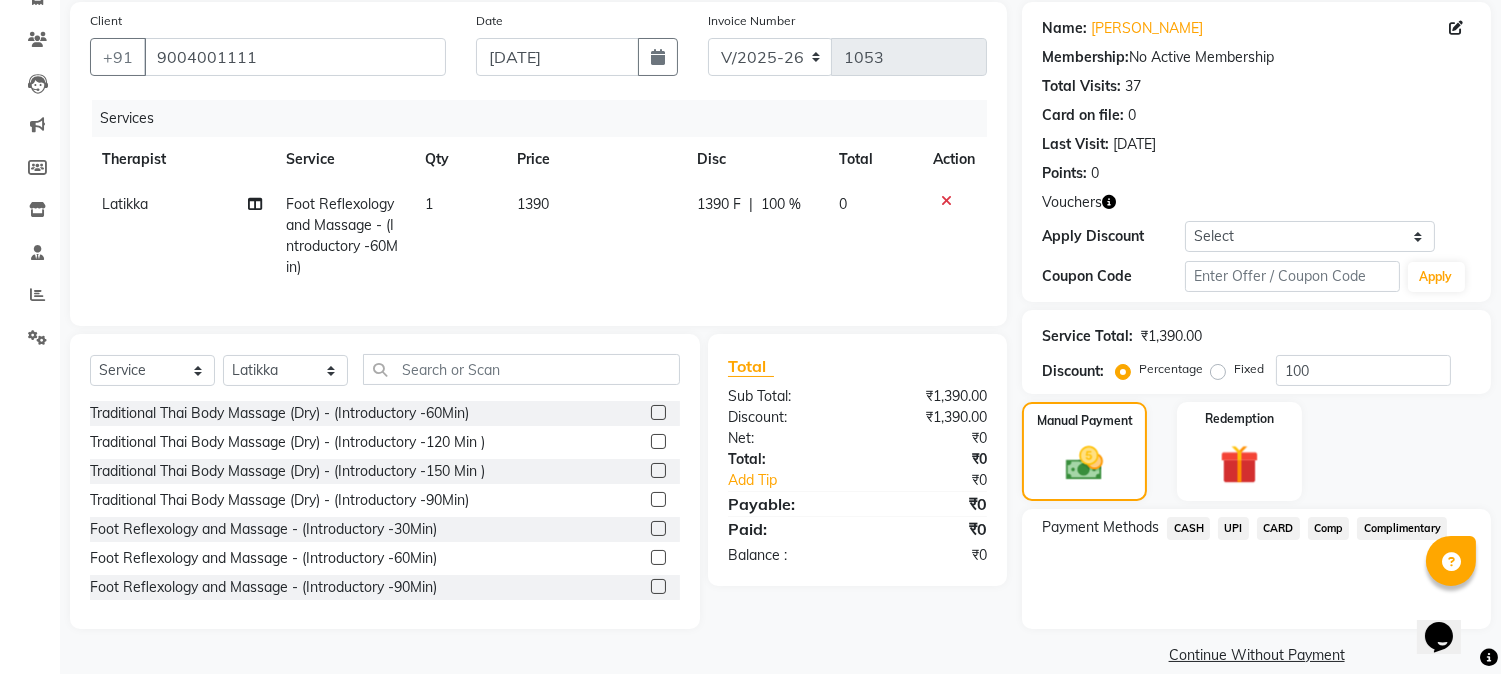 click on "CASH" 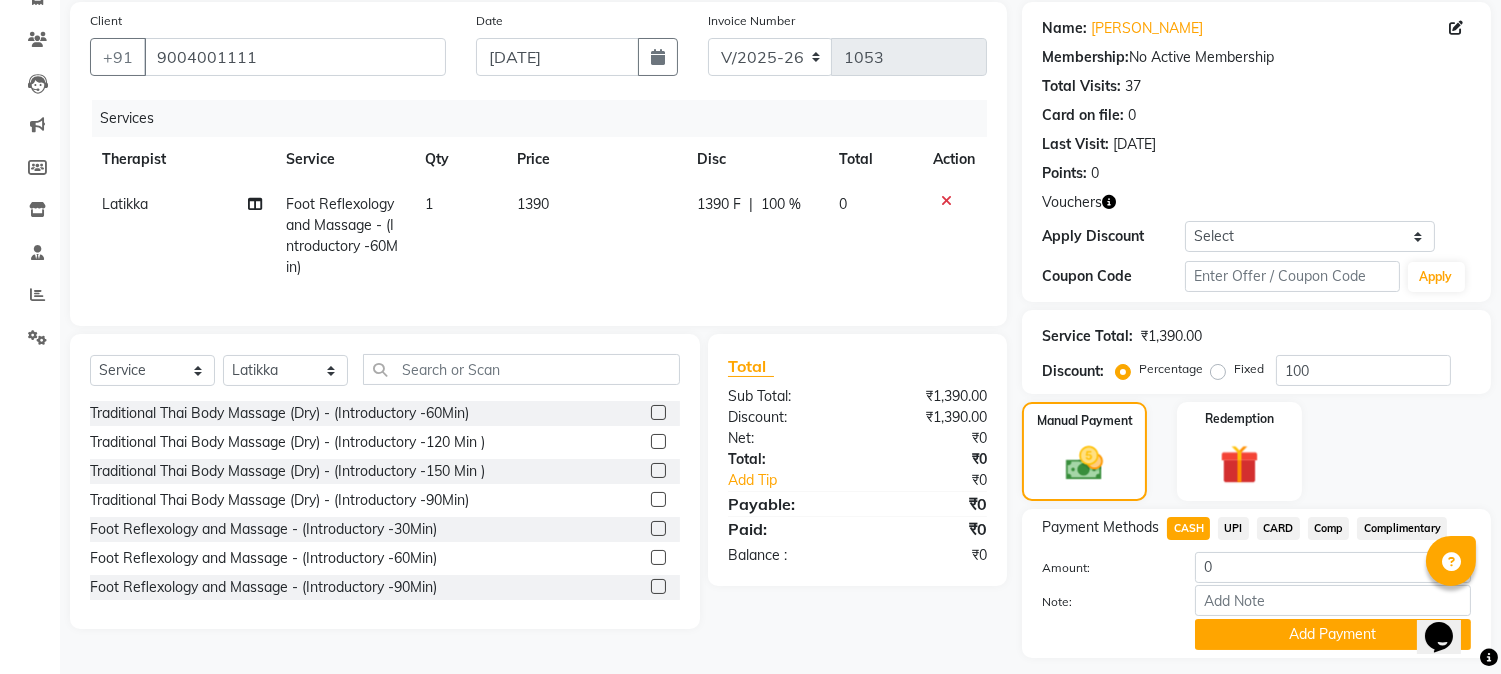 scroll, scrollTop: 202, scrollLeft: 0, axis: vertical 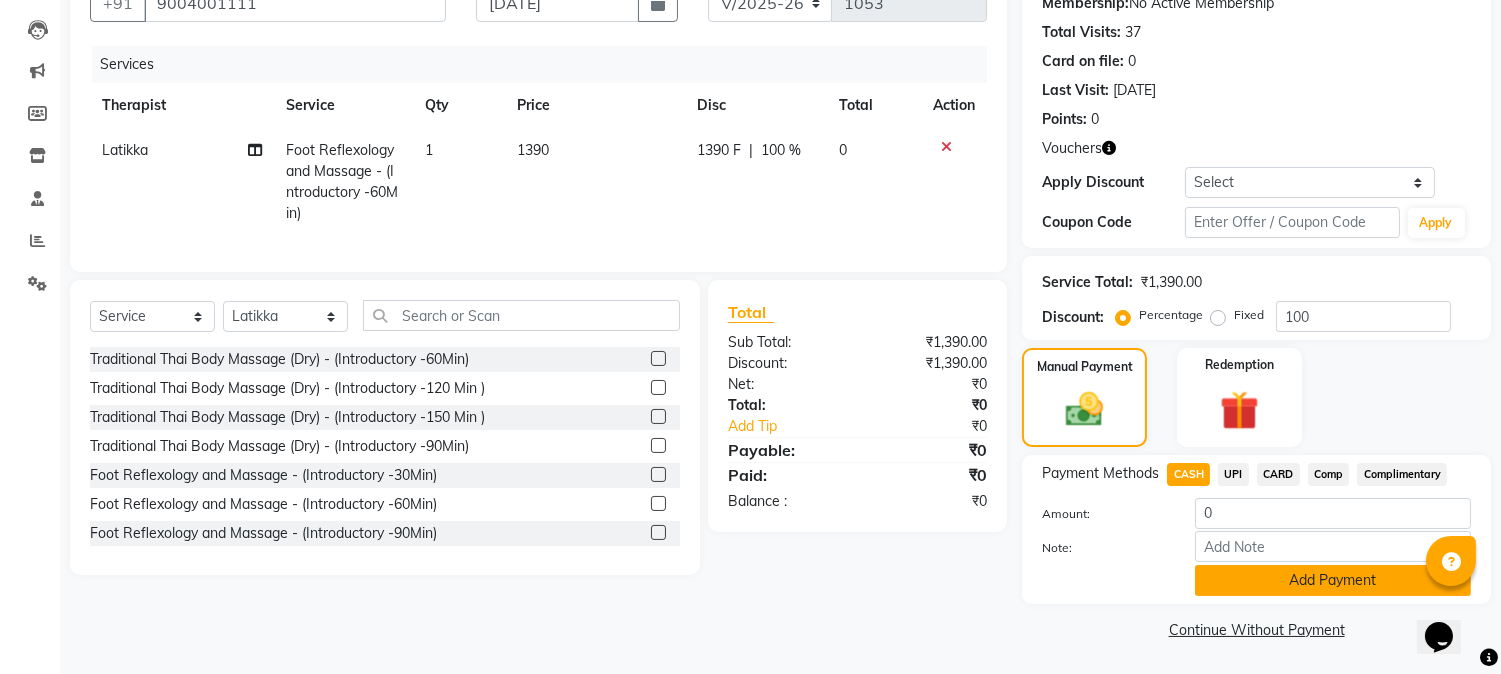 click on "Add Payment" 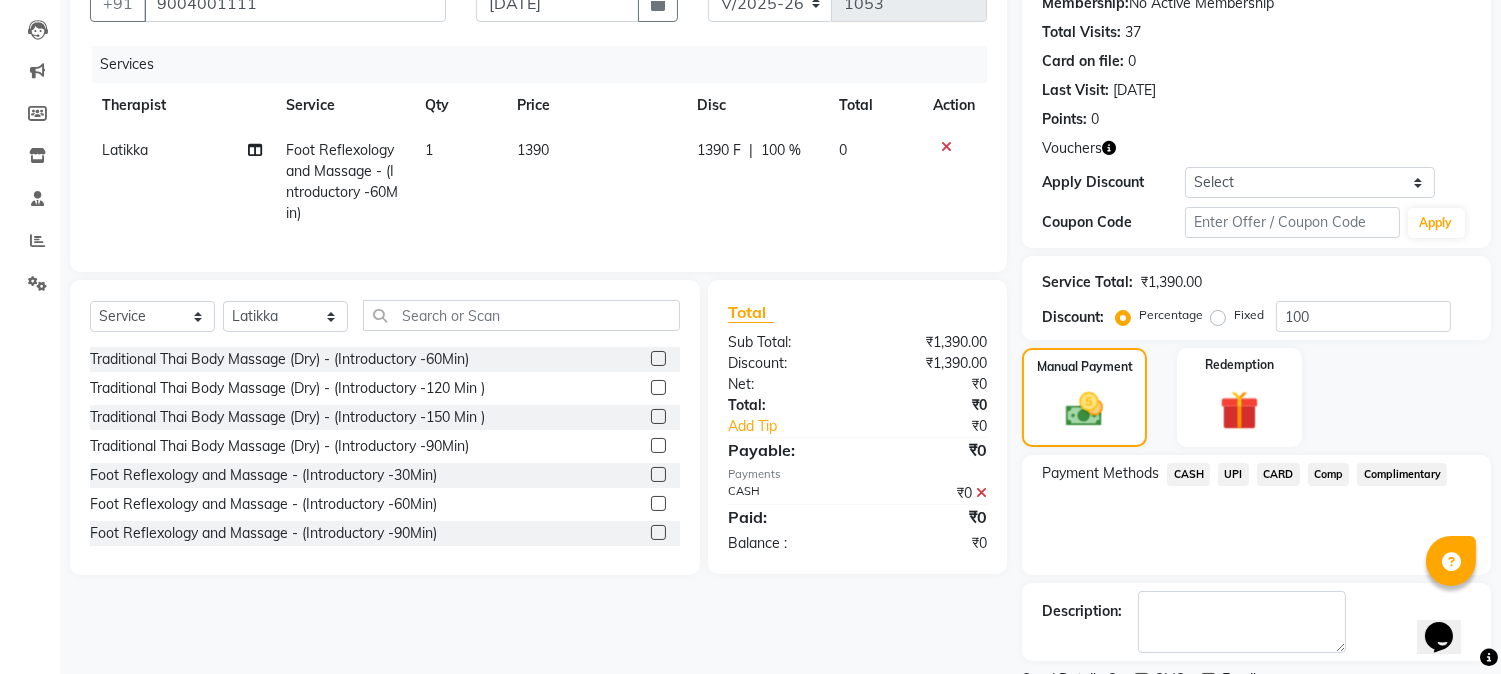 scroll, scrollTop: 285, scrollLeft: 0, axis: vertical 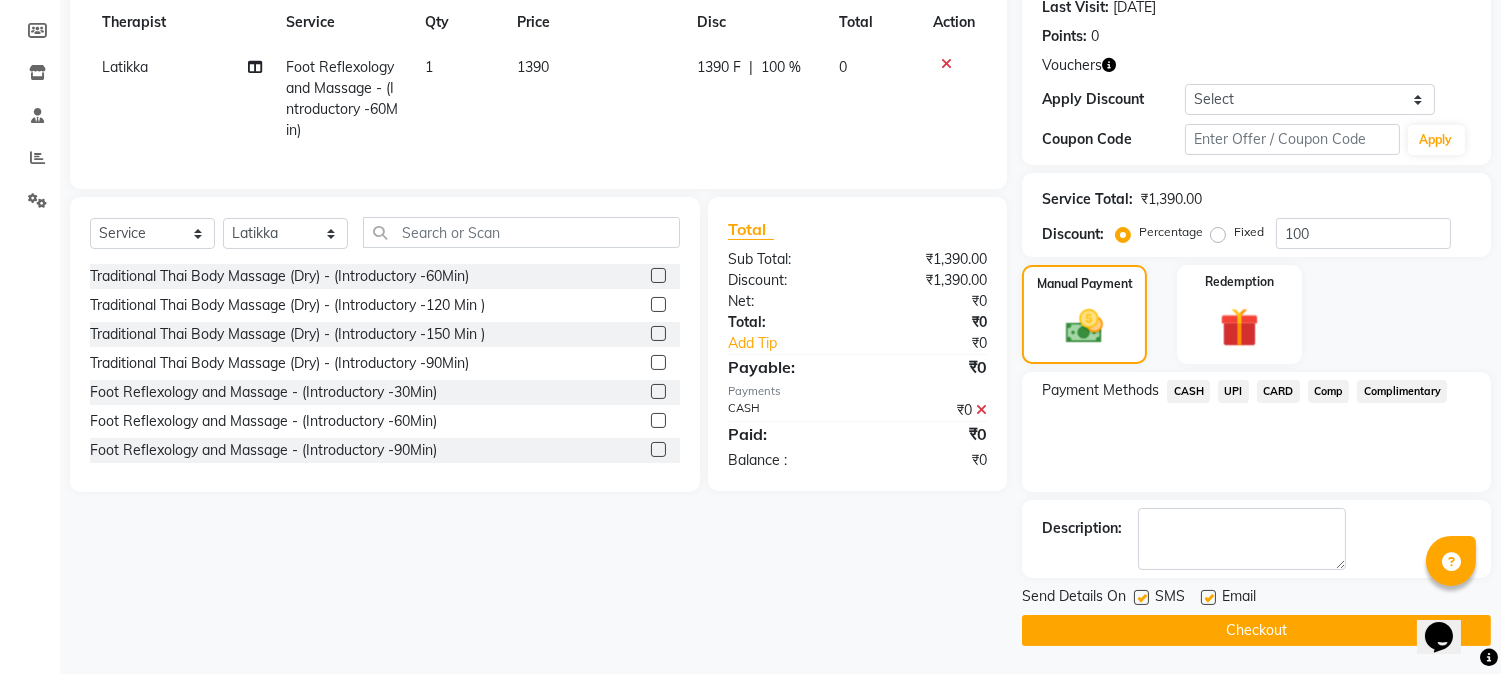 click 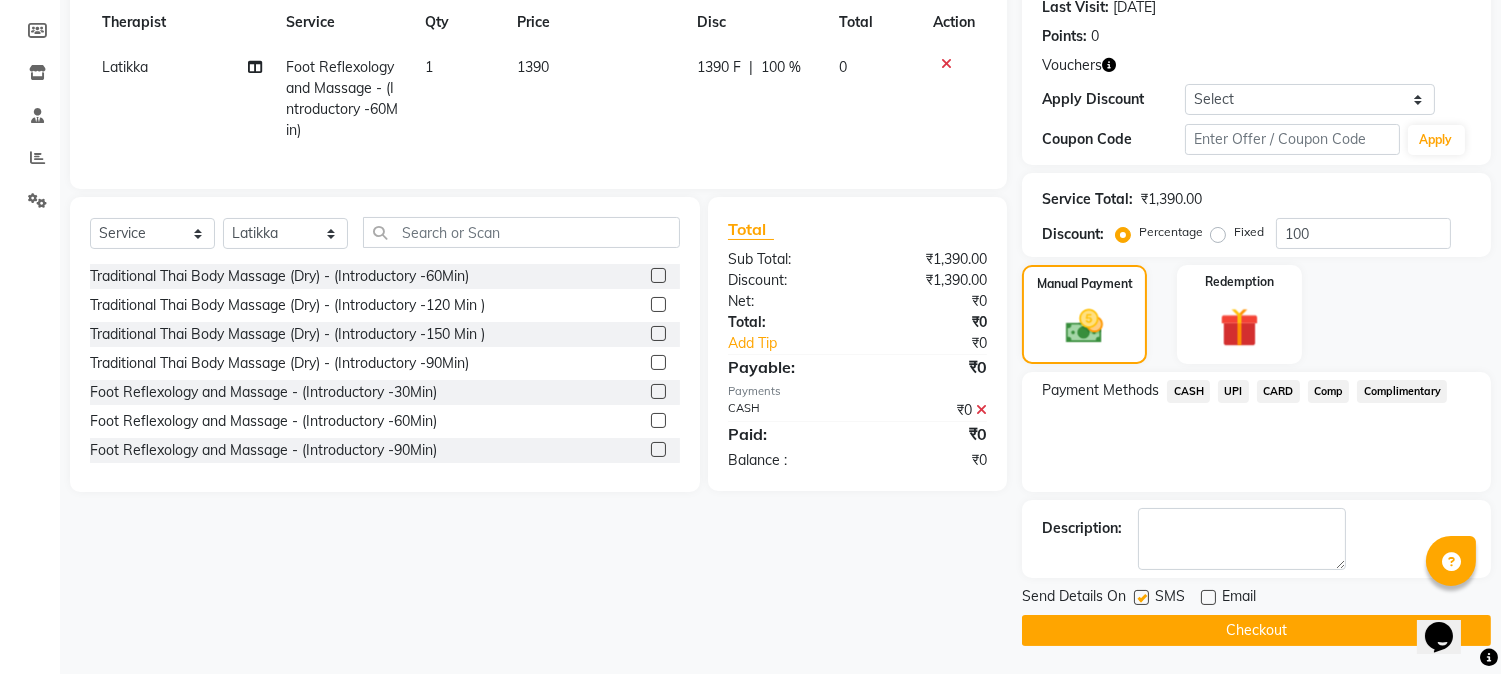 click on "Checkout" 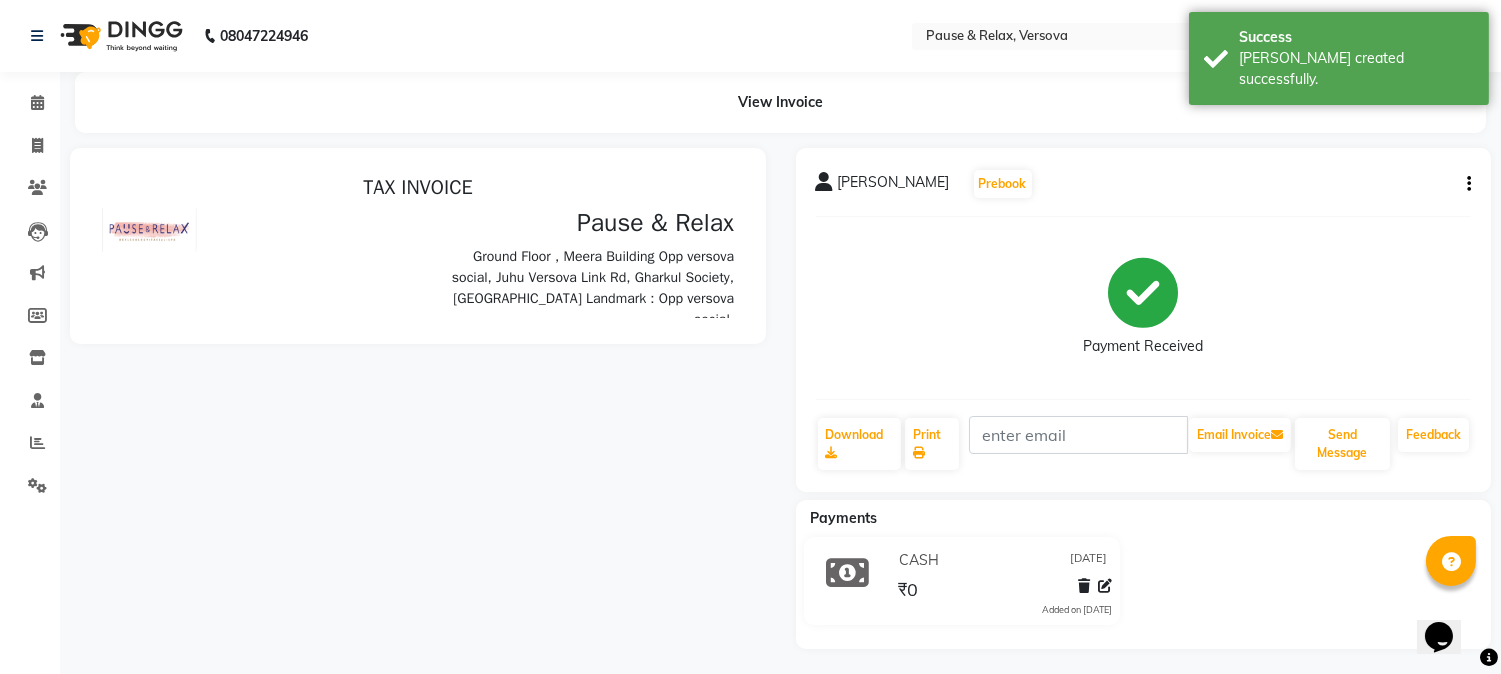 scroll, scrollTop: 0, scrollLeft: 0, axis: both 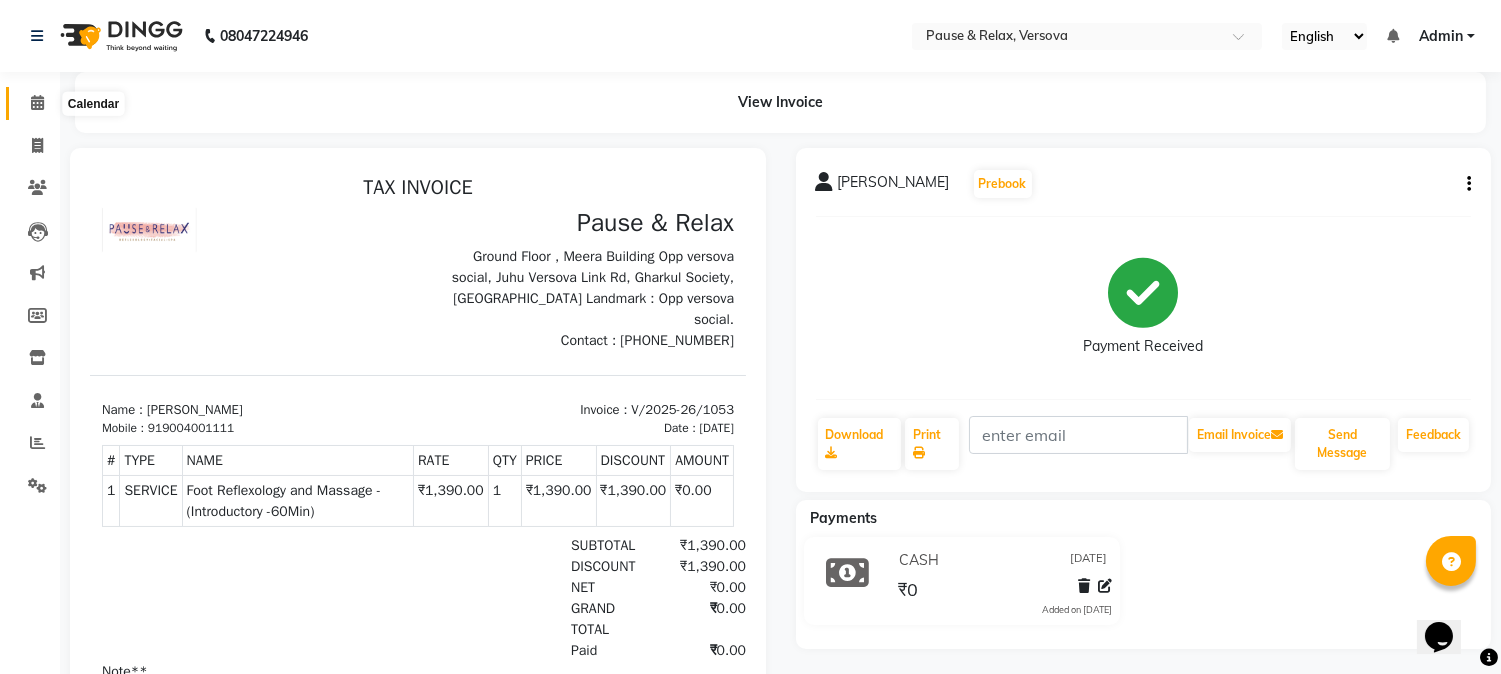 click 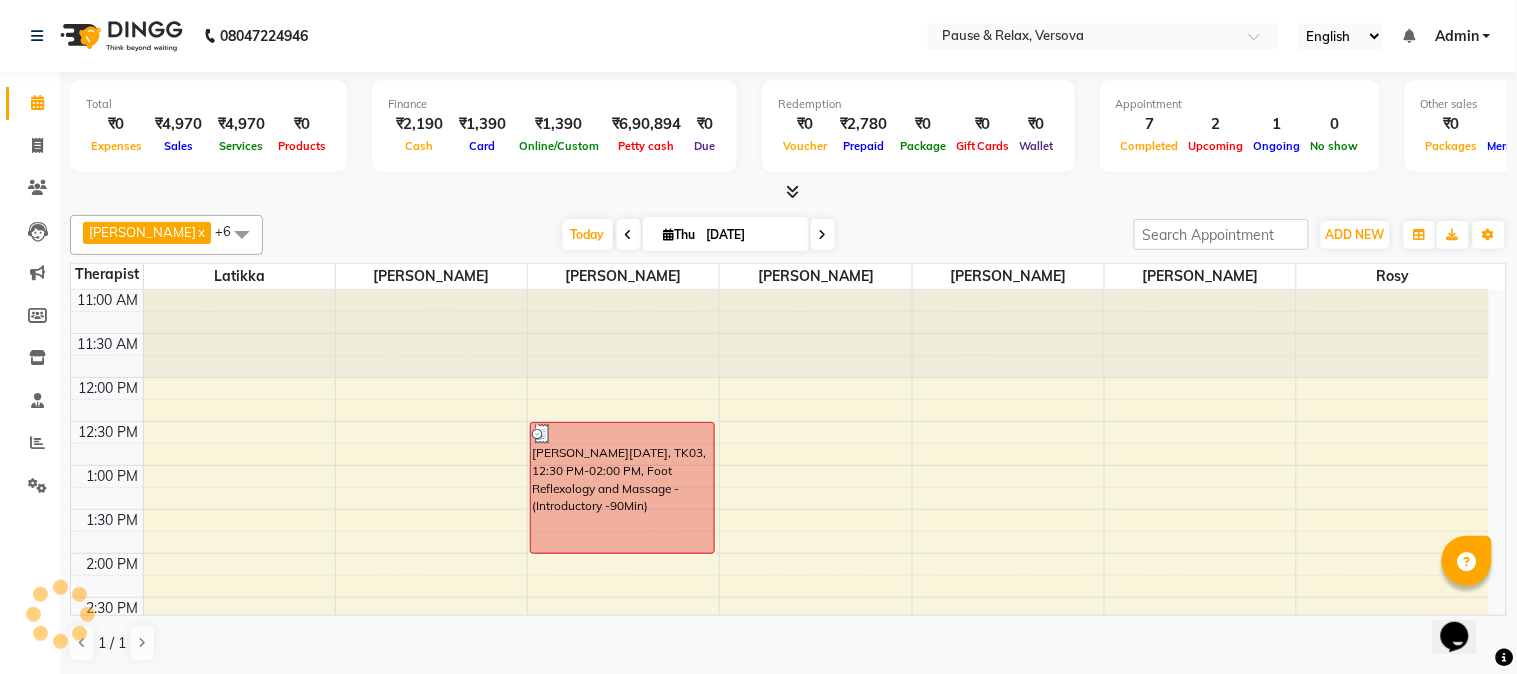 scroll, scrollTop: 0, scrollLeft: 0, axis: both 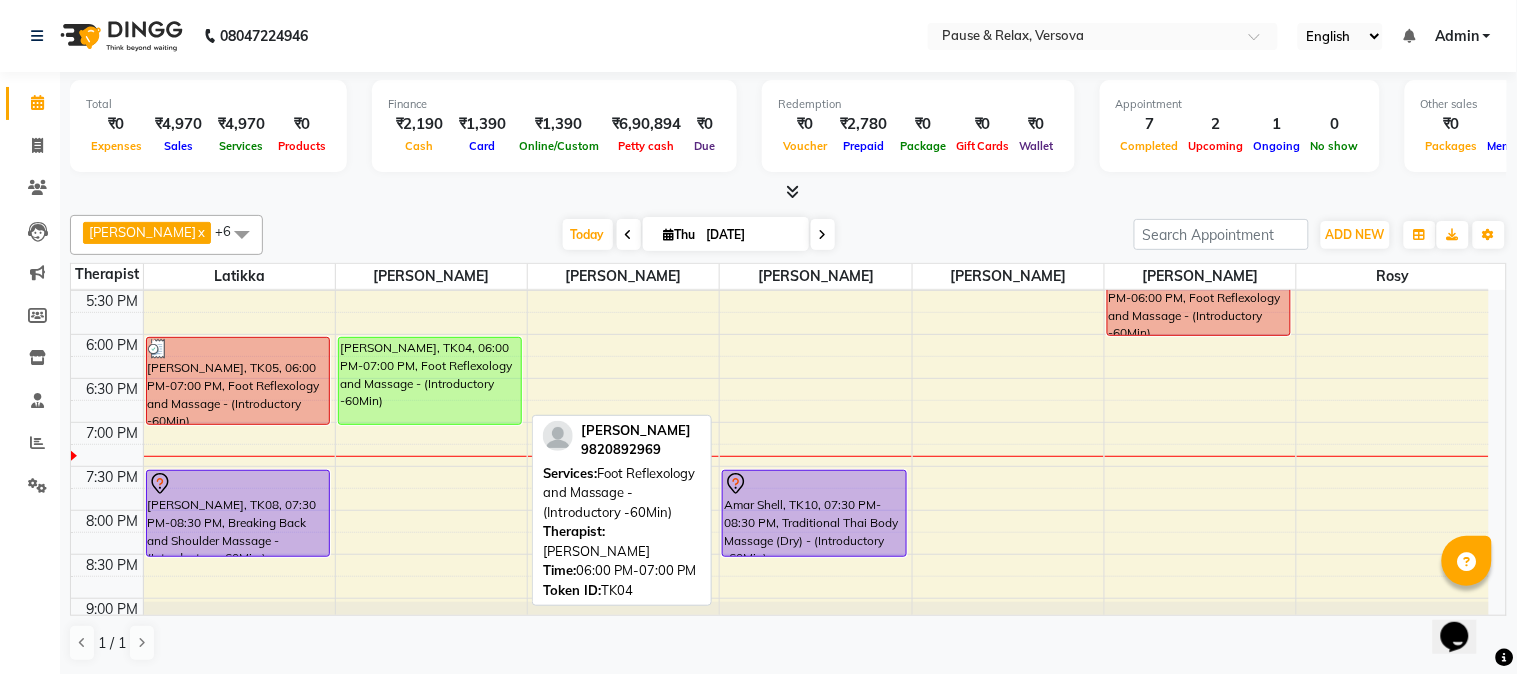 click on "[PERSON_NAME], TK04, 06:00 PM-07:00 PM, Foot Reflexology and Massage - (Introductory -60Min)" at bounding box center (430, 381) 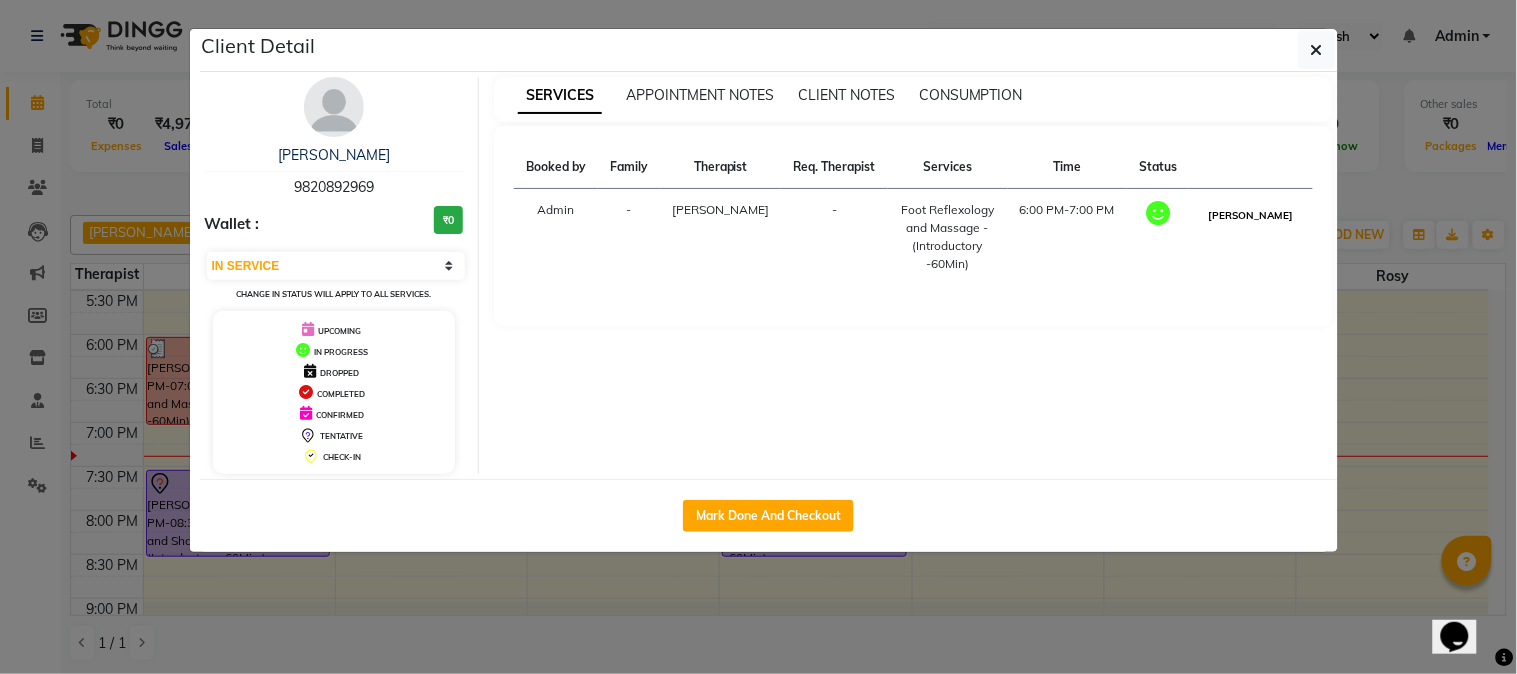 click on "[PERSON_NAME]" at bounding box center [1250, 215] 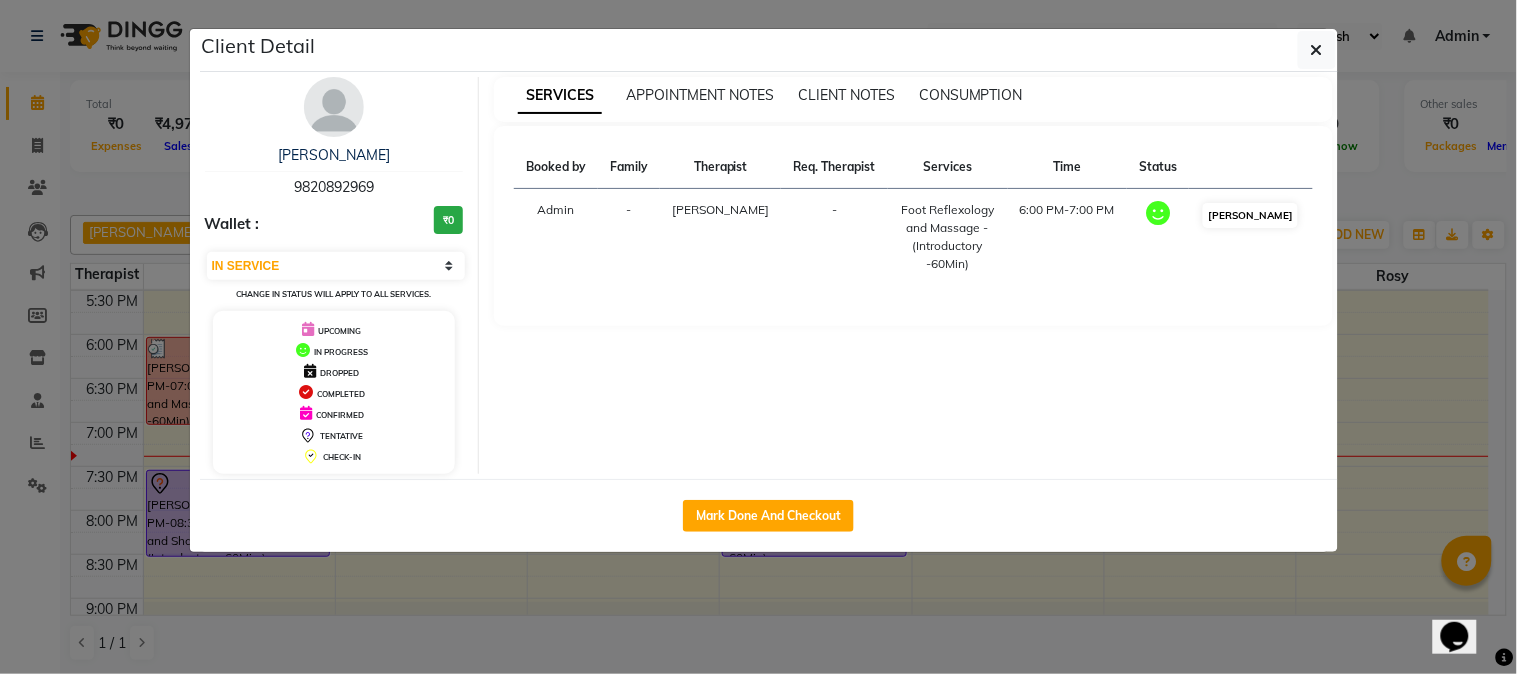 select on "3" 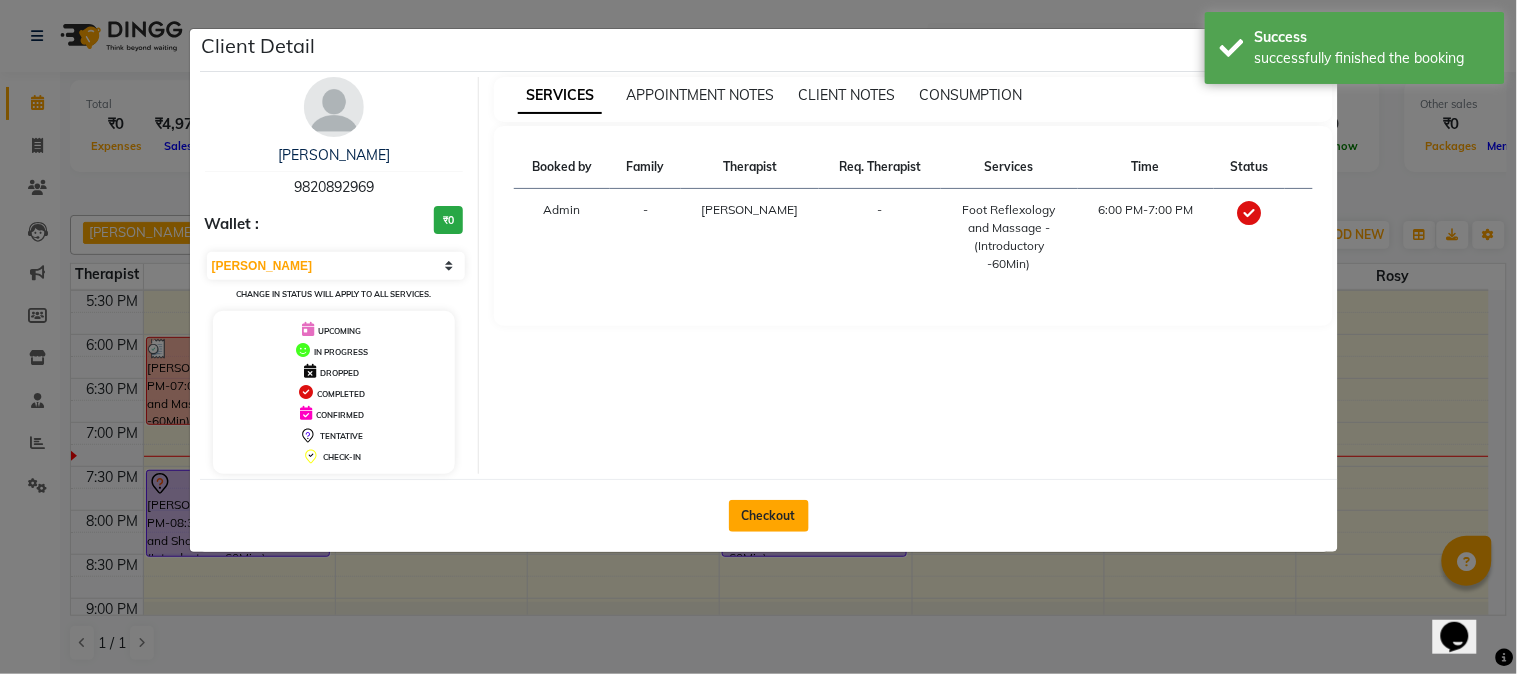 click on "Checkout" 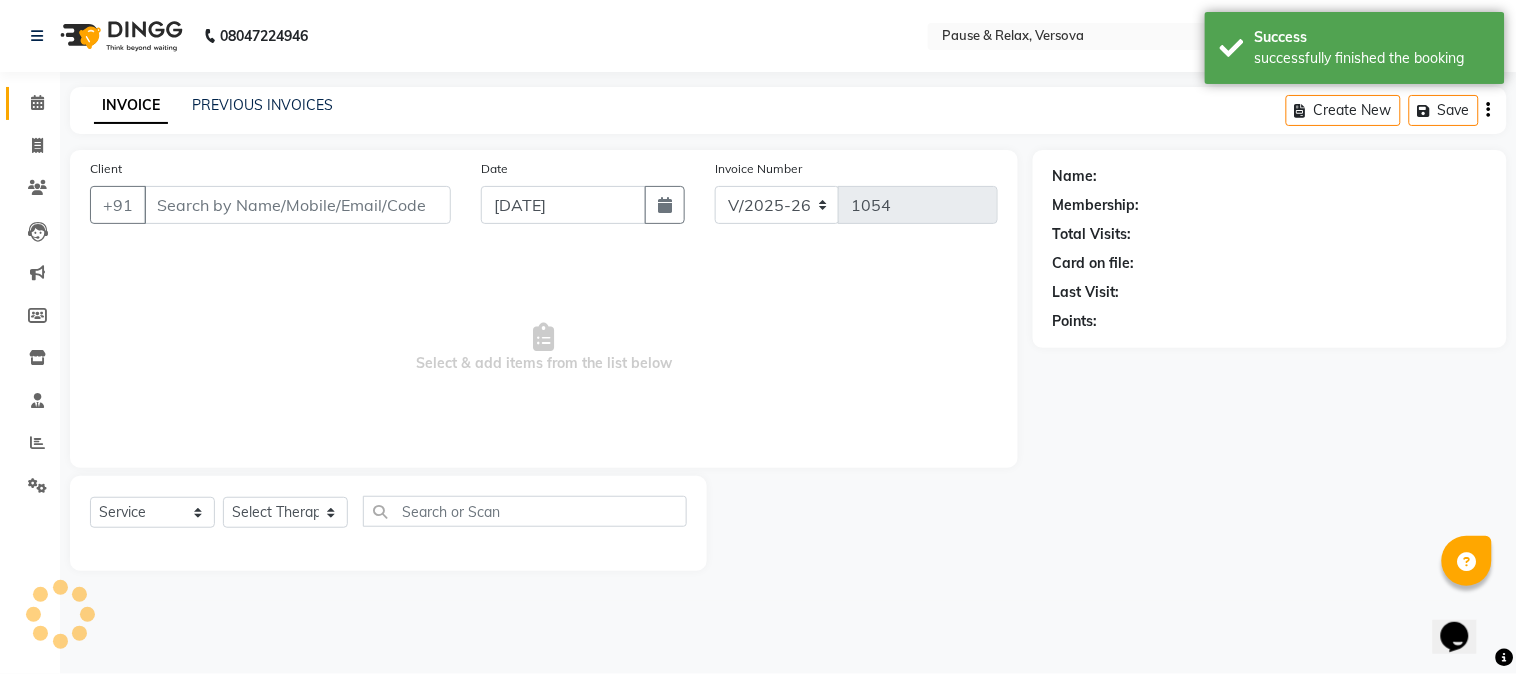 type on "9820892969" 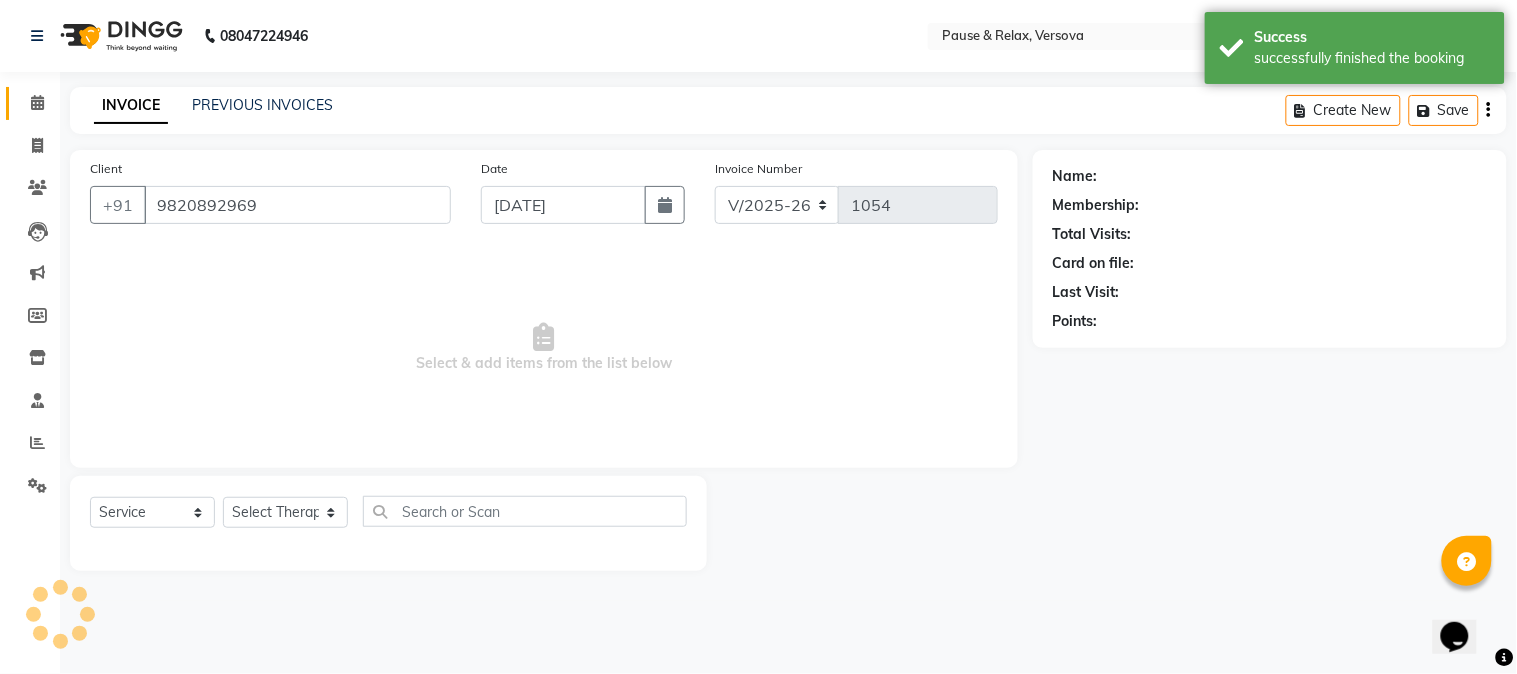 select on "53332" 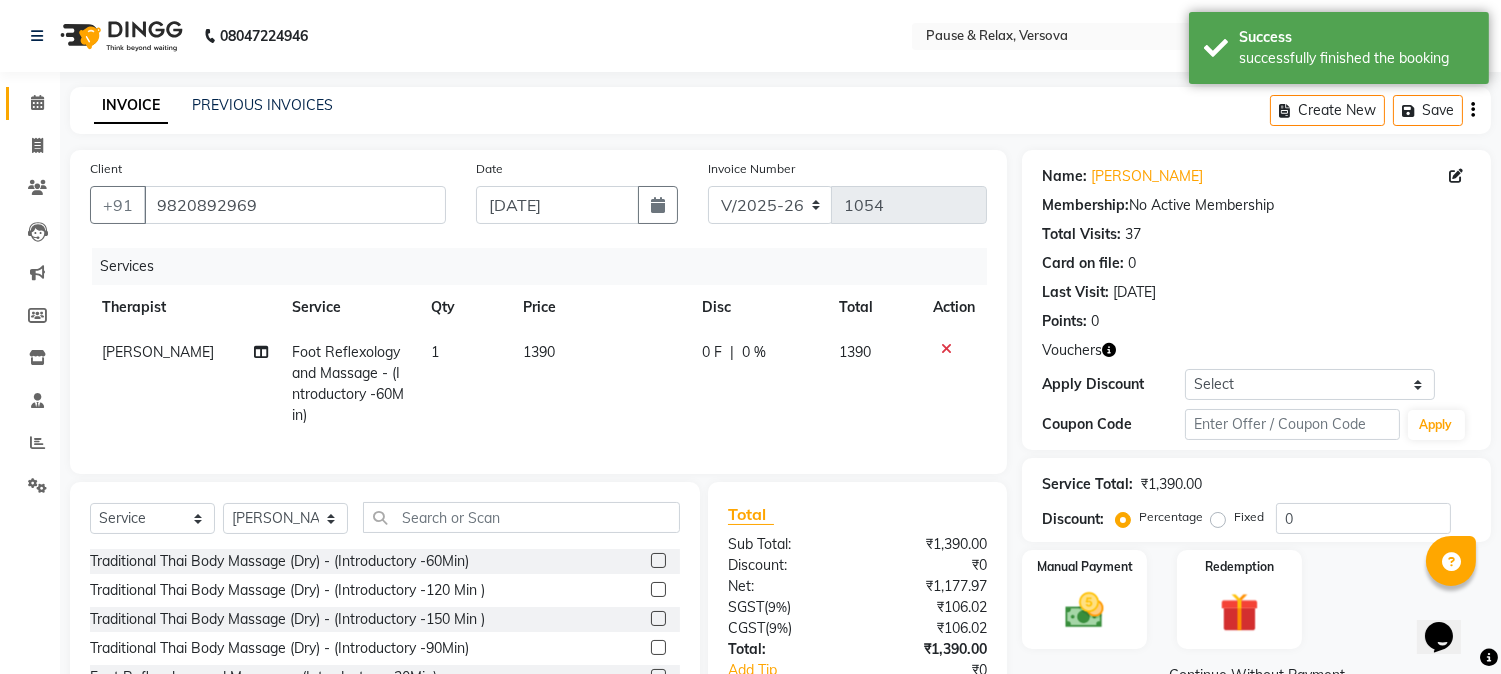 scroll, scrollTop: 148, scrollLeft: 0, axis: vertical 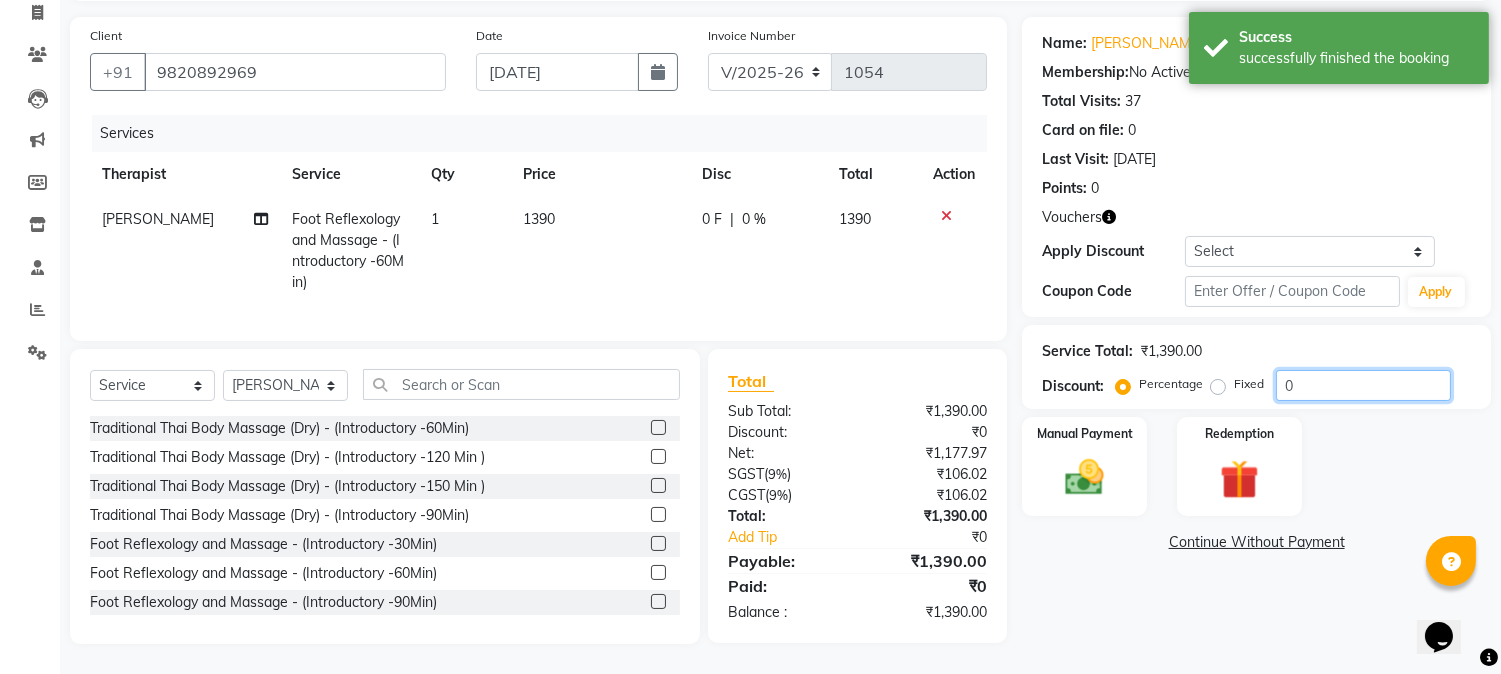 click on "0" 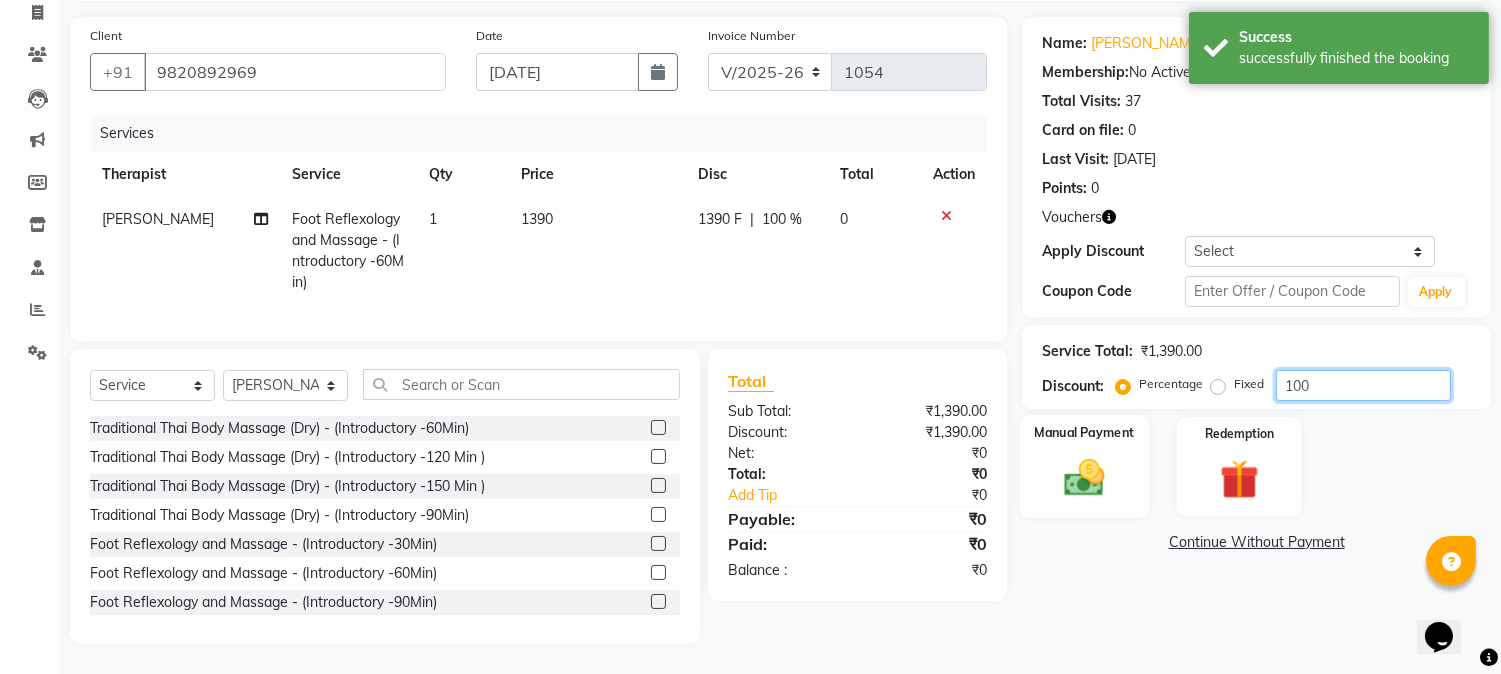 type on "100" 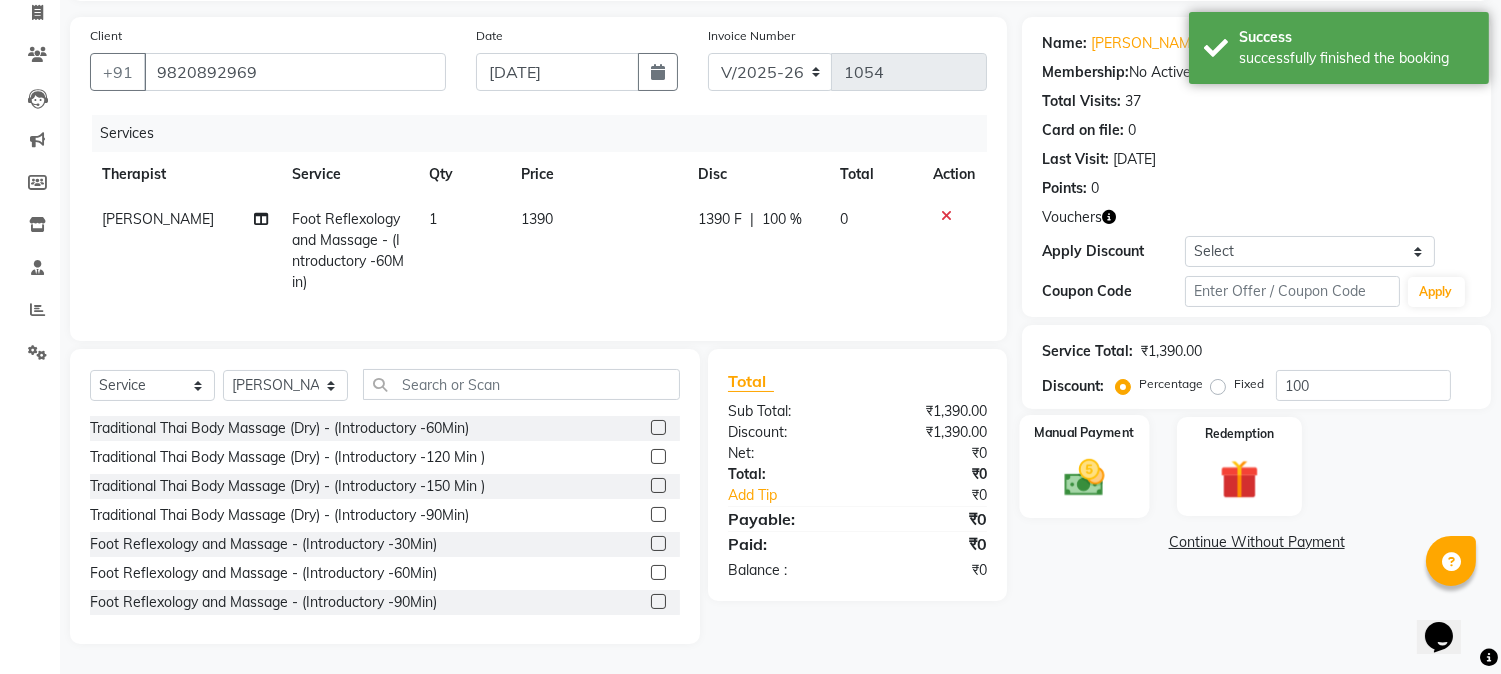 click 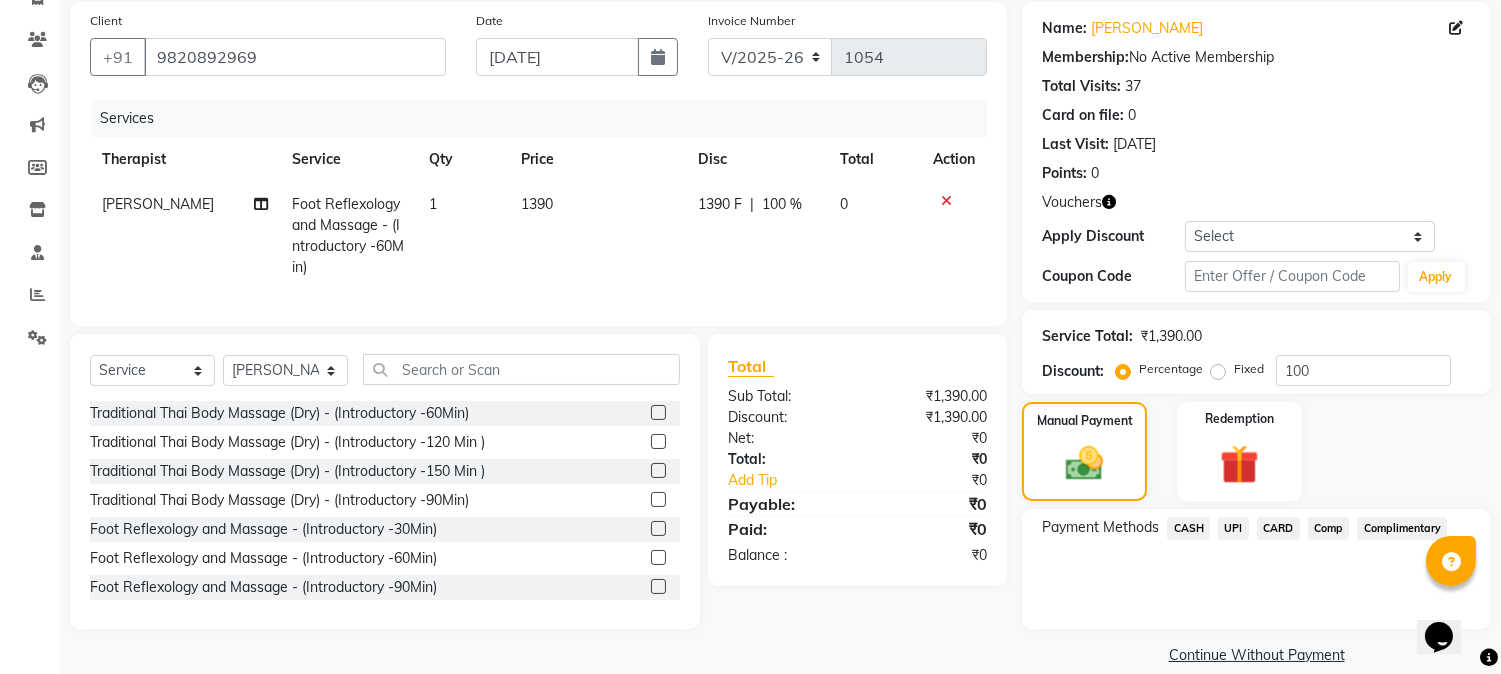 click on "CASH" 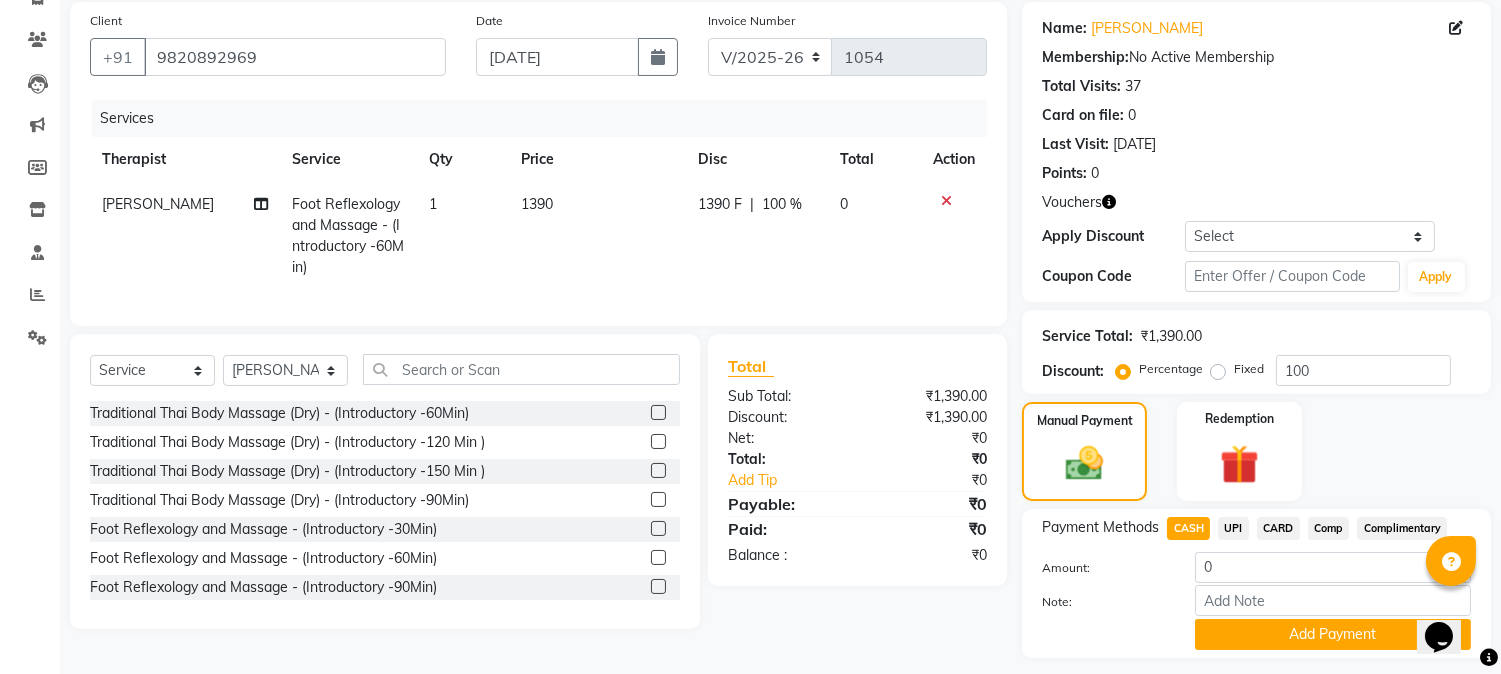 scroll, scrollTop: 202, scrollLeft: 0, axis: vertical 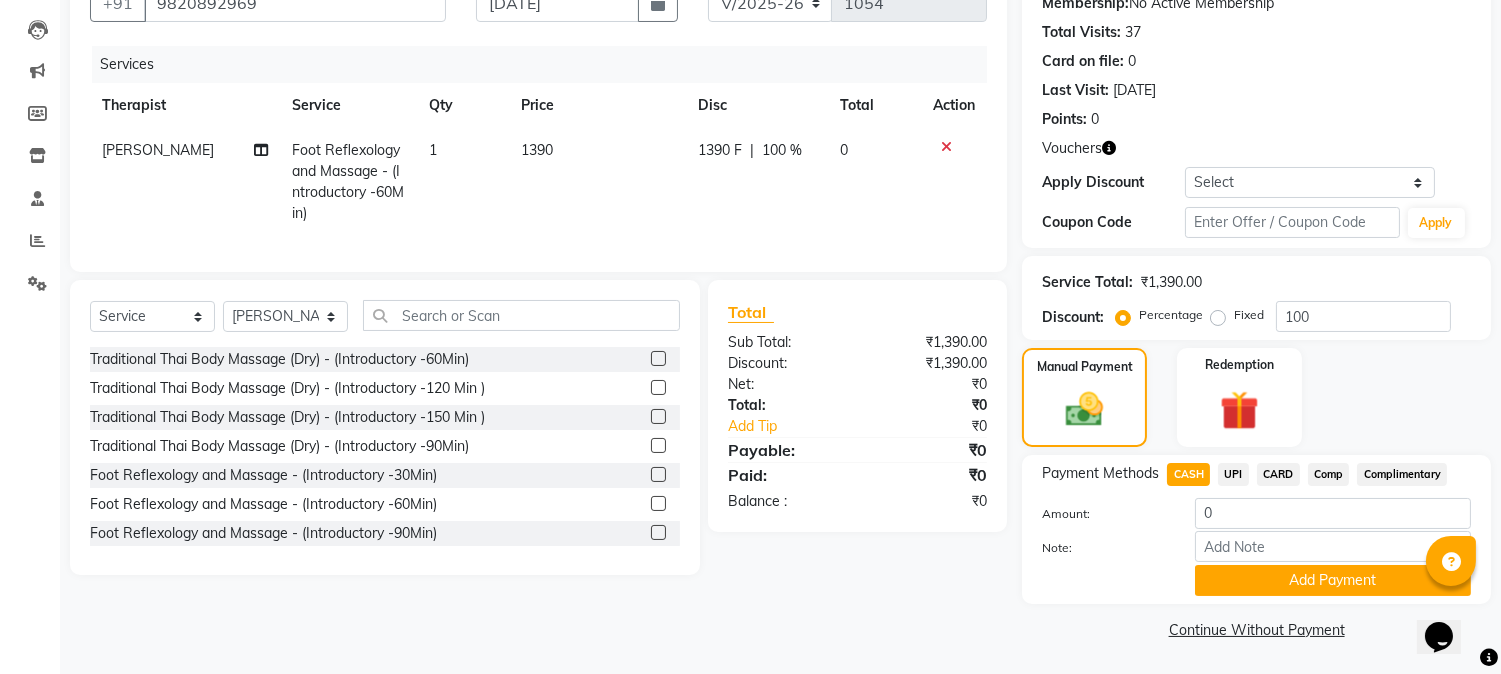 drag, startPoint x: 1503, startPoint y: 506, endPoint x: 56, endPoint y: 26, distance: 1524.5356 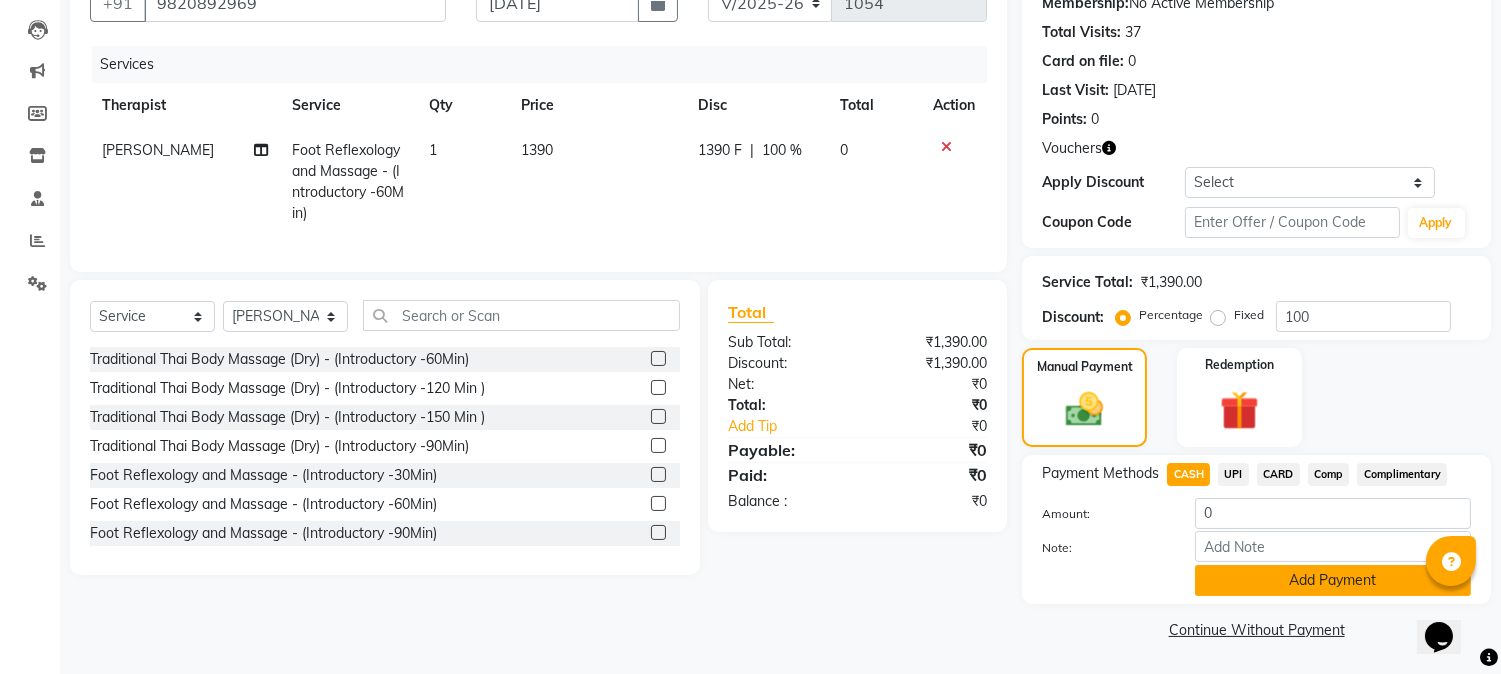 click on "Add Payment" 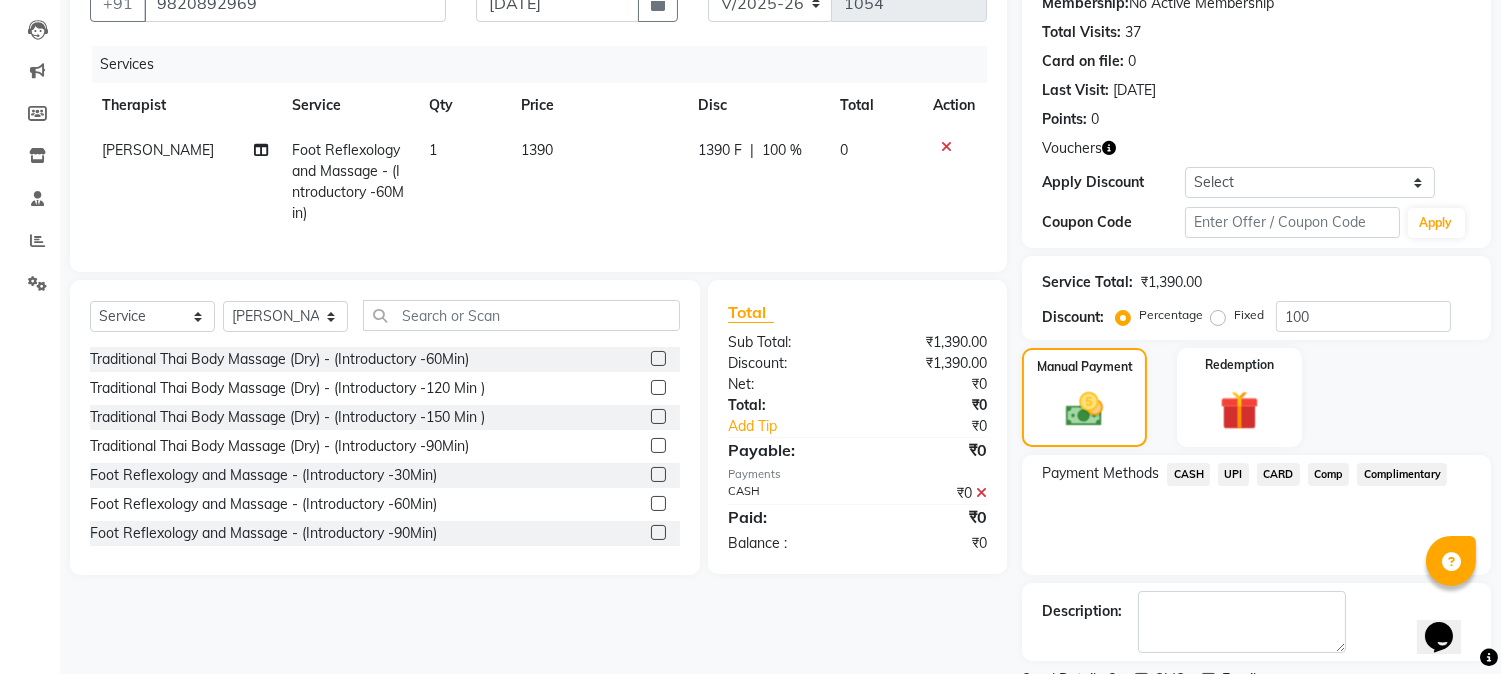 scroll, scrollTop: 285, scrollLeft: 0, axis: vertical 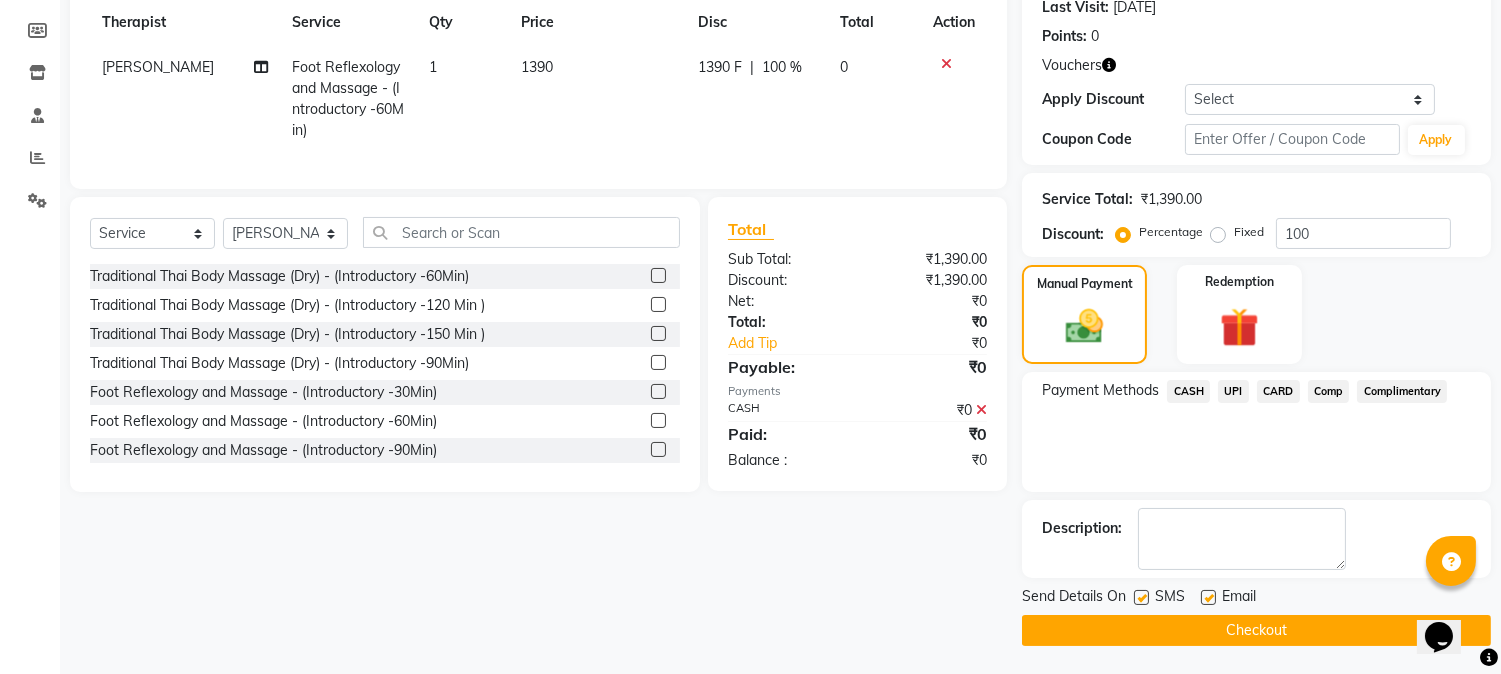 drag, startPoint x: 1212, startPoint y: 597, endPoint x: 1246, endPoint y: 617, distance: 39.446167 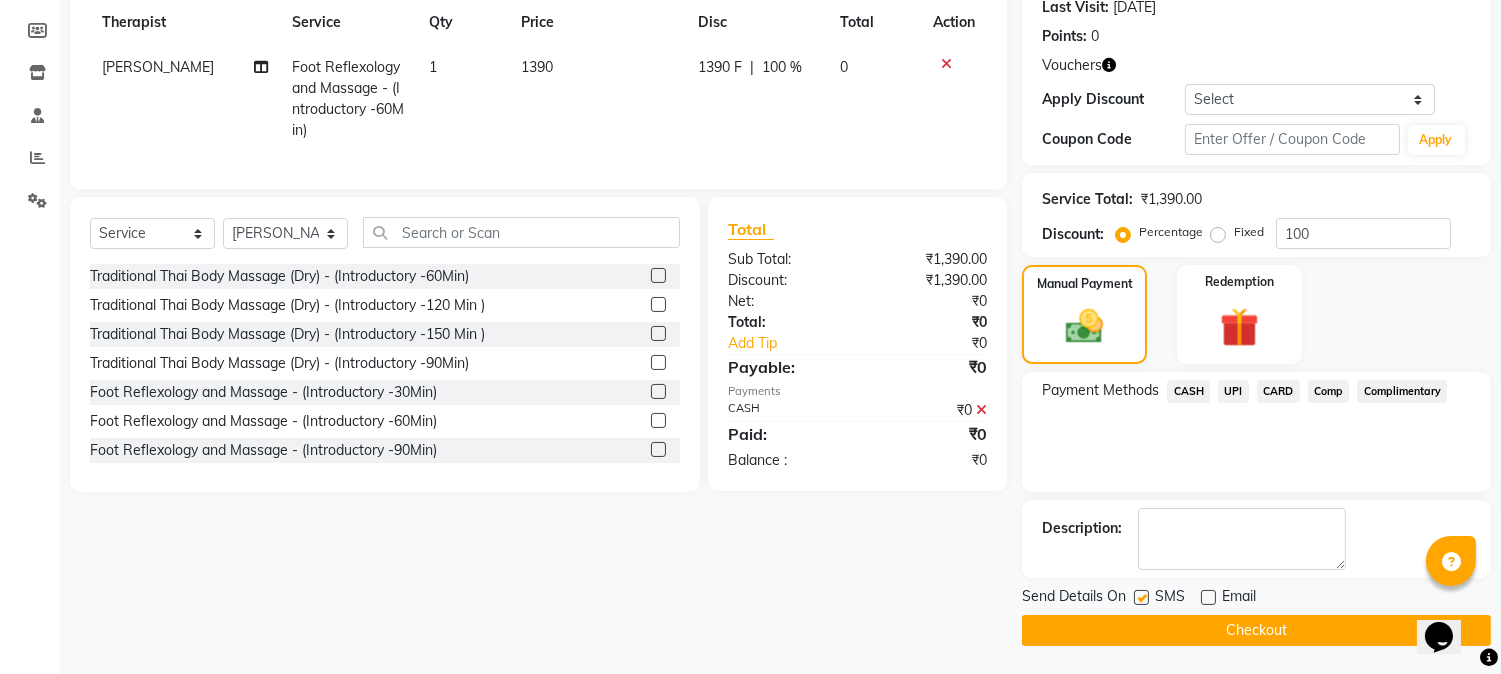 click on "Checkout" 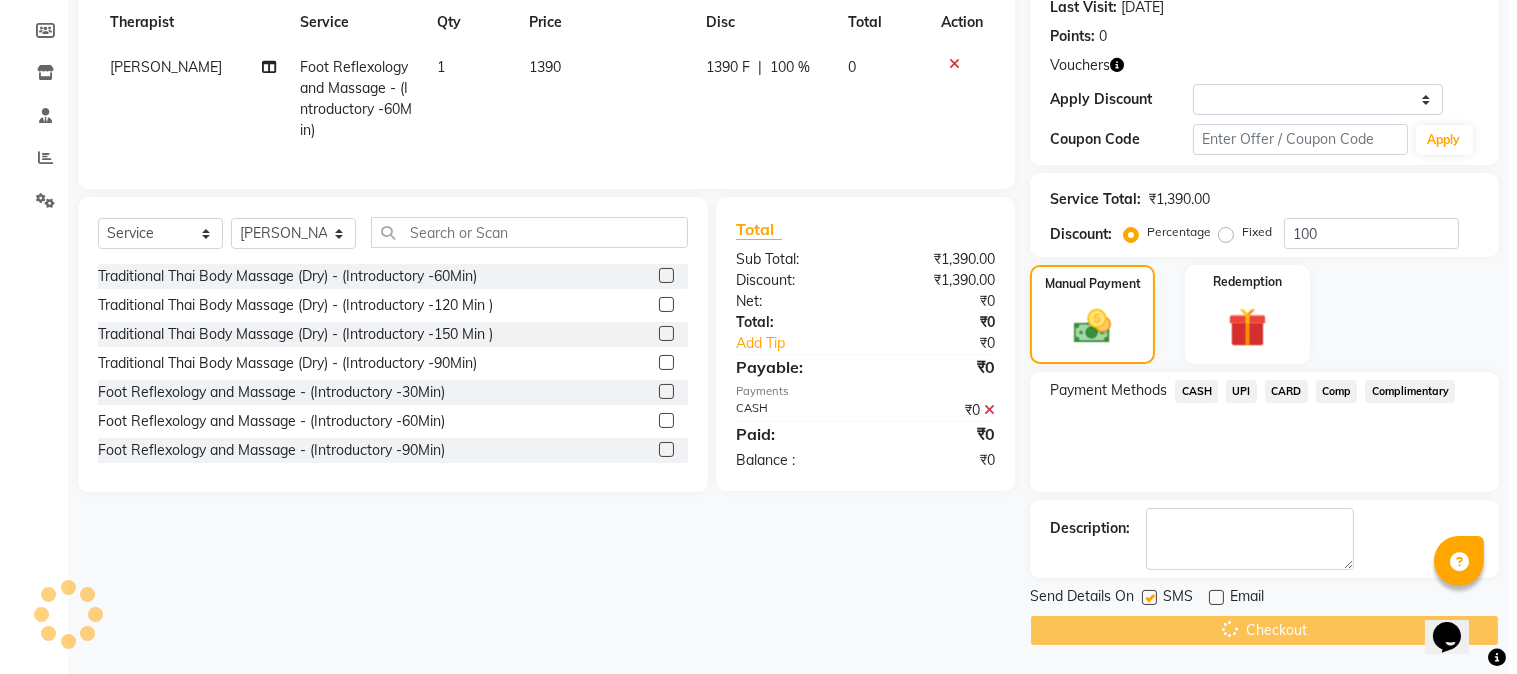 scroll, scrollTop: 0, scrollLeft: 0, axis: both 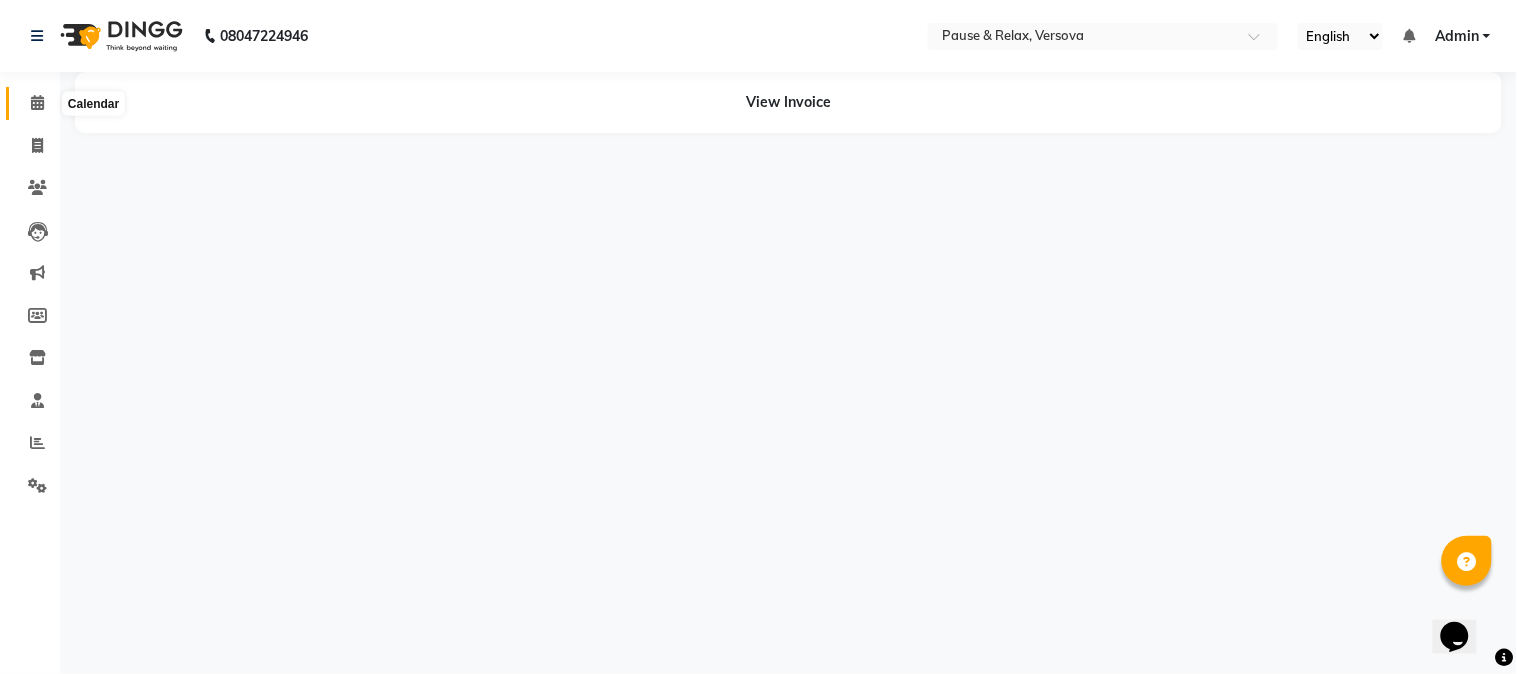 click 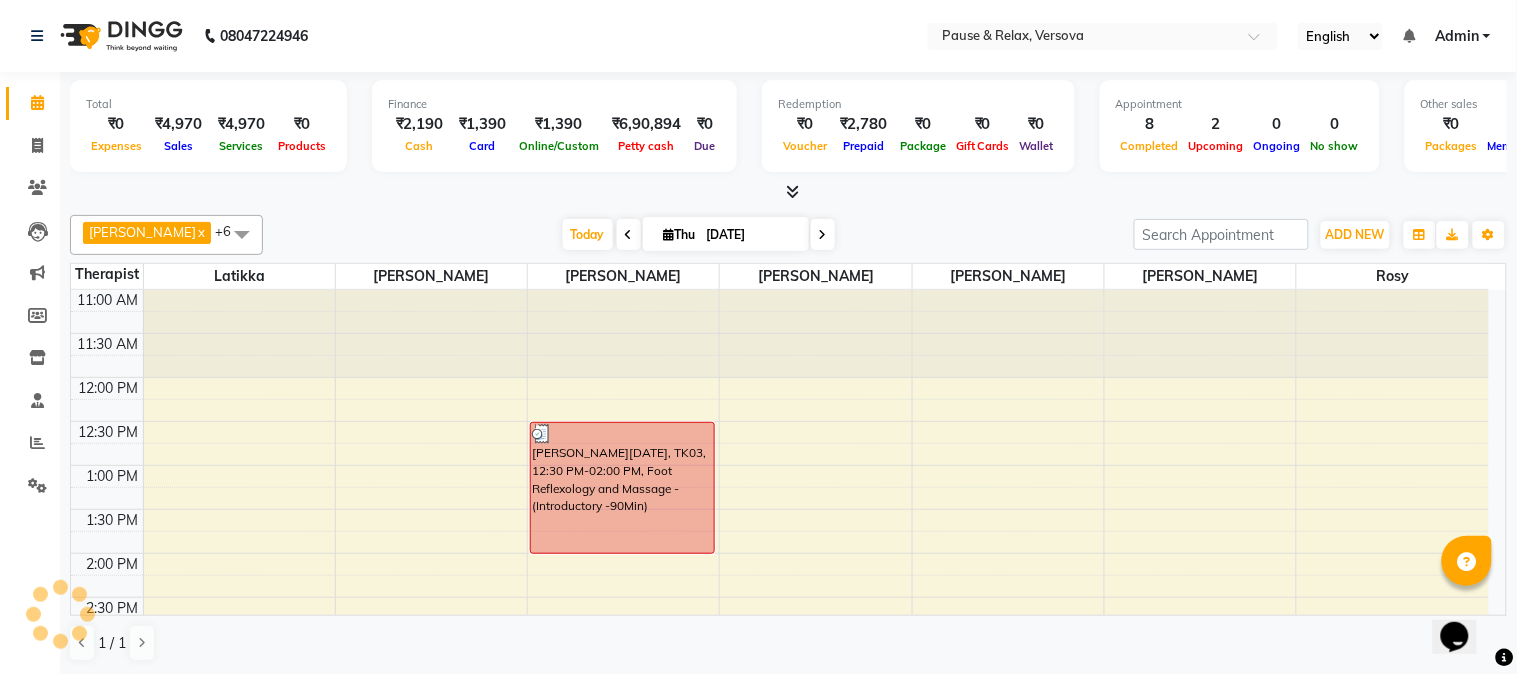 scroll, scrollTop: 0, scrollLeft: 0, axis: both 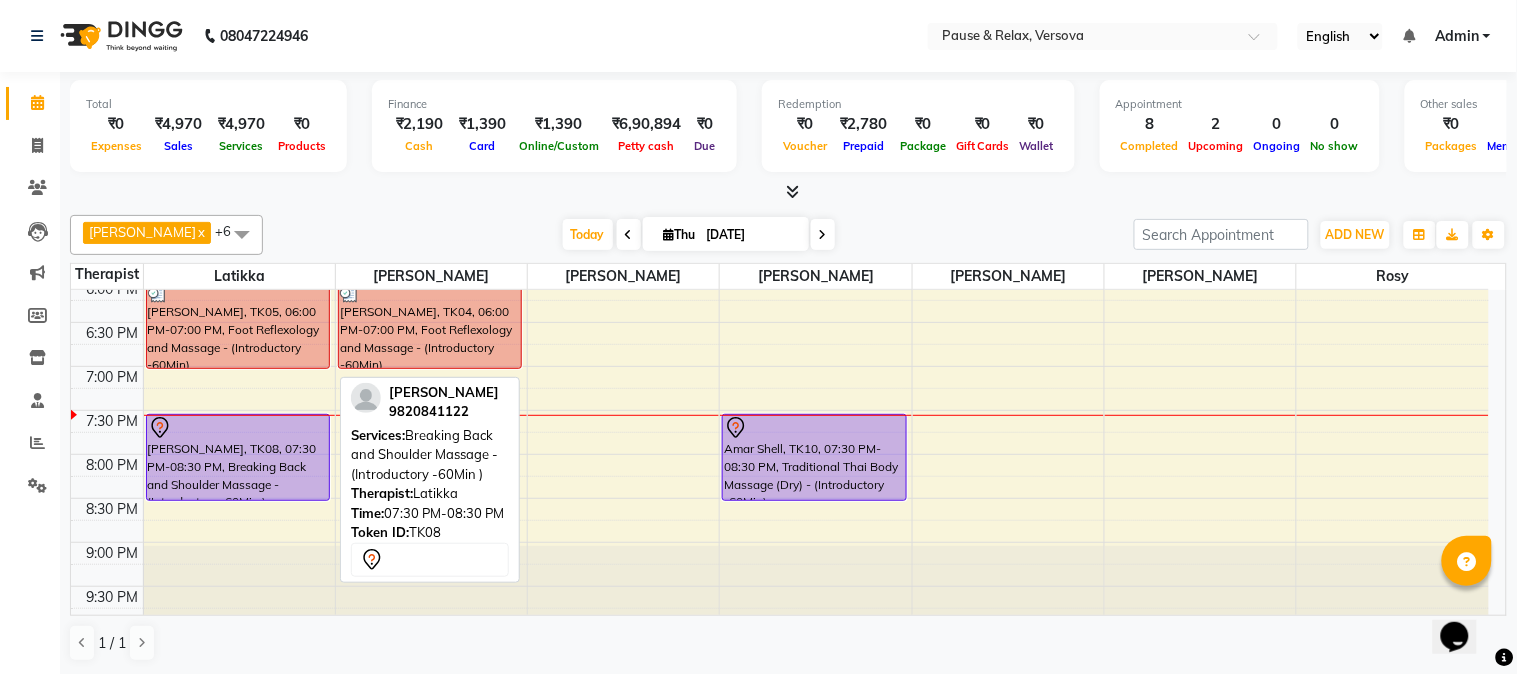 click on "[PERSON_NAME], TK08, 07:30 PM-08:30 PM, Breaking Back and Shoulder Massage - (Introductory -60Min )" at bounding box center (238, 457) 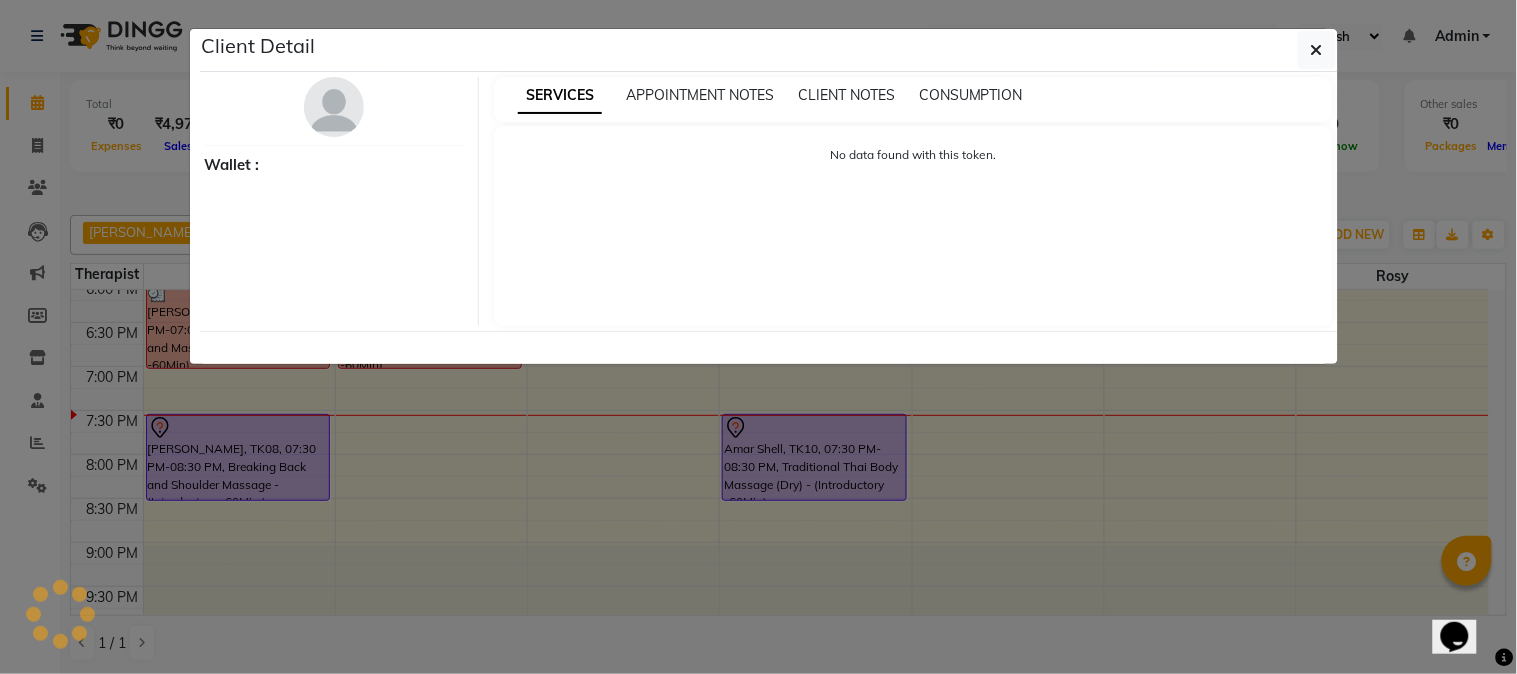 select on "7" 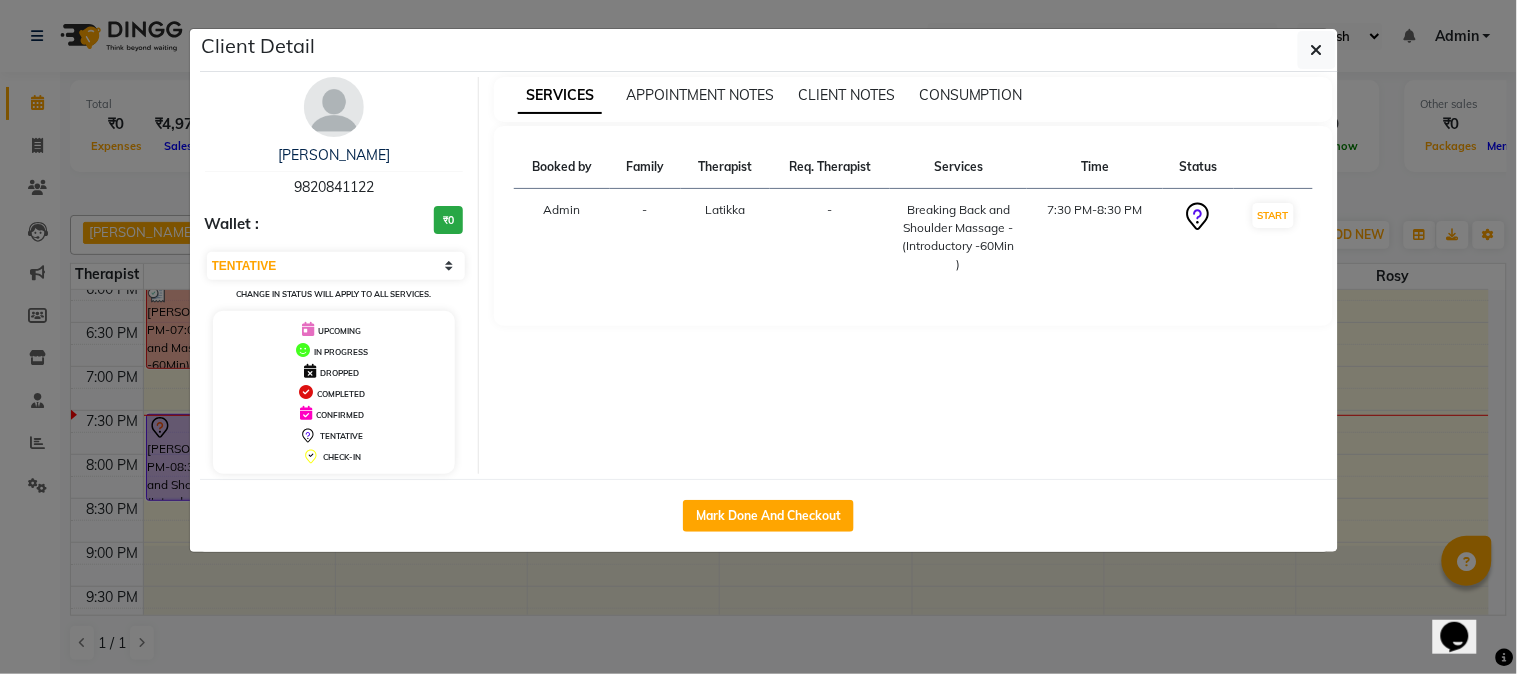 drag, startPoint x: 292, startPoint y: 185, endPoint x: 383, endPoint y: 184, distance: 91.00549 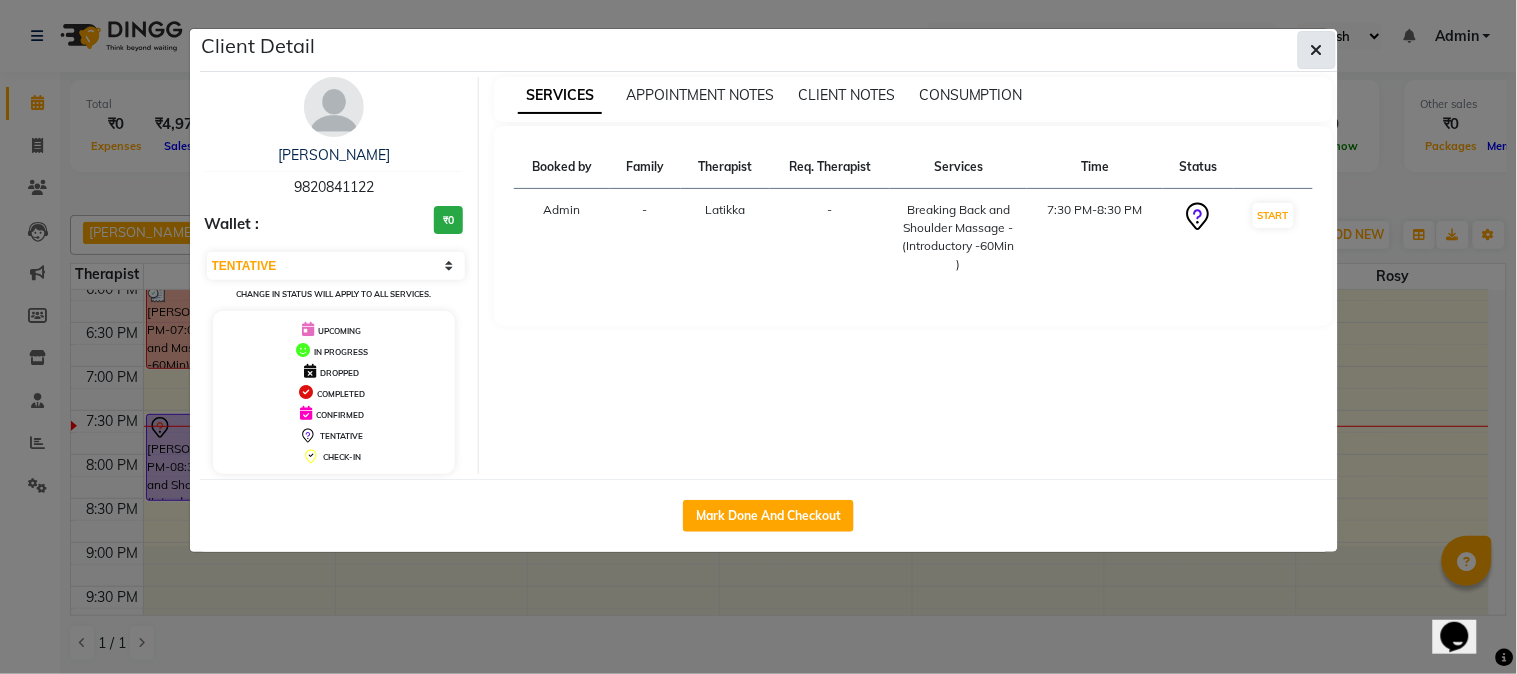 drag, startPoint x: 1328, startPoint y: 41, endPoint x: 1313, endPoint y: 50, distance: 17.492855 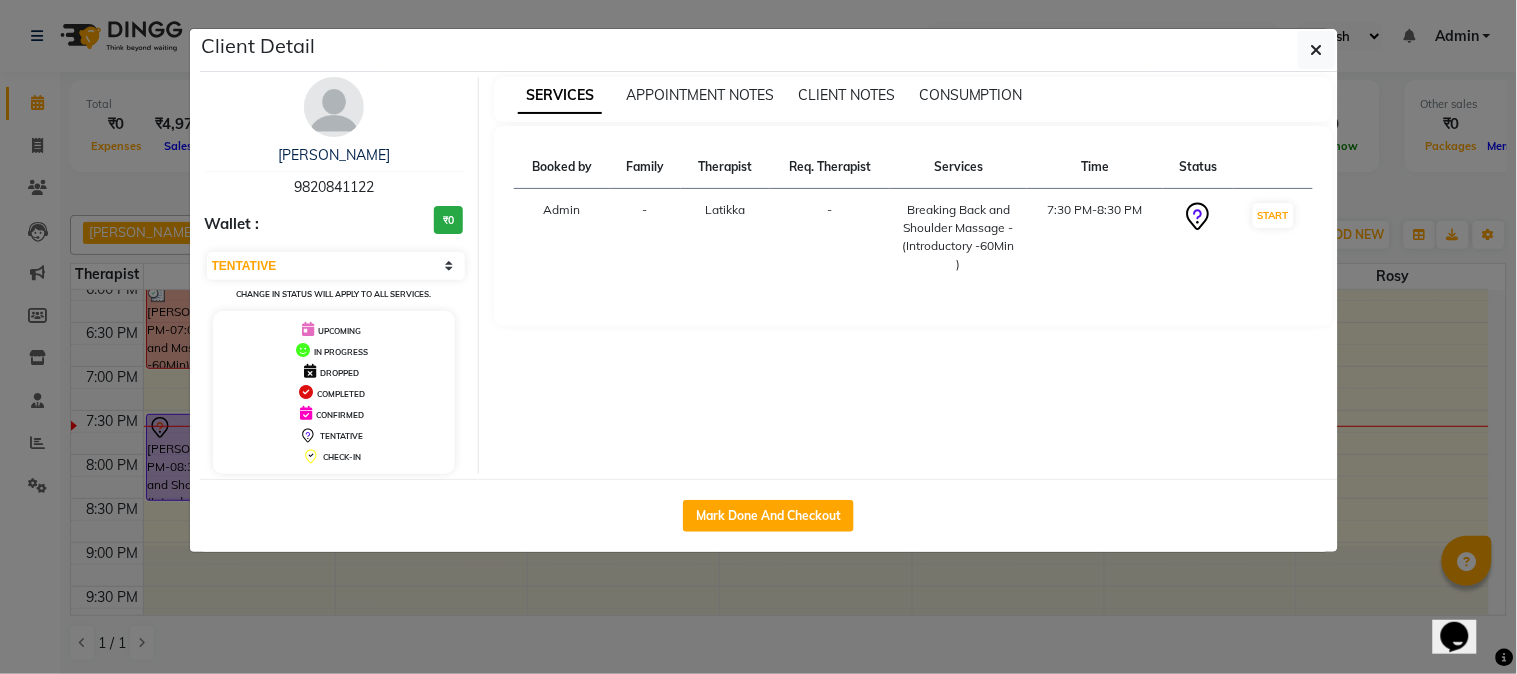 click 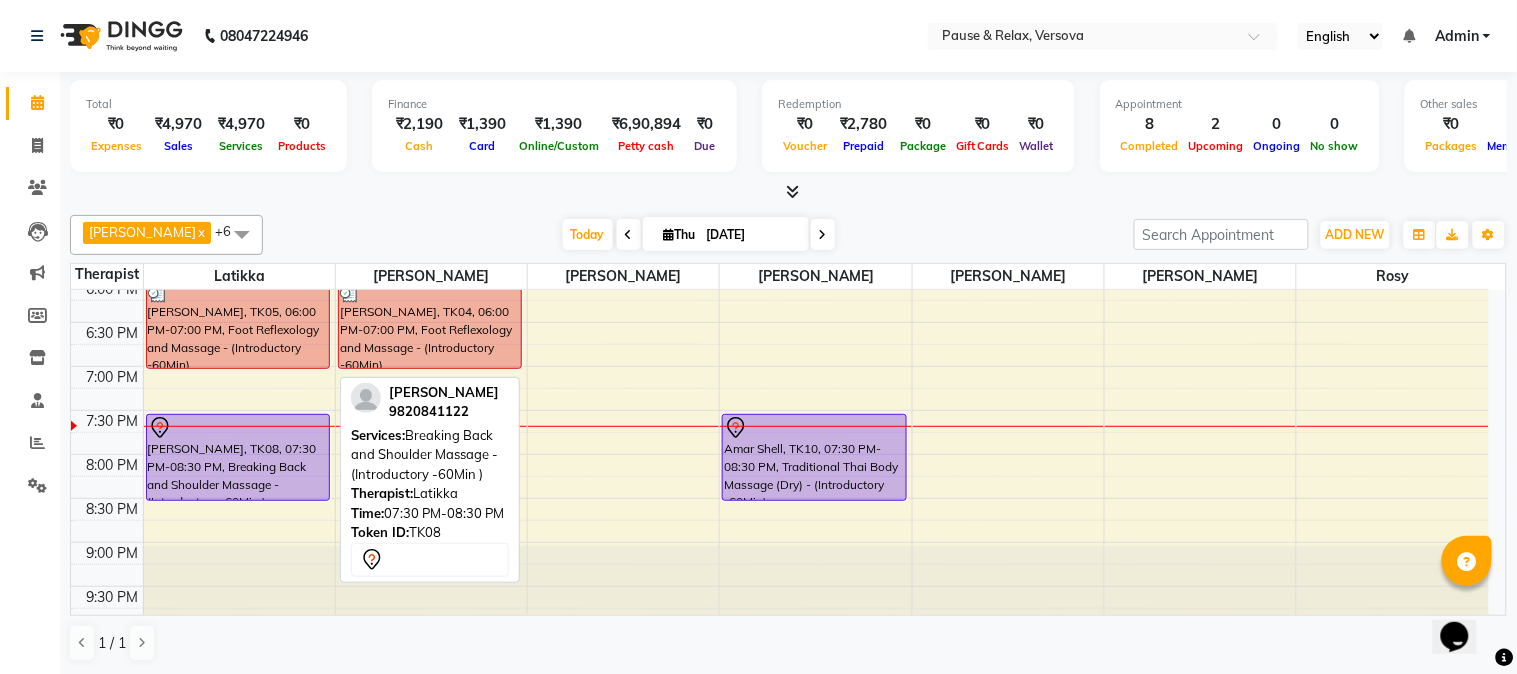 click on "[PERSON_NAME], TK08, 07:30 PM-08:30 PM, Breaking Back and Shoulder Massage - (Introductory -60Min )" at bounding box center [238, 457] 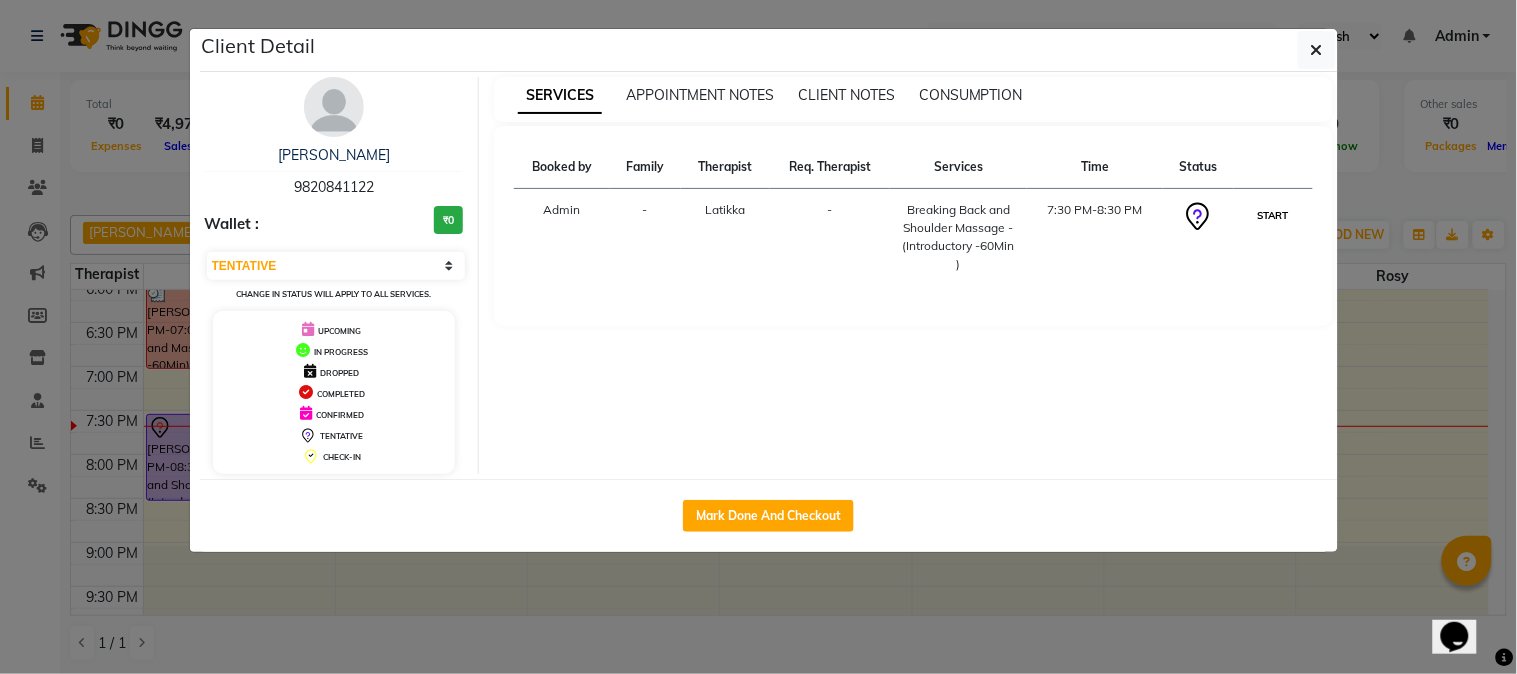 click on "START" at bounding box center (1273, 215) 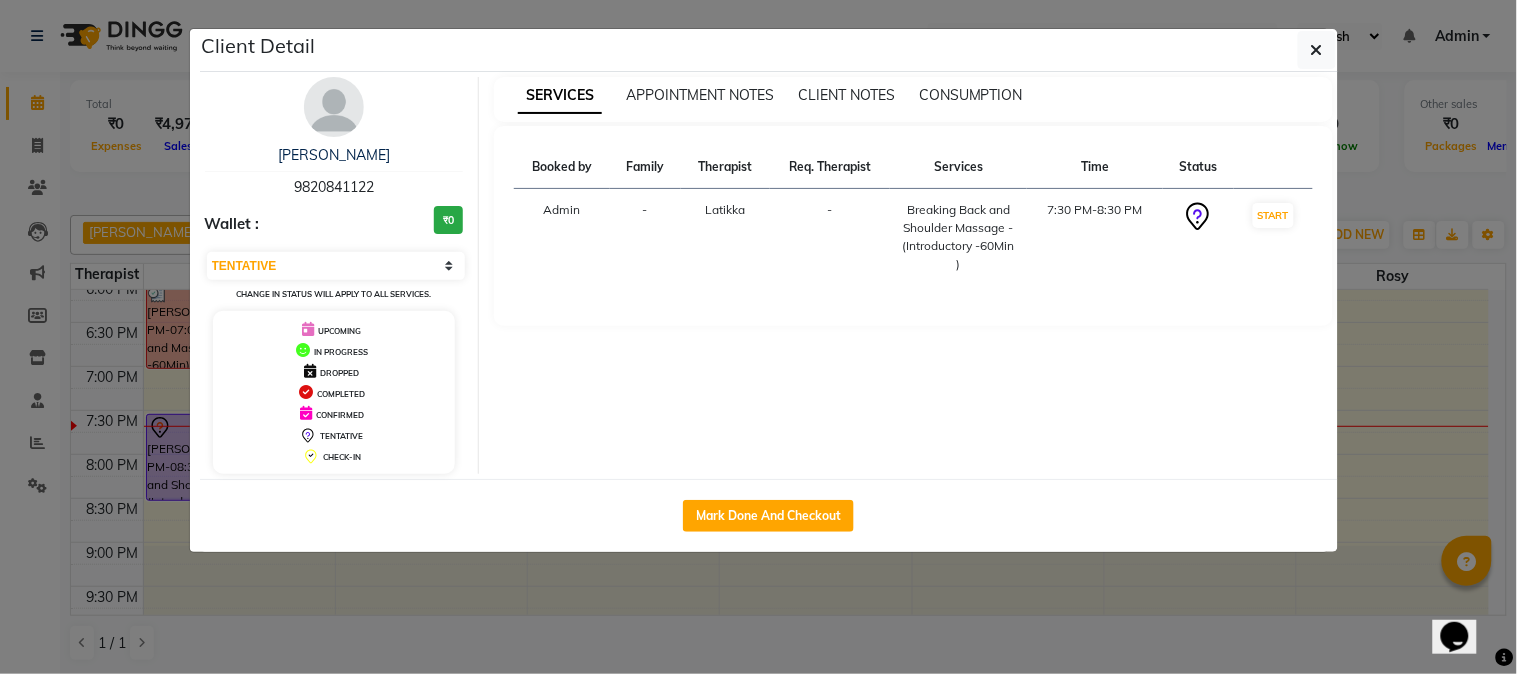 select on "1" 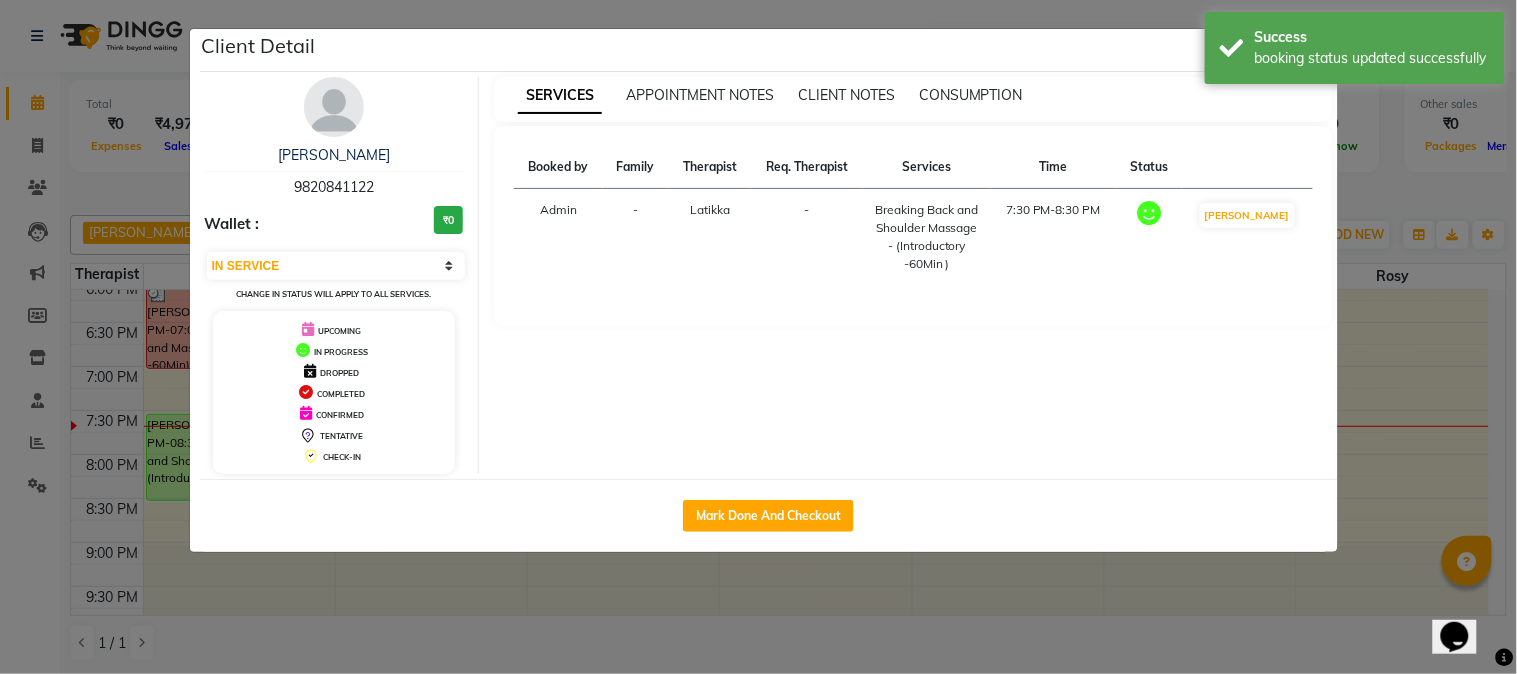 click on "Client Detail  [PERSON_NAME]   9820841122 Wallet : ₹0 Select IN SERVICE CONFIRMED TENTATIVE CHECK IN MARK DONE DROPPED UPCOMING Change in status will apply to all services. UPCOMING IN PROGRESS DROPPED COMPLETED CONFIRMED TENTATIVE CHECK-IN SERVICES APPOINTMENT NOTES CLIENT NOTES CONSUMPTION Booked by Family Therapist Req. Therapist Services Time Status  Admin  - Latikka  -  Breaking Back and Shoulder Massage - (Introductory -60Min )   7:30 PM-8:30 PM   MARK DONE   Mark Done And Checkout" 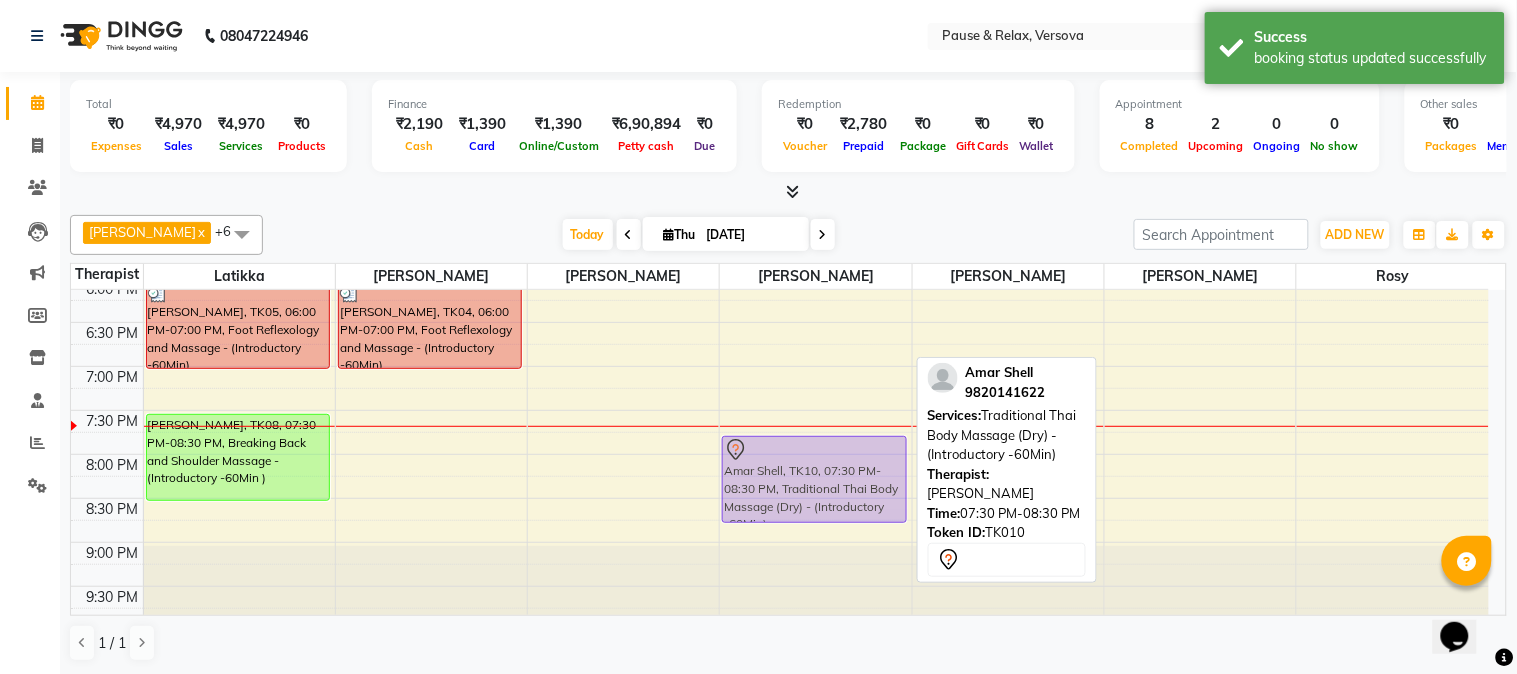 drag, startPoint x: 806, startPoint y: 430, endPoint x: 806, endPoint y: 446, distance: 16 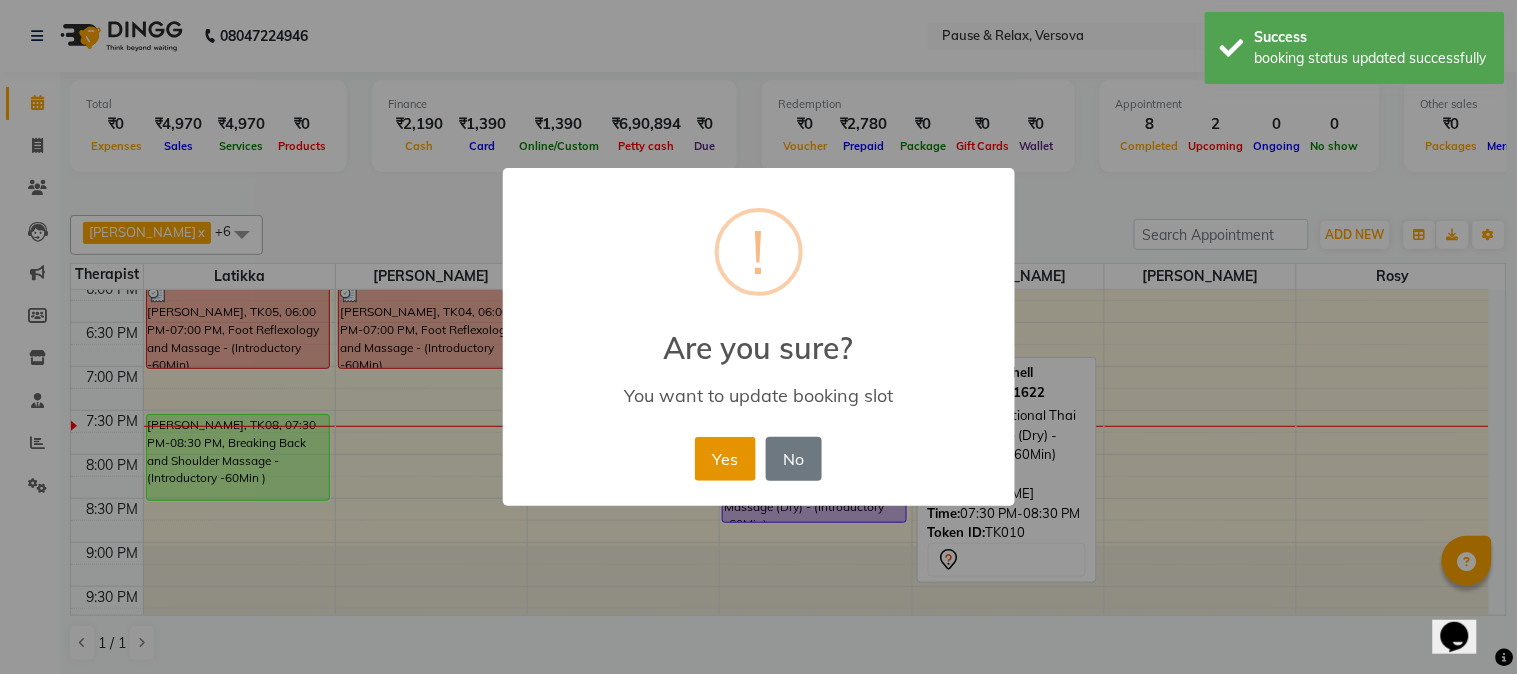 click on "Yes" at bounding box center (725, 459) 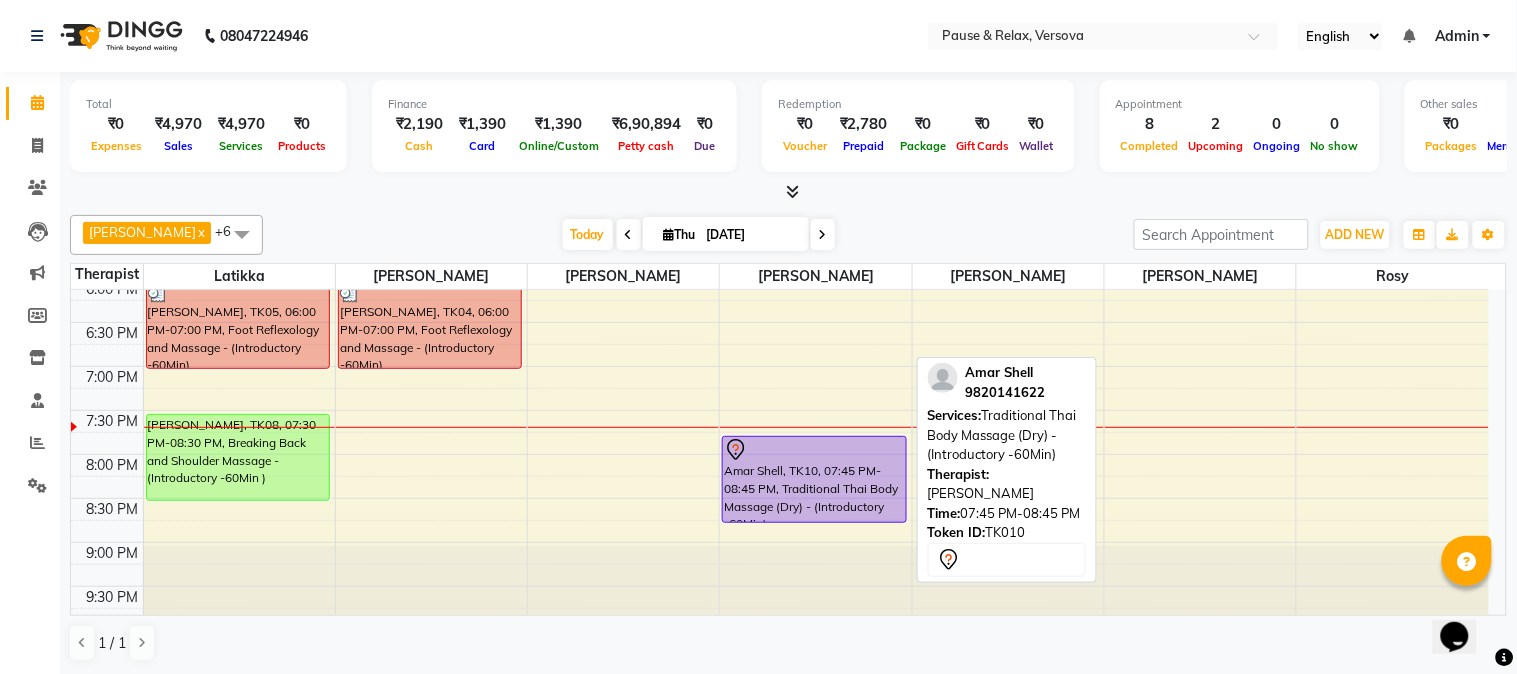 click on "Amar Shell, TK10, 07:45 PM-08:45 PM, Traditional Thai Body Massage (Dry) - (Introductory -60Min)" at bounding box center [814, 479] 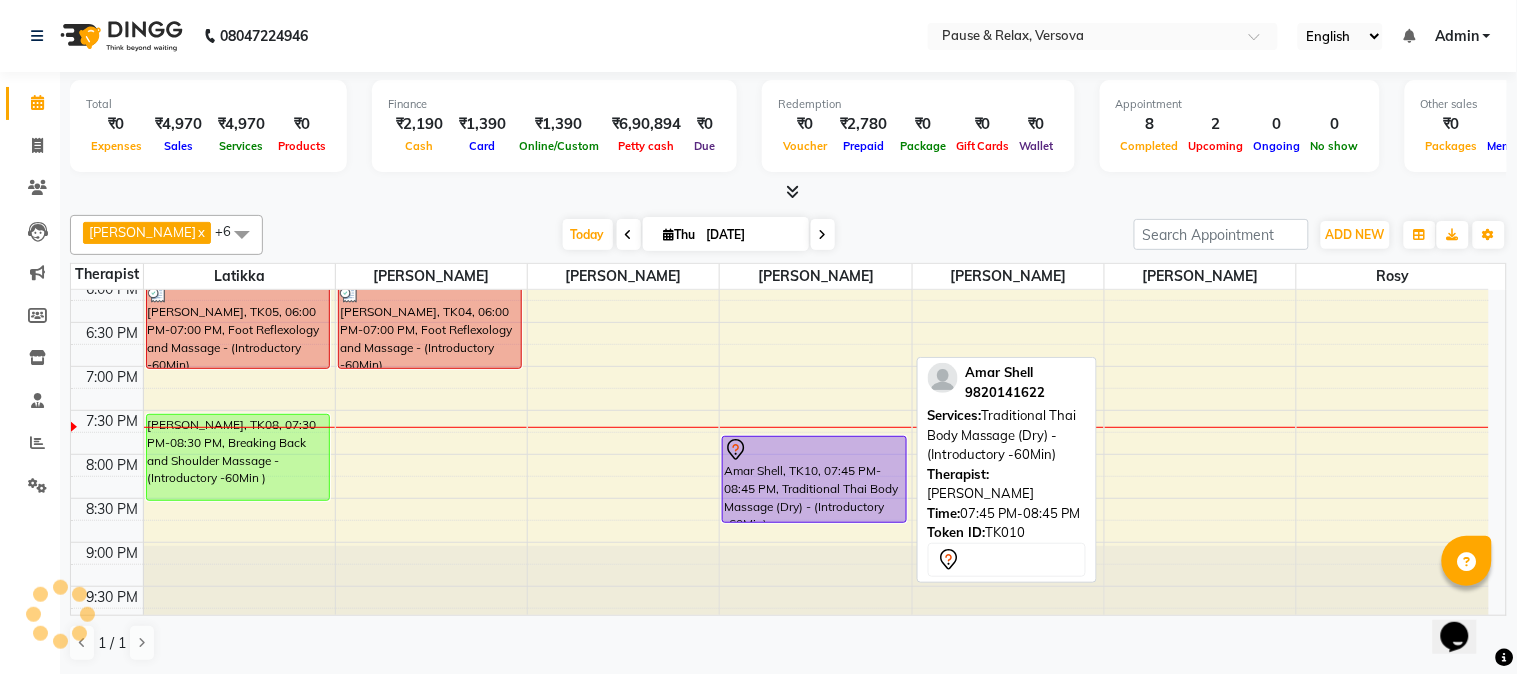 click on "Amar Shell, TK10, 07:45 PM-08:45 PM, Traditional Thai Body Massage (Dry) - (Introductory -60Min)" at bounding box center (814, 479) 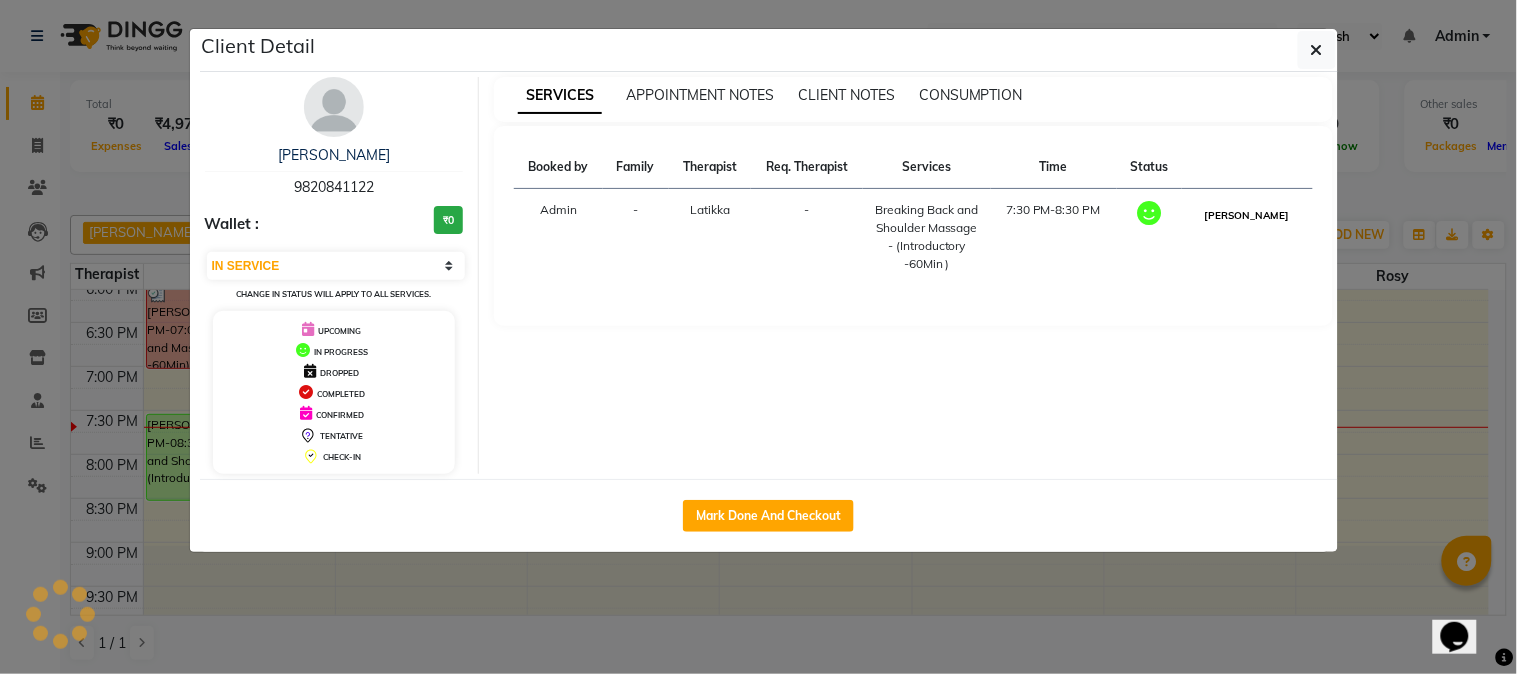 click on "[PERSON_NAME]" at bounding box center (1247, 215) 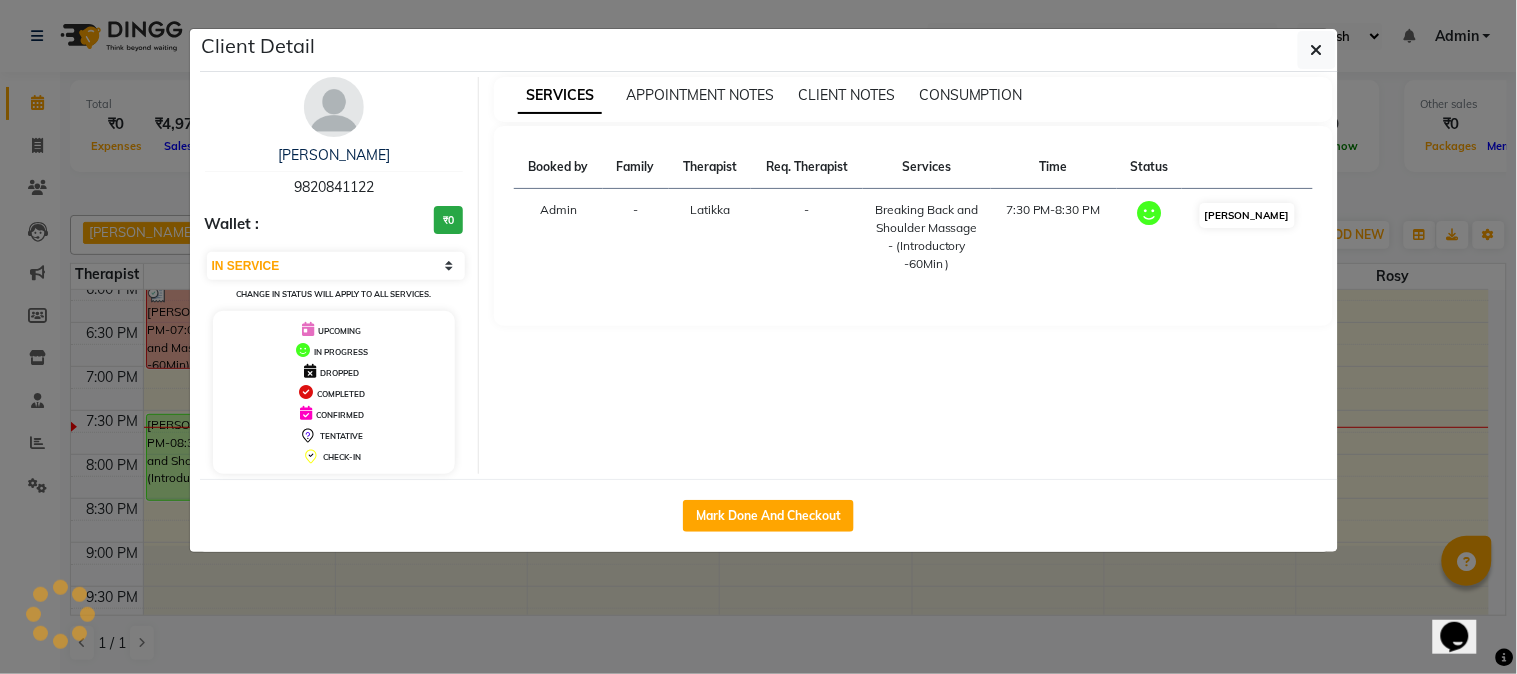 select on "3" 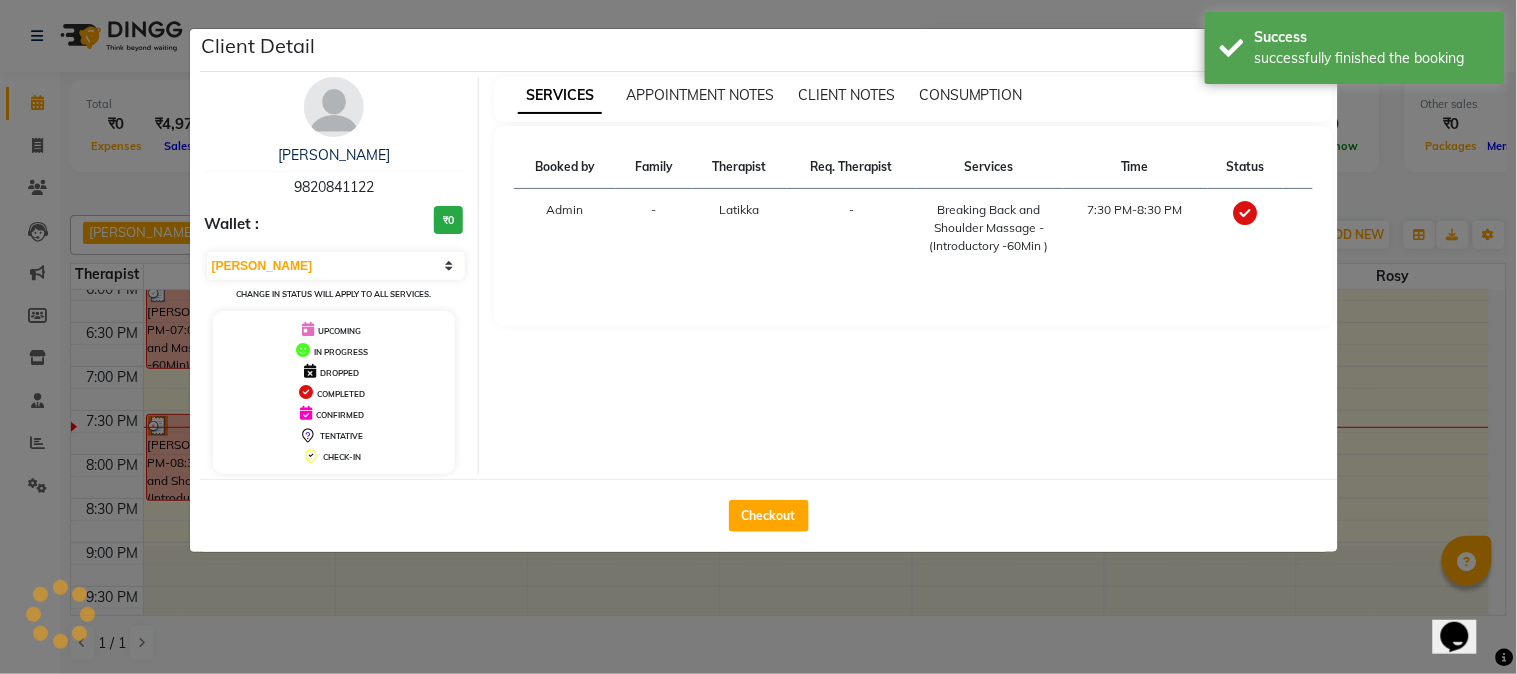 click on "Client Detail  [PERSON_NAME]   9820841122 Wallet : ₹0 Select MARK DONE UPCOMING Change in status will apply to all services. UPCOMING IN PROGRESS DROPPED COMPLETED CONFIRMED TENTATIVE CHECK-IN SERVICES APPOINTMENT NOTES CLIENT NOTES CONSUMPTION Booked by Family Therapist Req. Therapist Services Time Status  Admin  - Latikka  -  Breaking Back and Shoulder Massage - (Introductory -60Min )   7:30 PM-8:30 PM   Checkout" 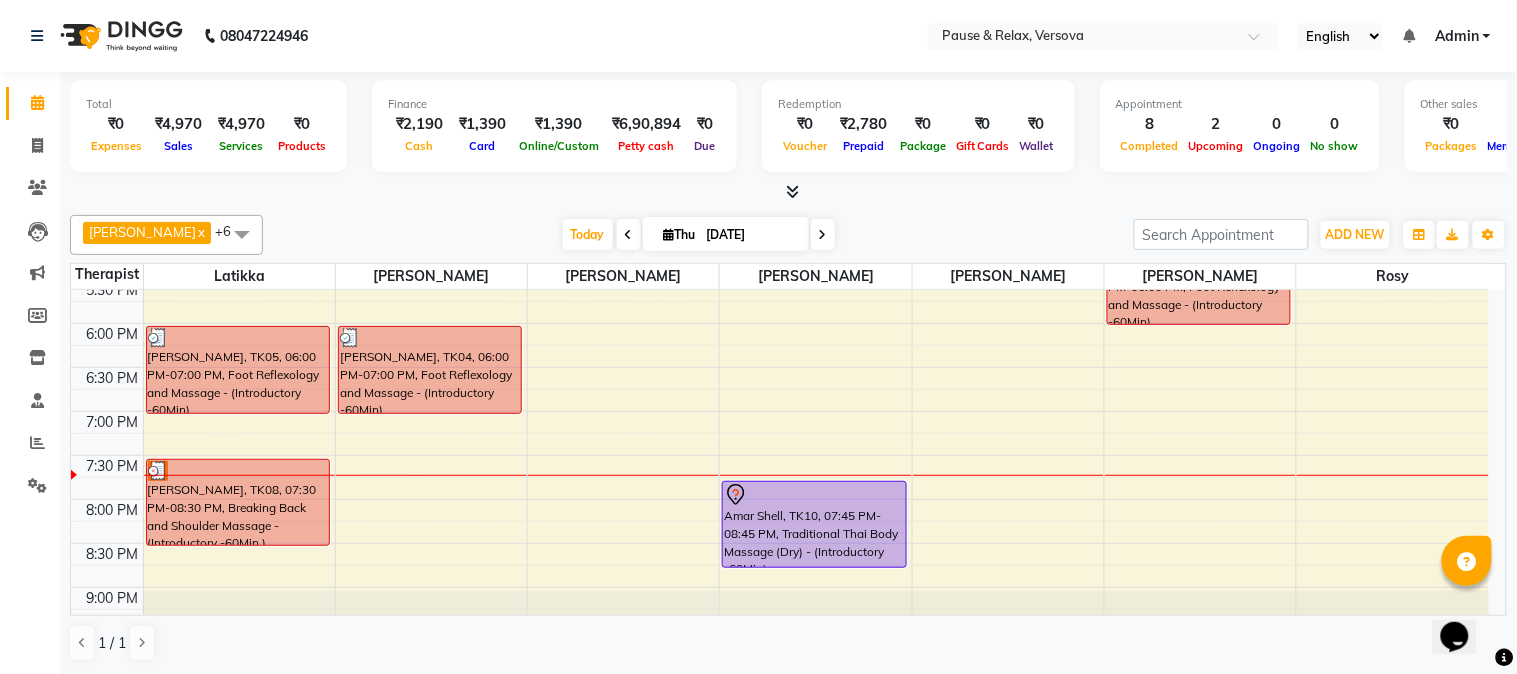 scroll, scrollTop: 645, scrollLeft: 0, axis: vertical 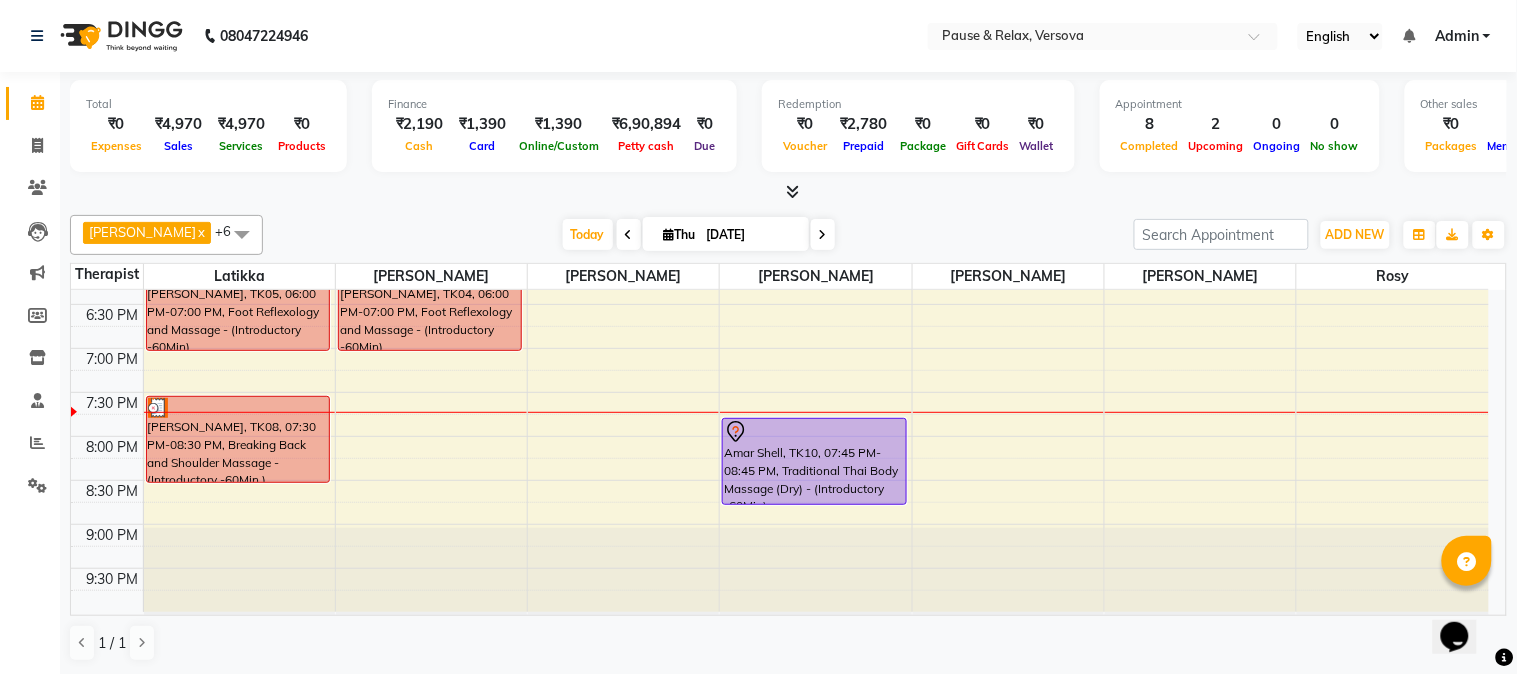 click at bounding box center [823, 235] 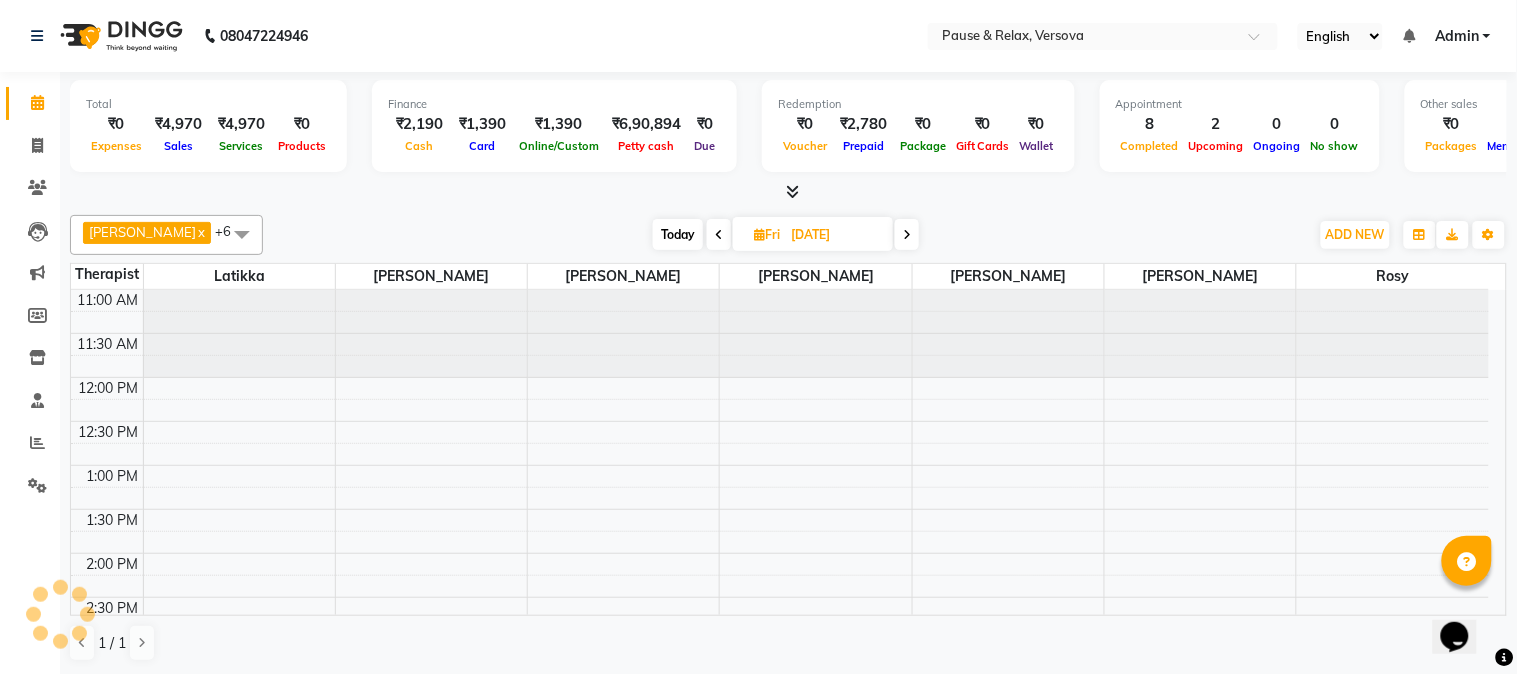 scroll, scrollTop: 645, scrollLeft: 0, axis: vertical 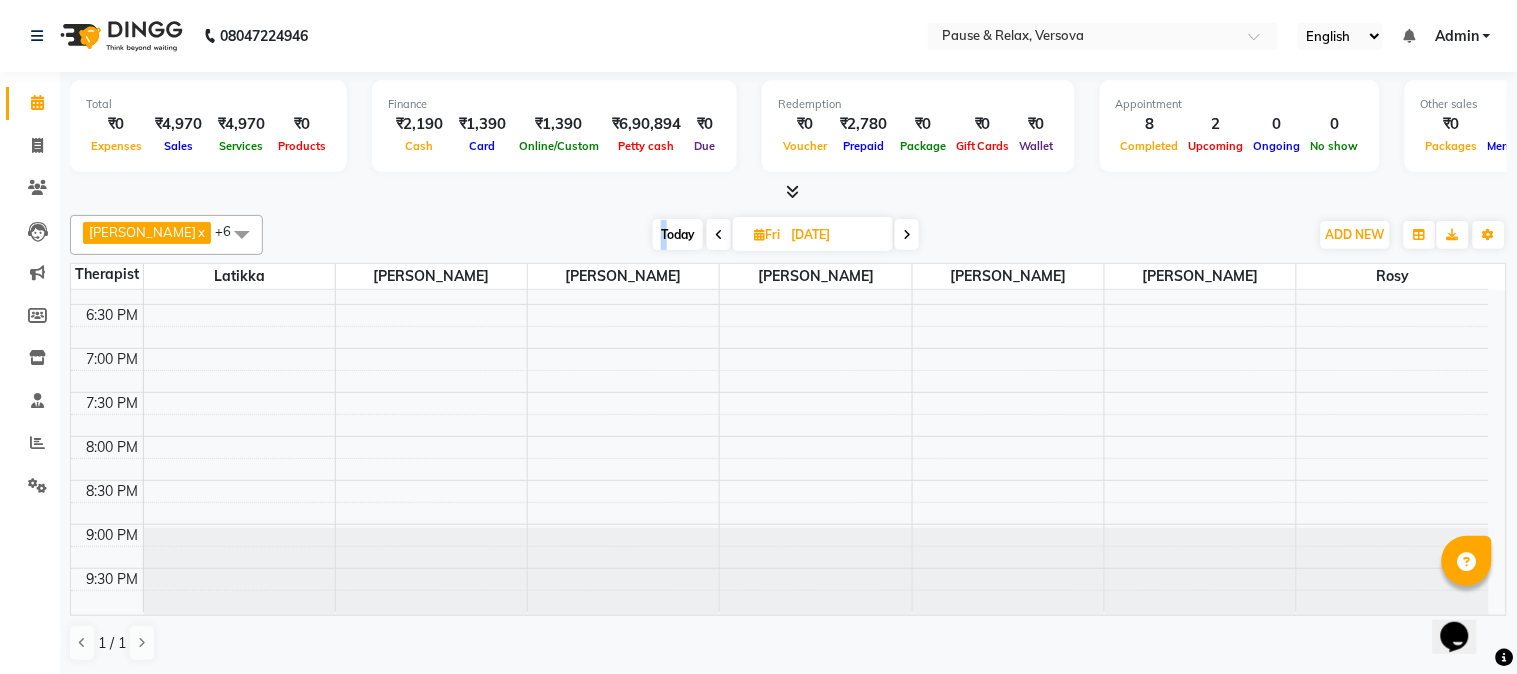 click on "Today" at bounding box center [678, 234] 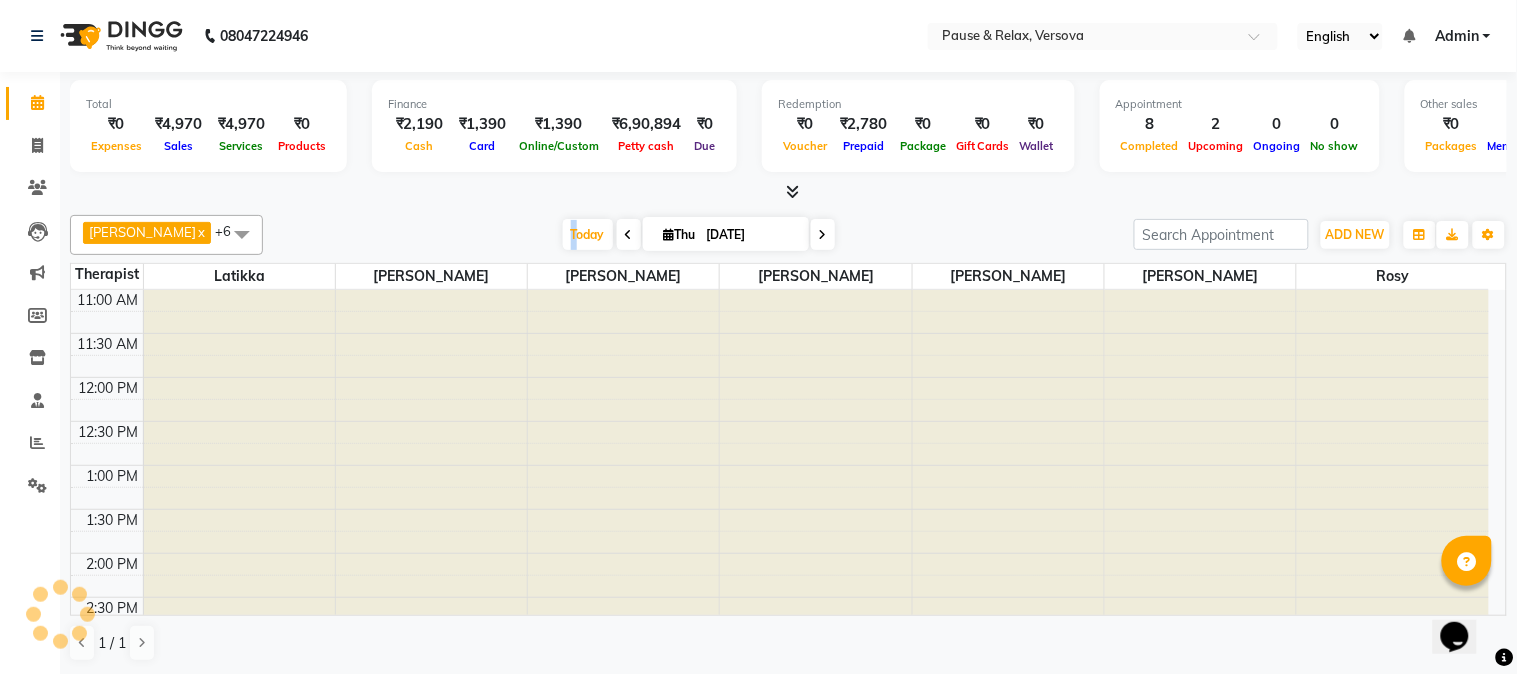 scroll, scrollTop: 645, scrollLeft: 0, axis: vertical 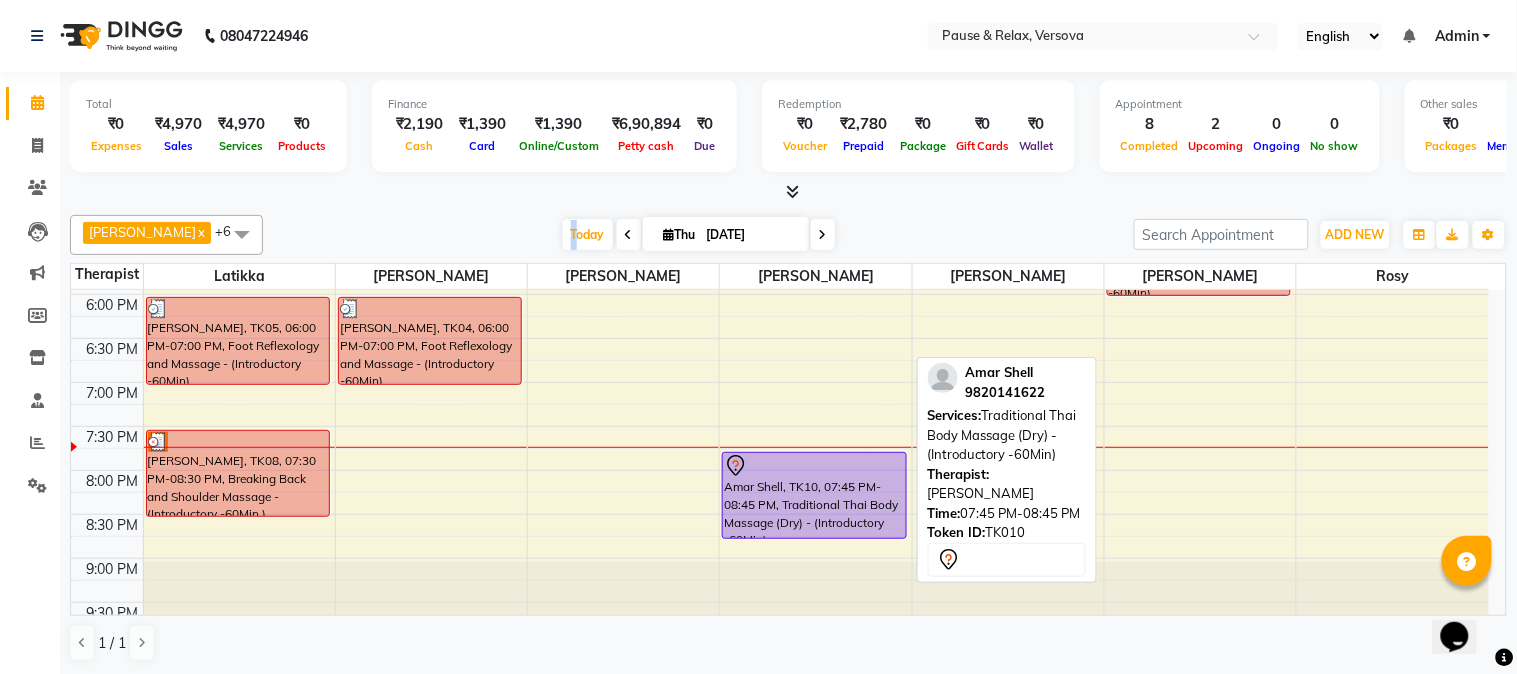 click on "Amar Shell, TK10, 07:45 PM-08:45 PM, Traditional Thai Body Massage (Dry) - (Introductory -60Min)" at bounding box center [814, 495] 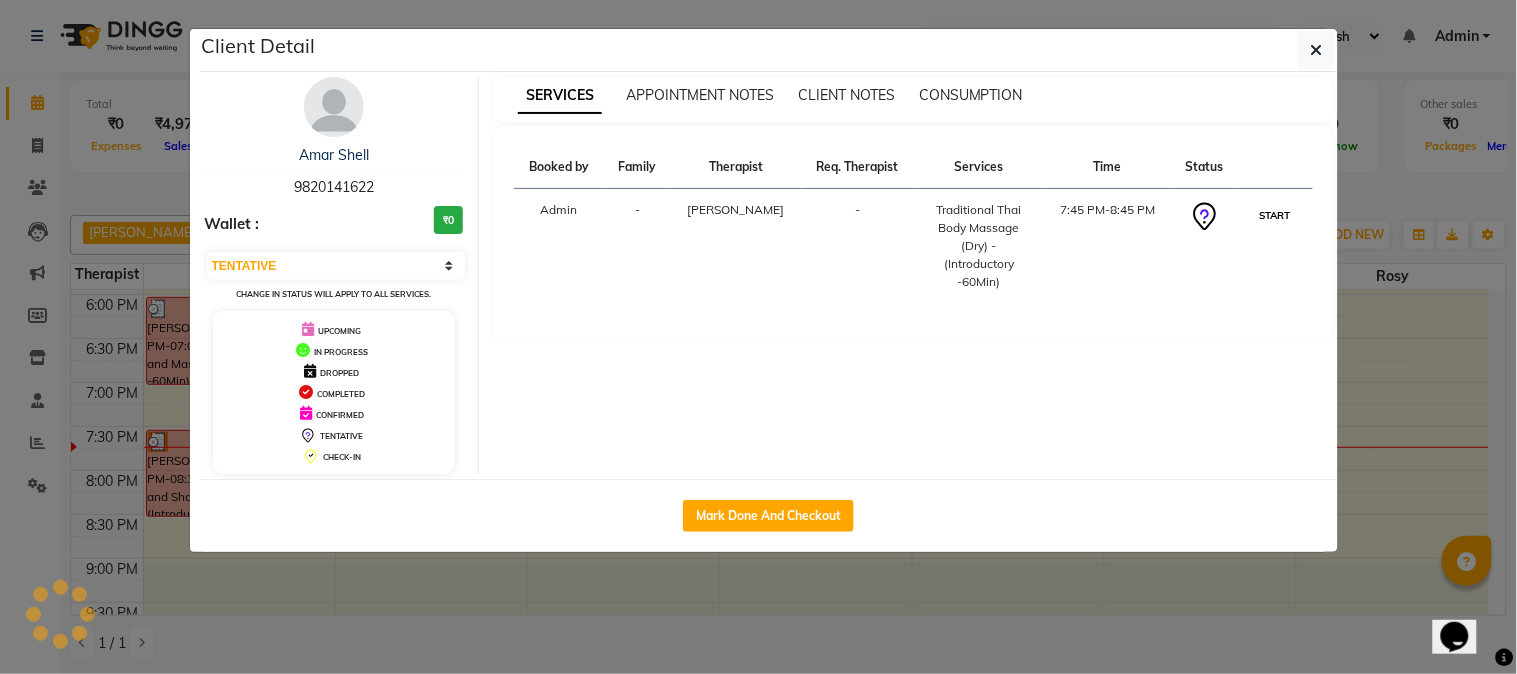 click on "START" at bounding box center (1275, 215) 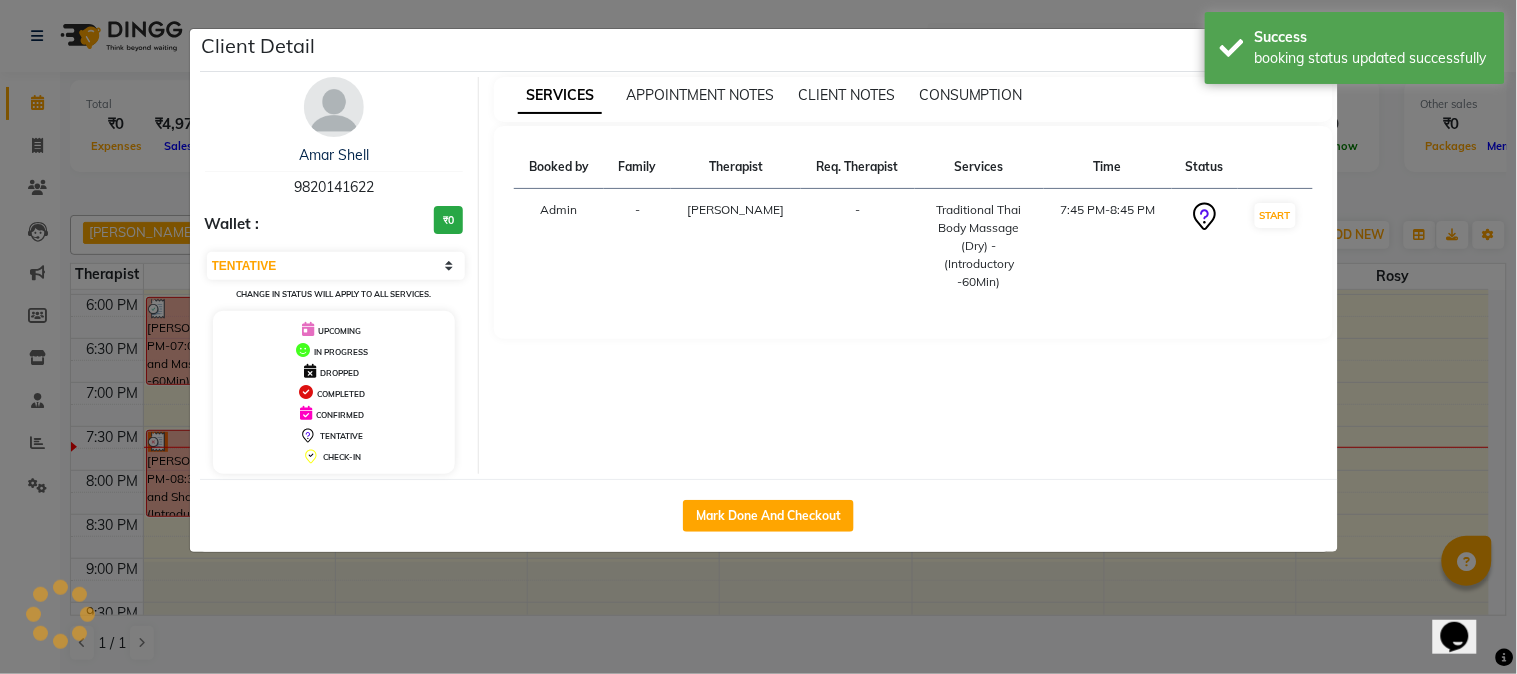 click on "Client Detail  Amar Shell   9820141622 Wallet : ₹0 Select IN SERVICE CONFIRMED TENTATIVE CHECK IN MARK DONE DROPPED UPCOMING Change in status will apply to all services. UPCOMING IN PROGRESS DROPPED COMPLETED CONFIRMED TENTATIVE CHECK-IN SERVICES APPOINTMENT NOTES CLIENT NOTES CONSUMPTION Booked by Family Therapist Req. Therapist Services Time Status  Admin  - [PERSON_NAME]  -  Traditional Thai Body Massage (Dry) - (Introductory -60Min)   7:45 PM-8:45 PM   START   Mark Done And Checkout" 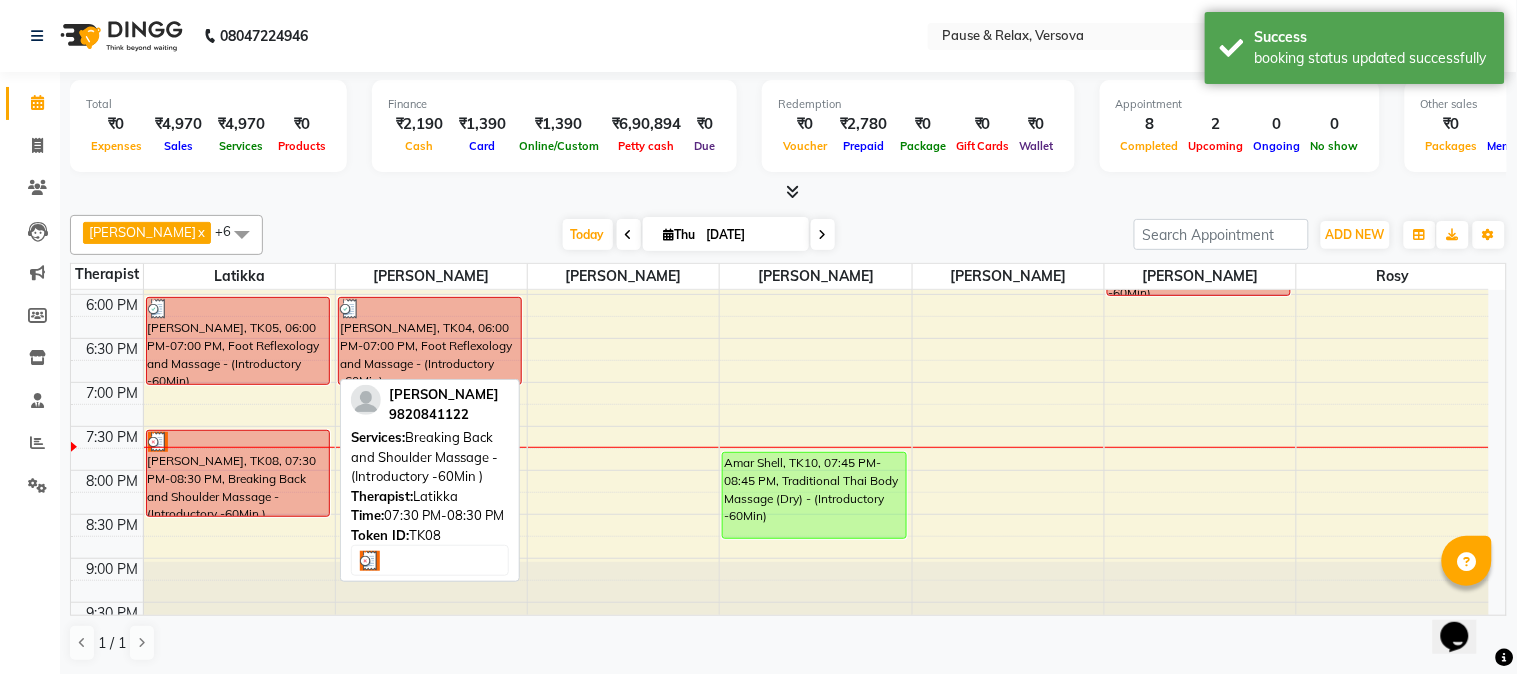 click on "[PERSON_NAME], TK08, 07:30 PM-08:30 PM, Breaking Back and Shoulder Massage - (Introductory -60Min )" at bounding box center [238, 473] 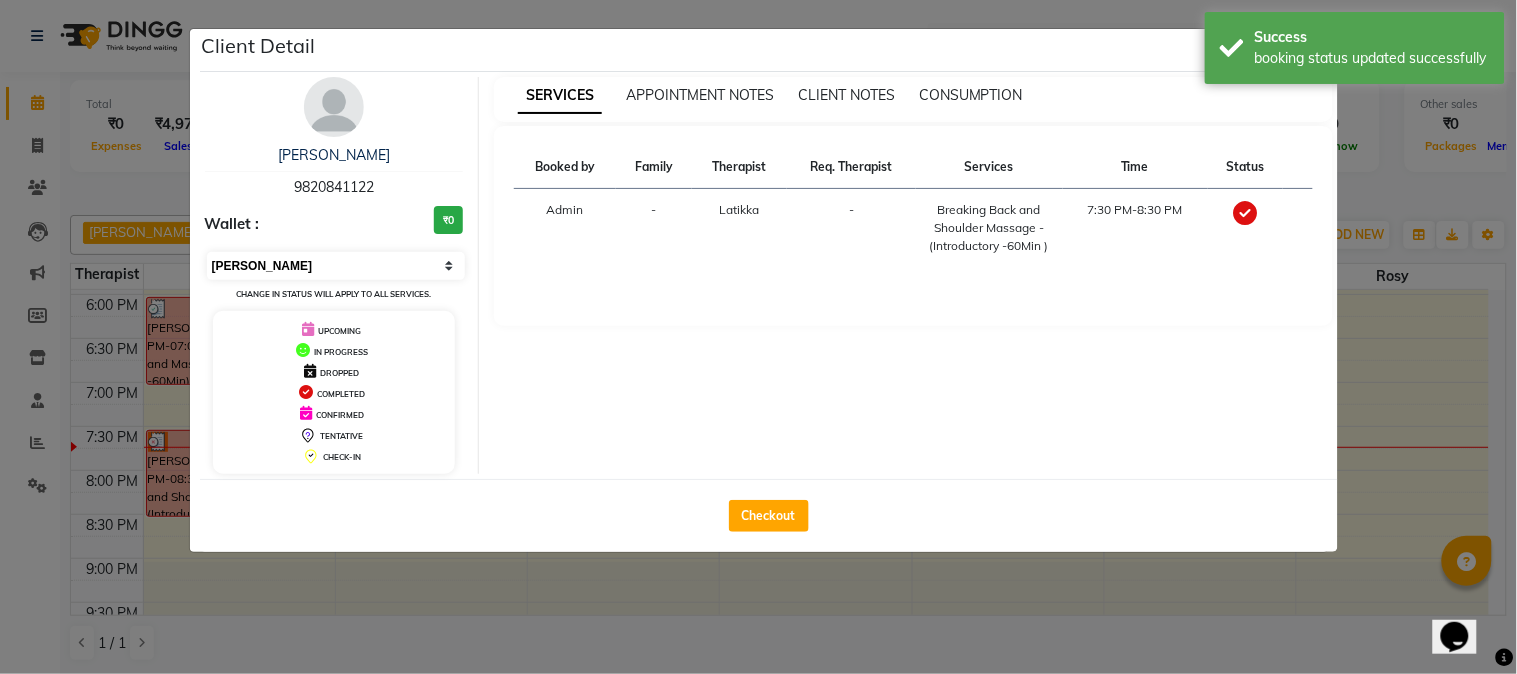 click on "Select MARK DONE UPCOMING" at bounding box center (336, 266) 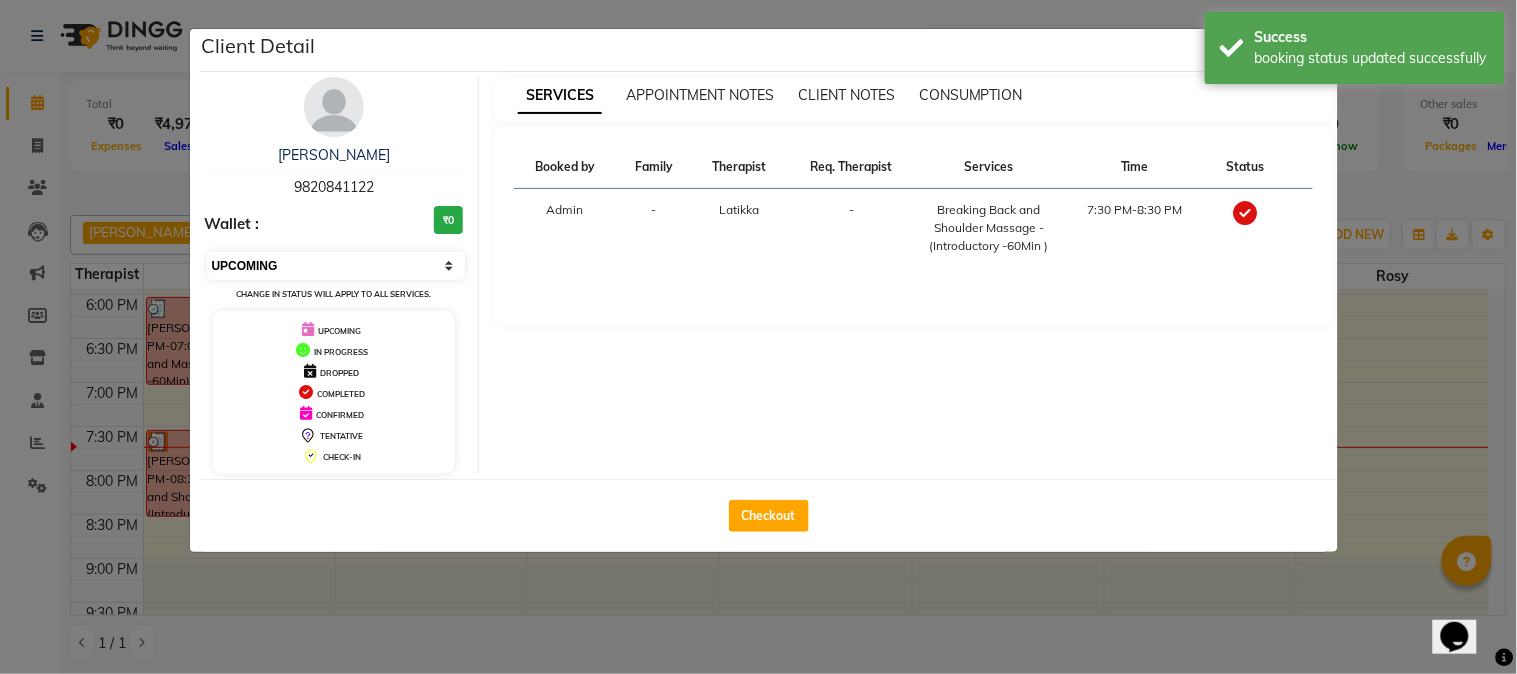 click on "Select MARK DONE UPCOMING" at bounding box center [336, 266] 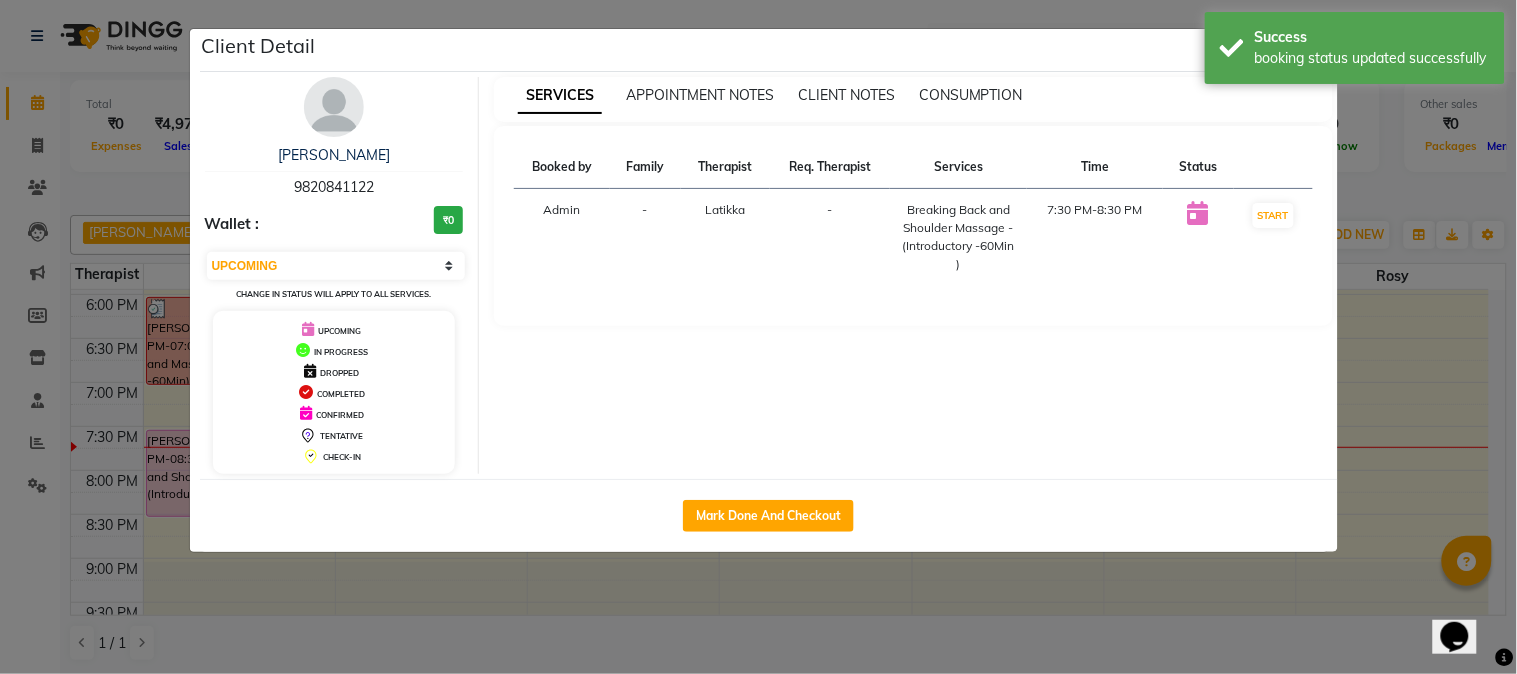 drag, startPoint x: 1360, startPoint y: 350, endPoint x: 1366, endPoint y: 361, distance: 12.529964 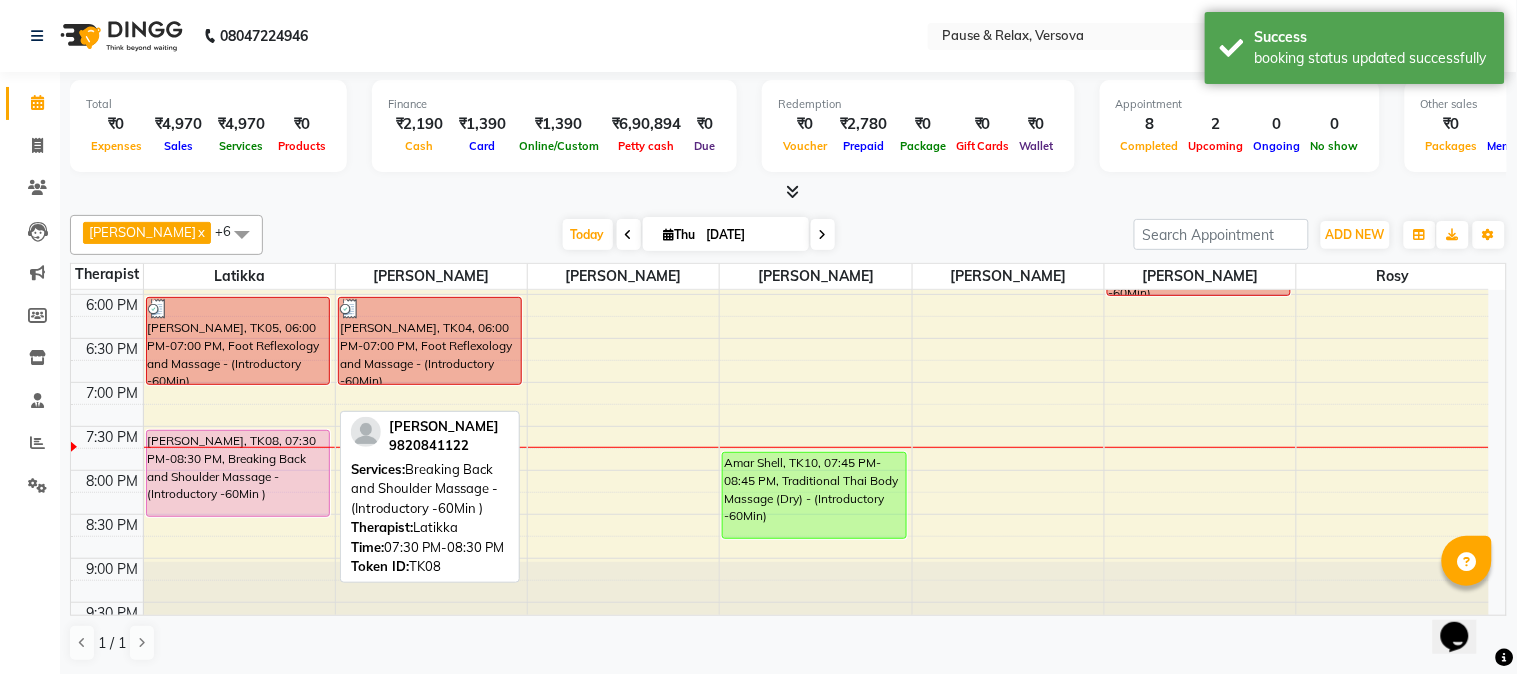 click on "[PERSON_NAME], TK08, 07:30 PM-08:30 PM, Breaking Back and Shoulder Massage - (Introductory -60Min )" at bounding box center [238, 473] 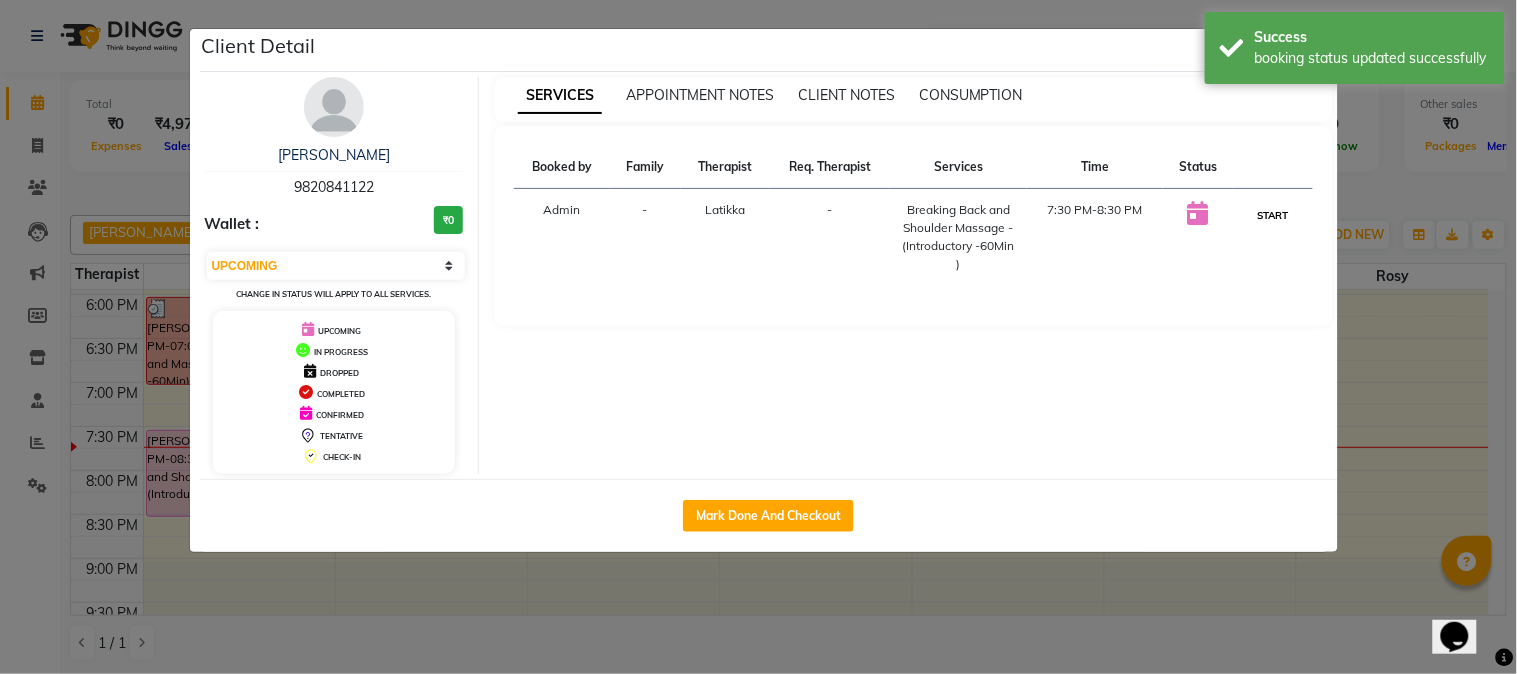 click on "START" at bounding box center (1273, 215) 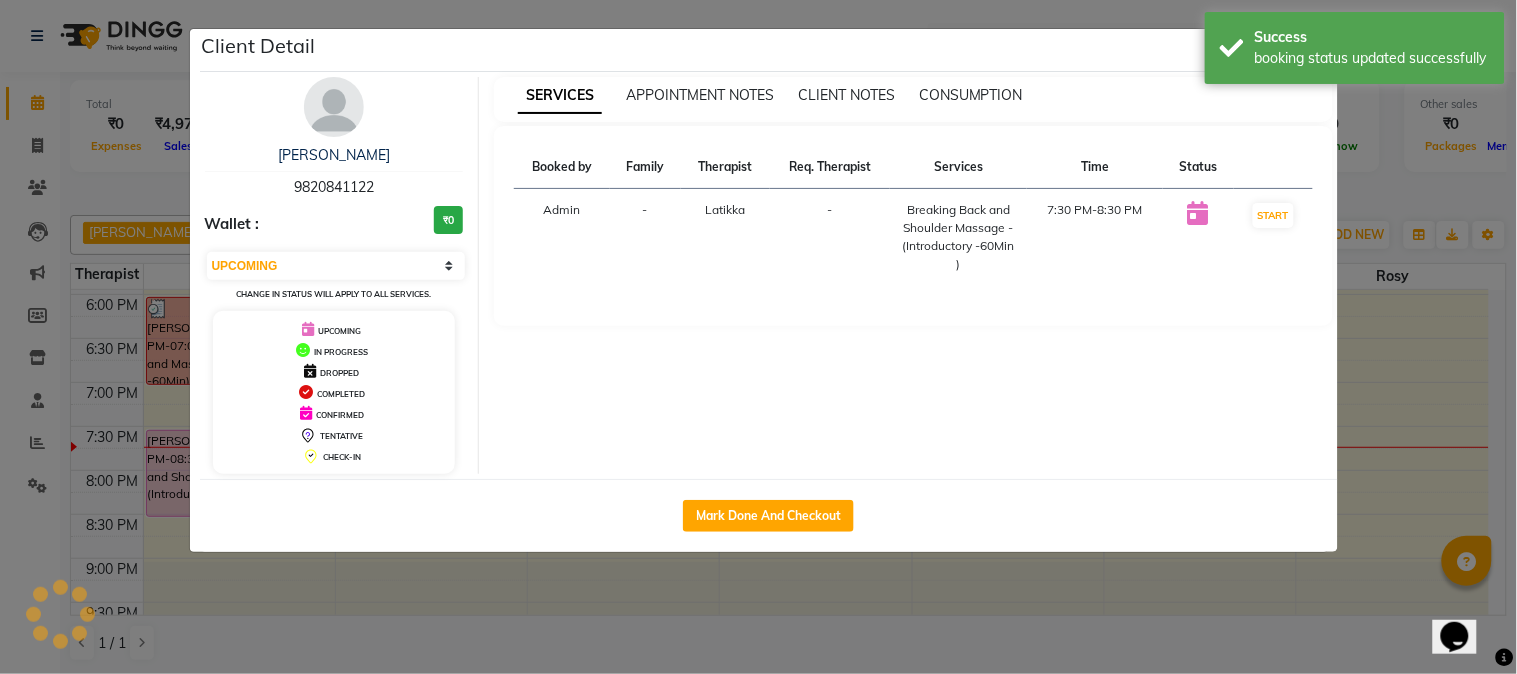 click on "Client Detail  [PERSON_NAME]   9820841122 Wallet : ₹0 Select IN SERVICE CONFIRMED TENTATIVE CHECK IN MARK DONE DROPPED UPCOMING Change in status will apply to all services. UPCOMING IN PROGRESS DROPPED COMPLETED CONFIRMED TENTATIVE CHECK-IN SERVICES APPOINTMENT NOTES CLIENT NOTES CONSUMPTION Booked by Family Therapist Req. Therapist Services Time Status  Admin  - Latikka  -  Breaking Back and Shoulder Massage - (Introductory -60Min )   7:30 PM-8:30 PM   START   Mark Done And Checkout" 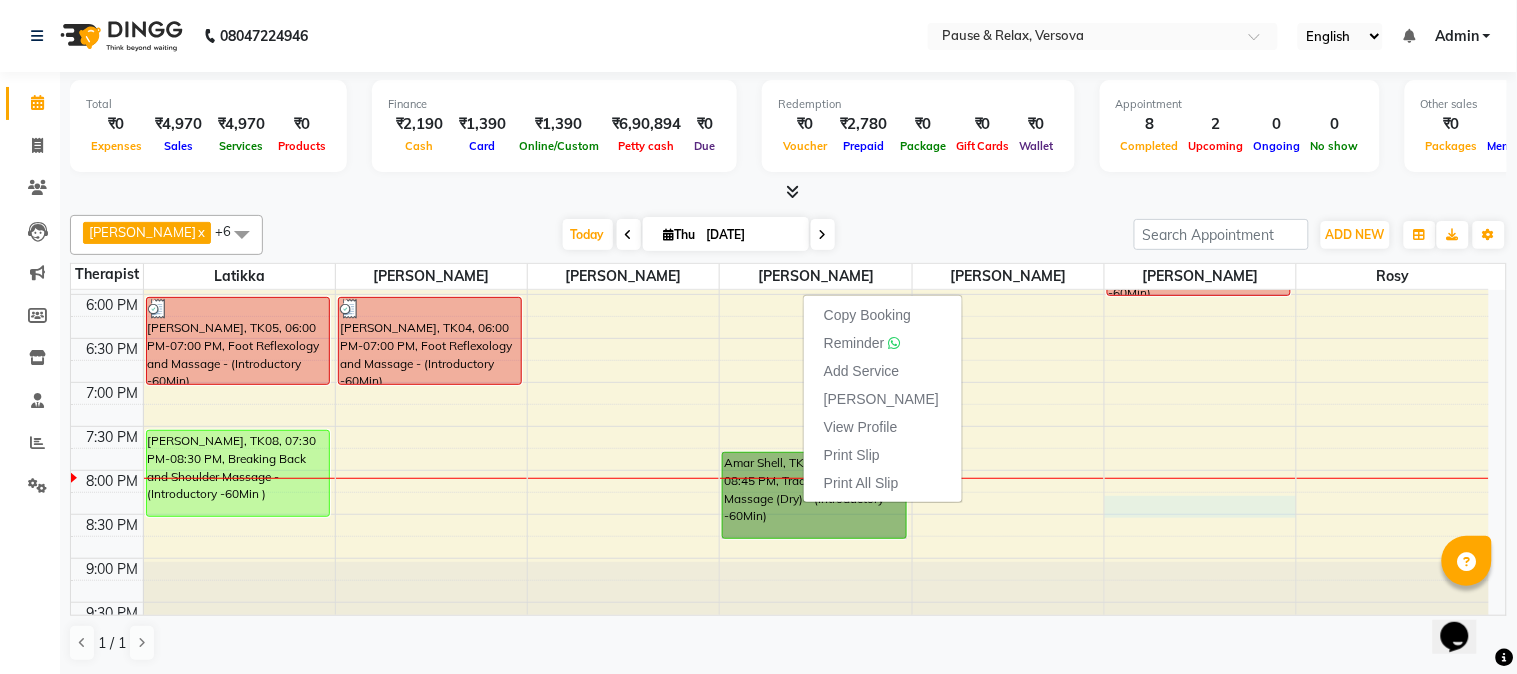 click on "11:00 AM 11:30 AM 12:00 PM 12:30 PM 1:00 PM 1:30 PM 2:00 PM 2:30 PM 3:00 PM 3:30 PM 4:00 PM 4:30 PM 5:00 PM 5:30 PM 6:00 PM 6:30 PM 7:00 PM 7:30 PM 8:00 PM 8:30 PM 9:00 PM 9:30 PM     [PERSON_NAME][GEOGRAPHIC_DATA], 06:00 PM-07:00 PM, Foot Reflexology and Massage - (Introductory -60Min)    [PERSON_NAME], TK08, 07:30 PM-08:30 PM, Breaking Back and Shoulder Massage - (Introductory -60Min )     [PERSON_NAME], TK07, 04:05 PM-05:05 PM, Foot Reflexology and Massage - (Introductory -60Min)     [PERSON_NAME], TK04, 06:00 PM-07:00 PM, Foot Reflexology and Massage - (Introductory -60Min)     [PERSON_NAME][DATE], TK03, 12:30 PM-02:00 PM, Foot Reflexology and Massage - (Introductory -90Min)     [PERSON_NAME], TK01, 03:00 PM-04:00 PM, Foot Reflexology and Massage - (Introductory -60Min)     [PERSON_NAME], TK02, 03:00 PM-04:00 PM, Foot Reflexology and Massage - (Introductory -60Min)    Amar Shell, TK10, 07:45 PM-08:45 PM, Traditional Thai Body Massage (Dry) - (Introductory -60Min)" at bounding box center (780, 162) 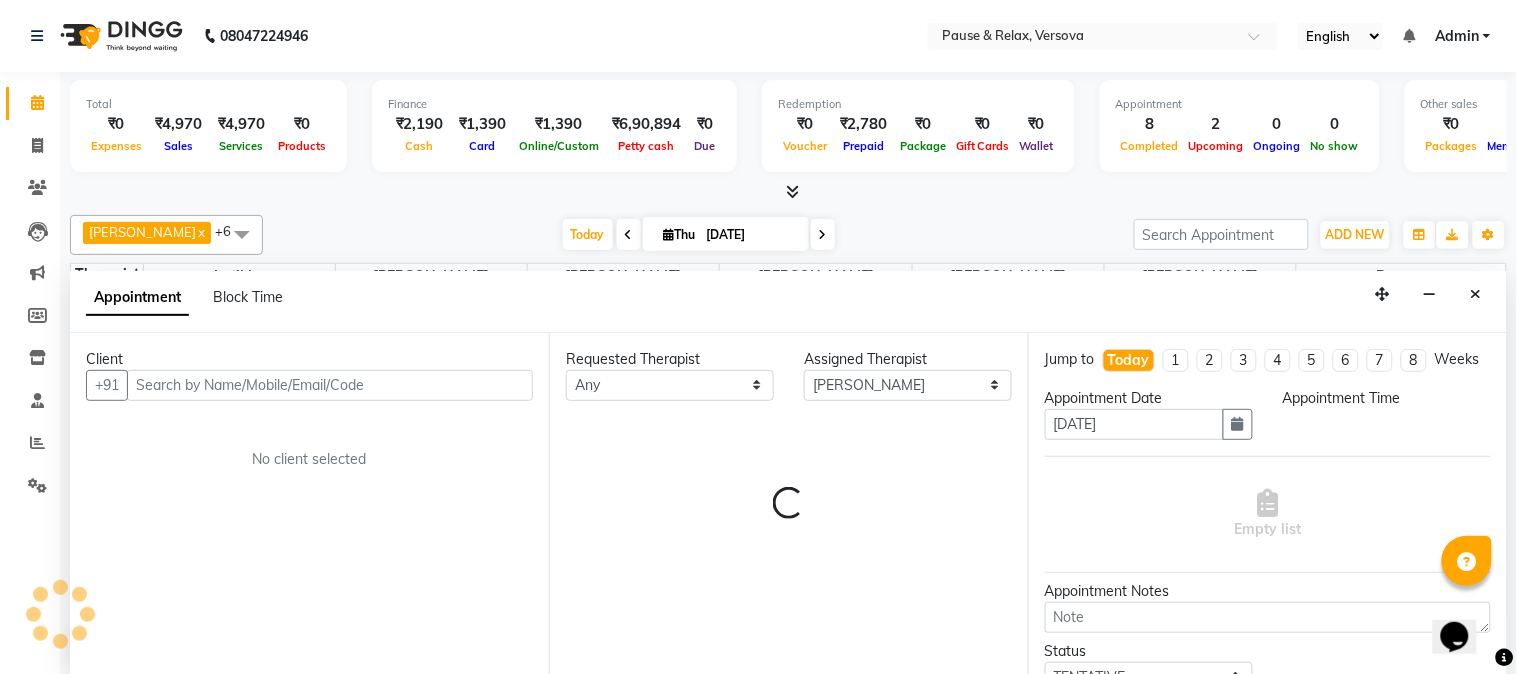 select on "1215" 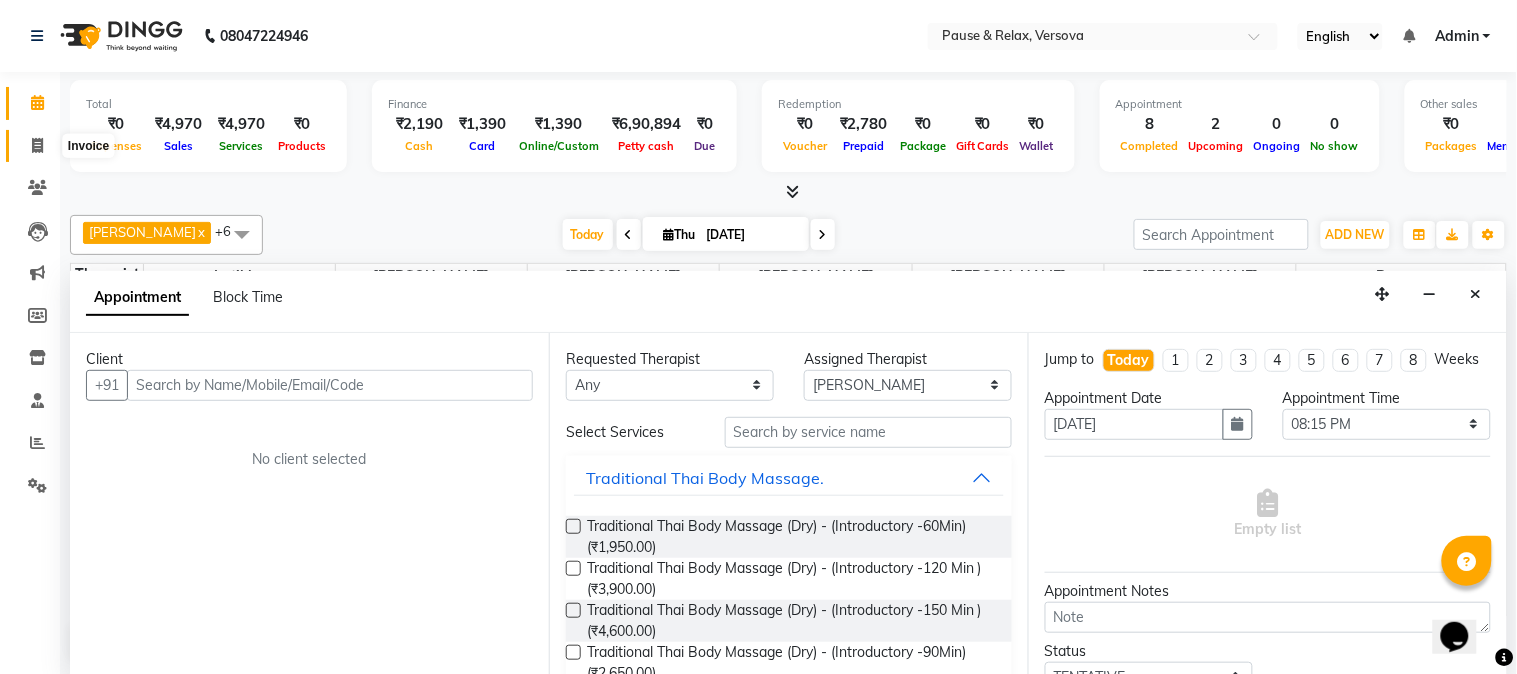 click 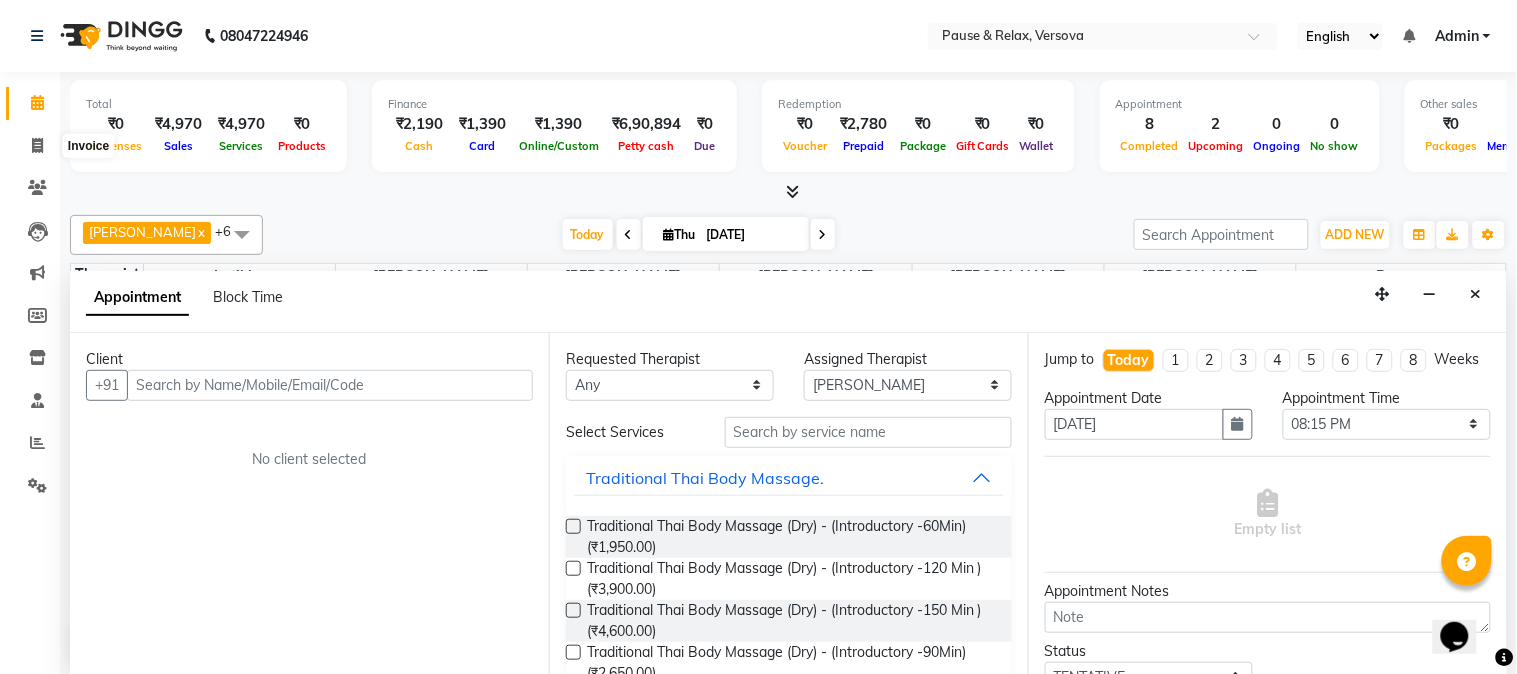 select on "6832" 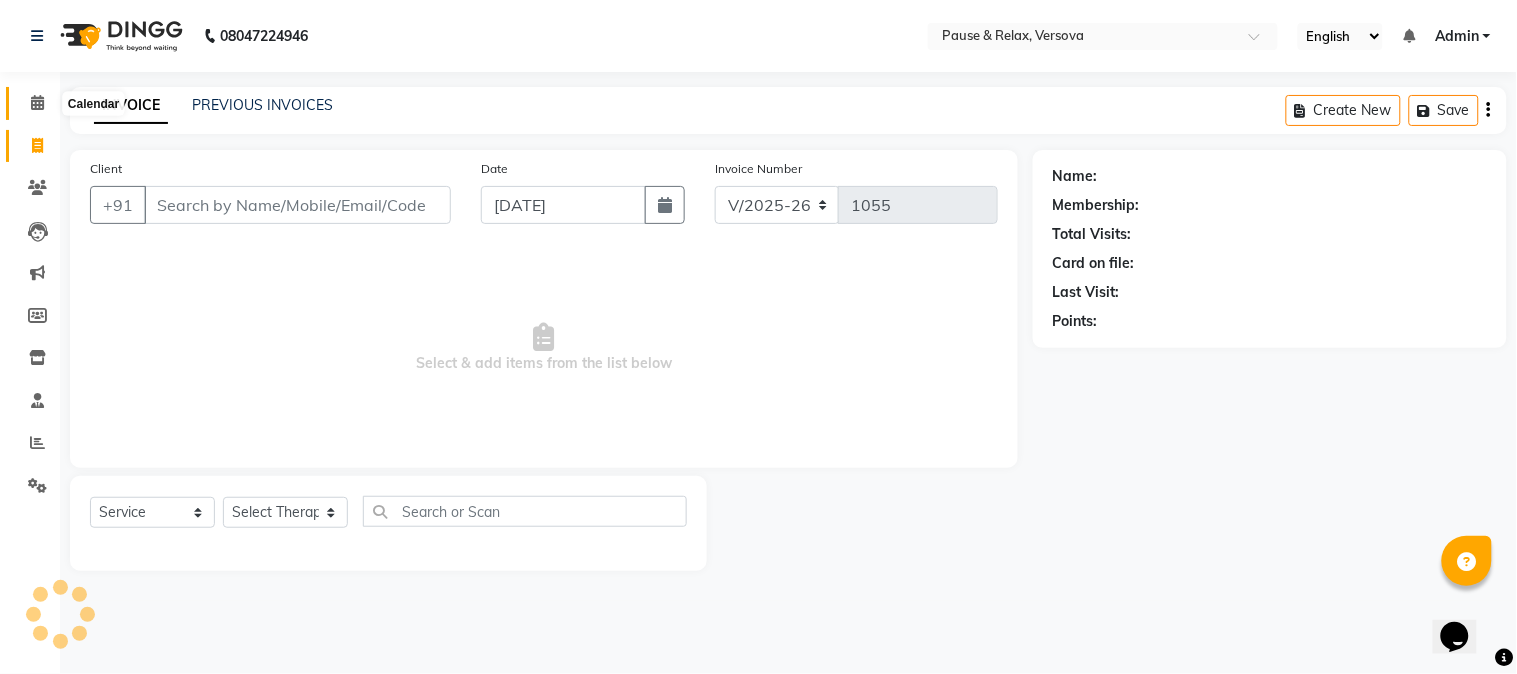 click 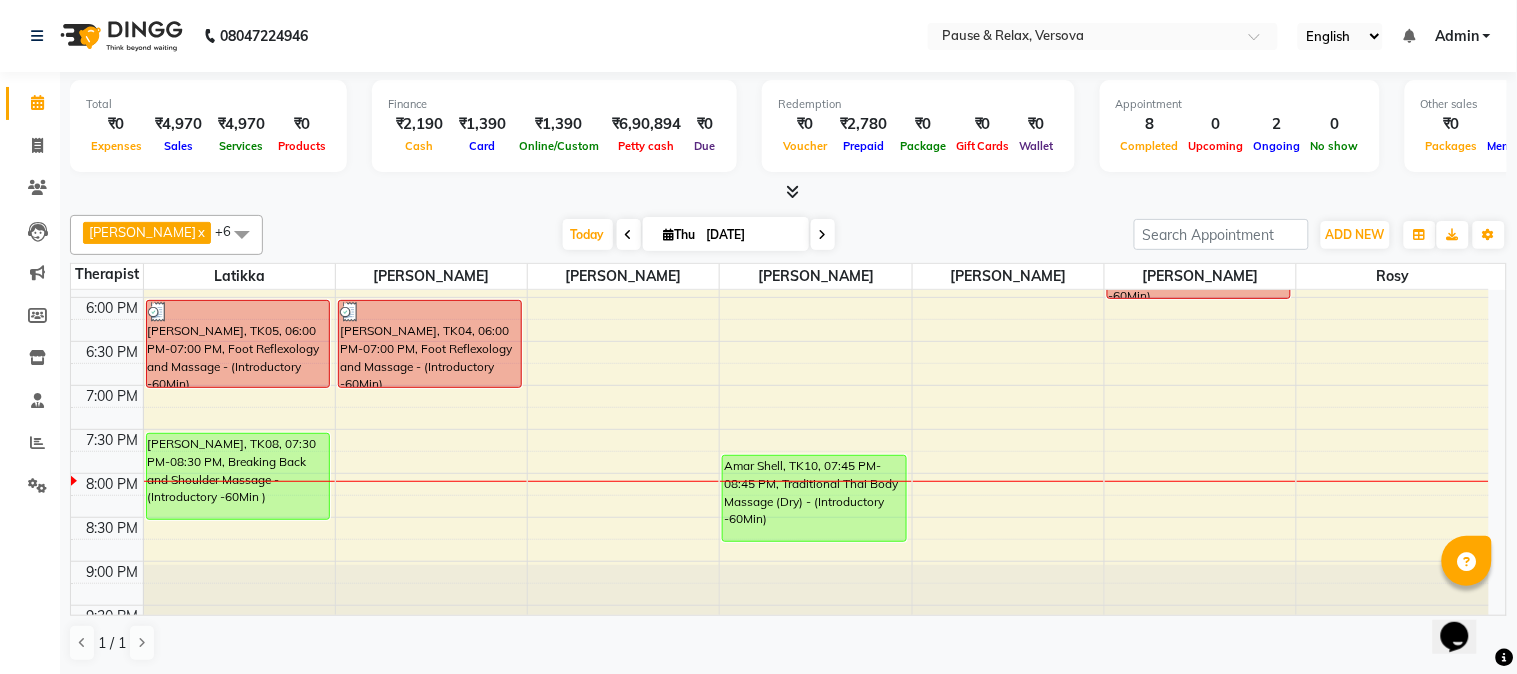 scroll, scrollTop: 645, scrollLeft: 0, axis: vertical 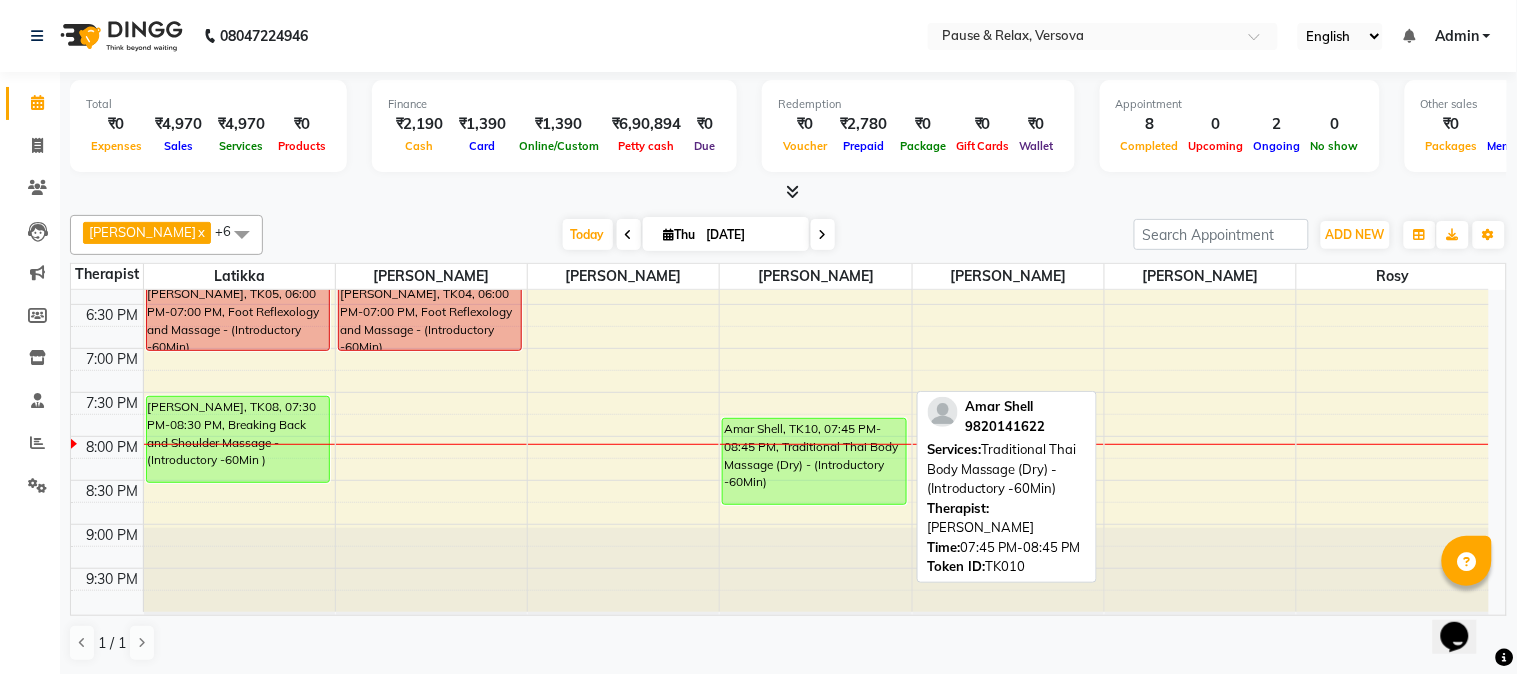 click on "Amar Shell, TK10, 07:45 PM-08:45 PM, Traditional Thai Body Massage (Dry) - (Introductory -60Min)" at bounding box center (814, 461) 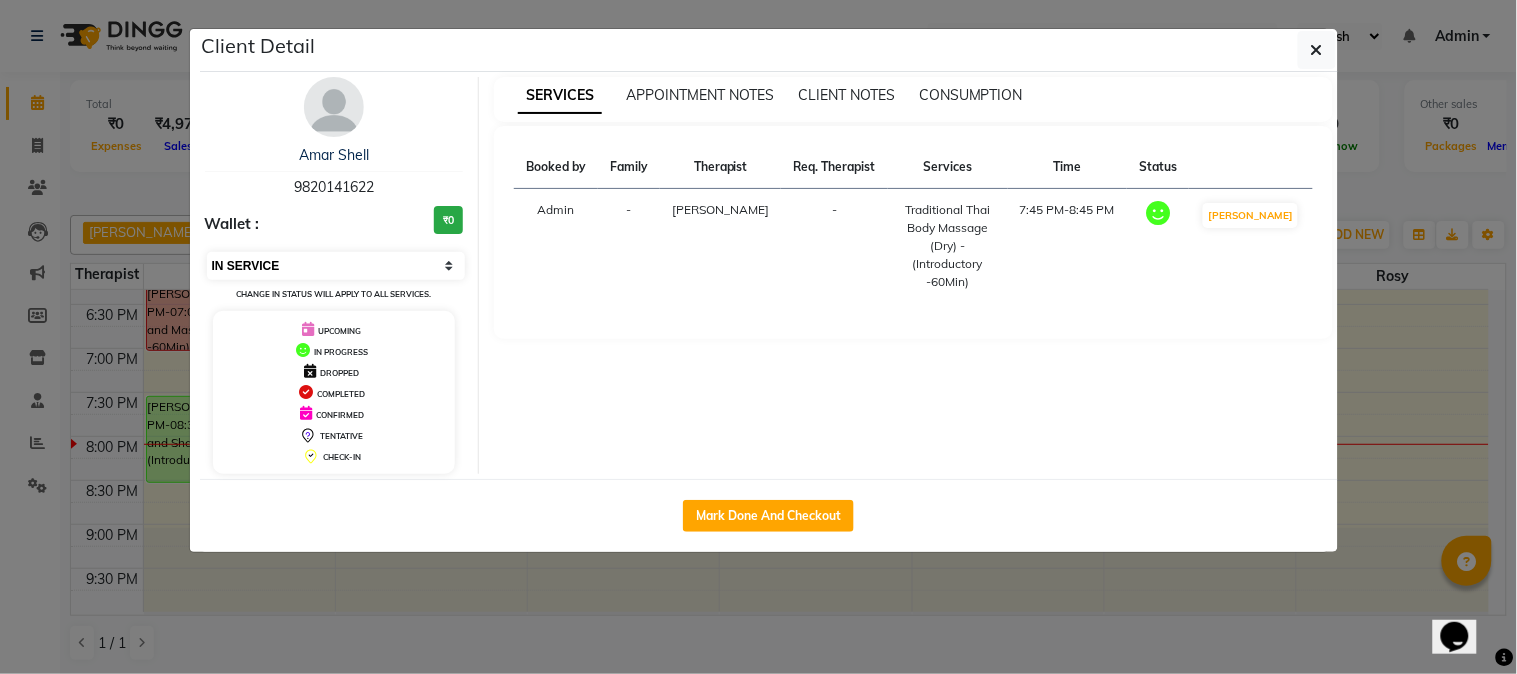 click on "Select IN SERVICE CONFIRMED TENTATIVE CHECK IN MARK DONE DROPPED UPCOMING" at bounding box center [336, 266] 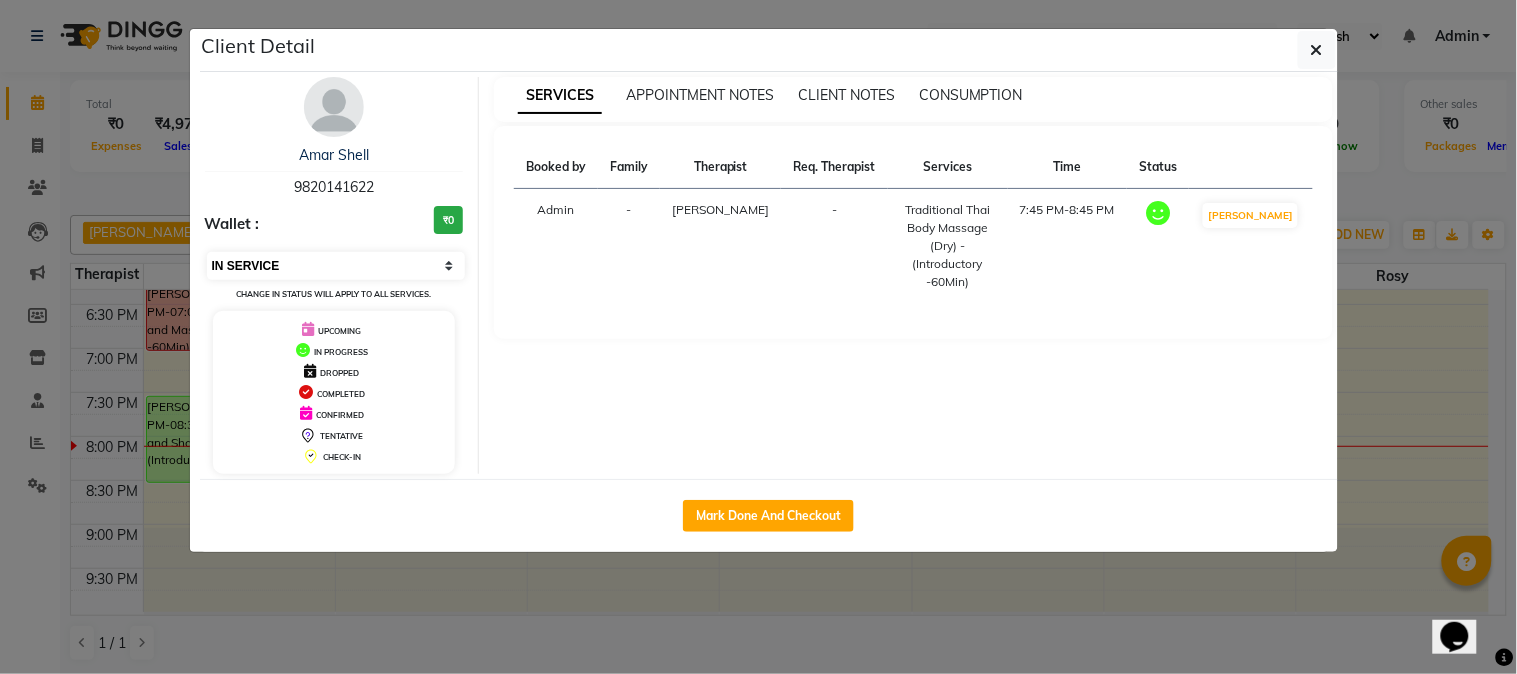 select on "2" 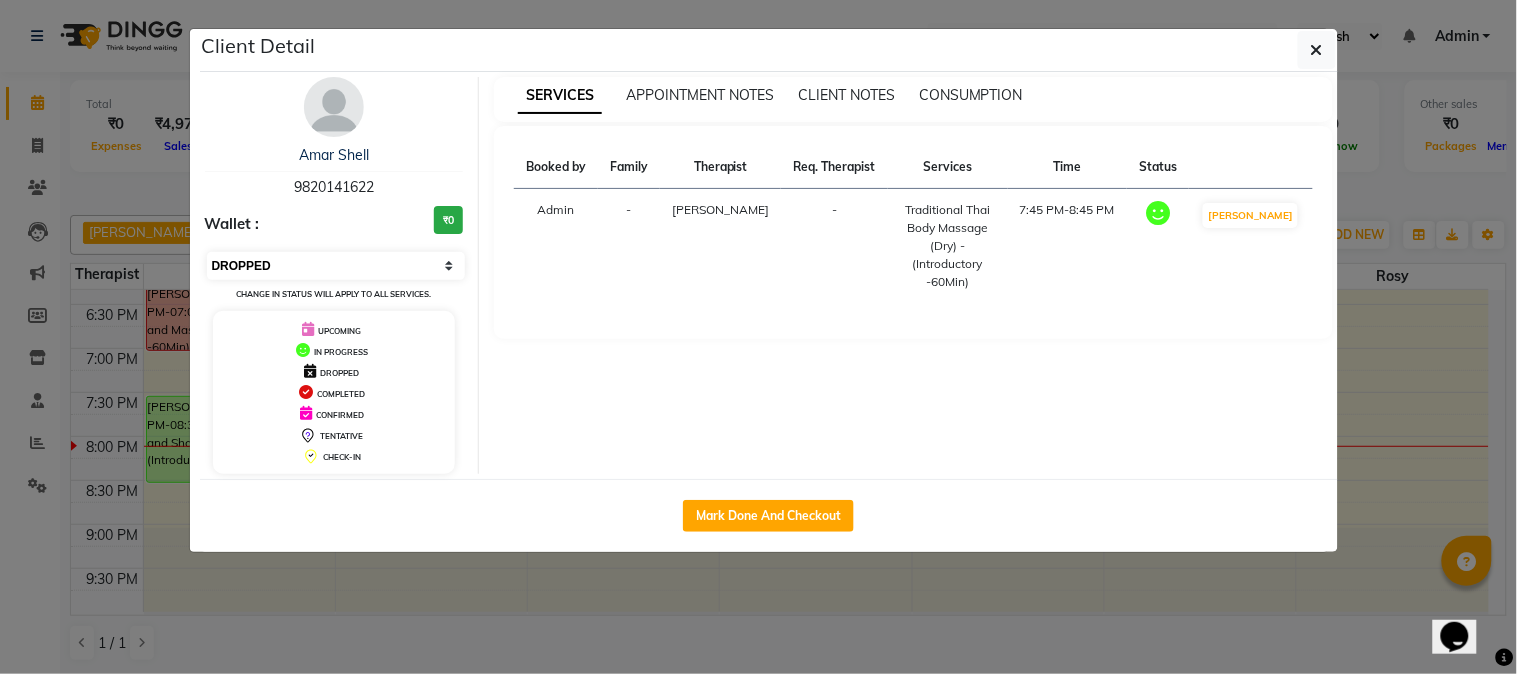 click on "Select IN SERVICE CONFIRMED TENTATIVE CHECK IN MARK DONE DROPPED UPCOMING" at bounding box center (336, 266) 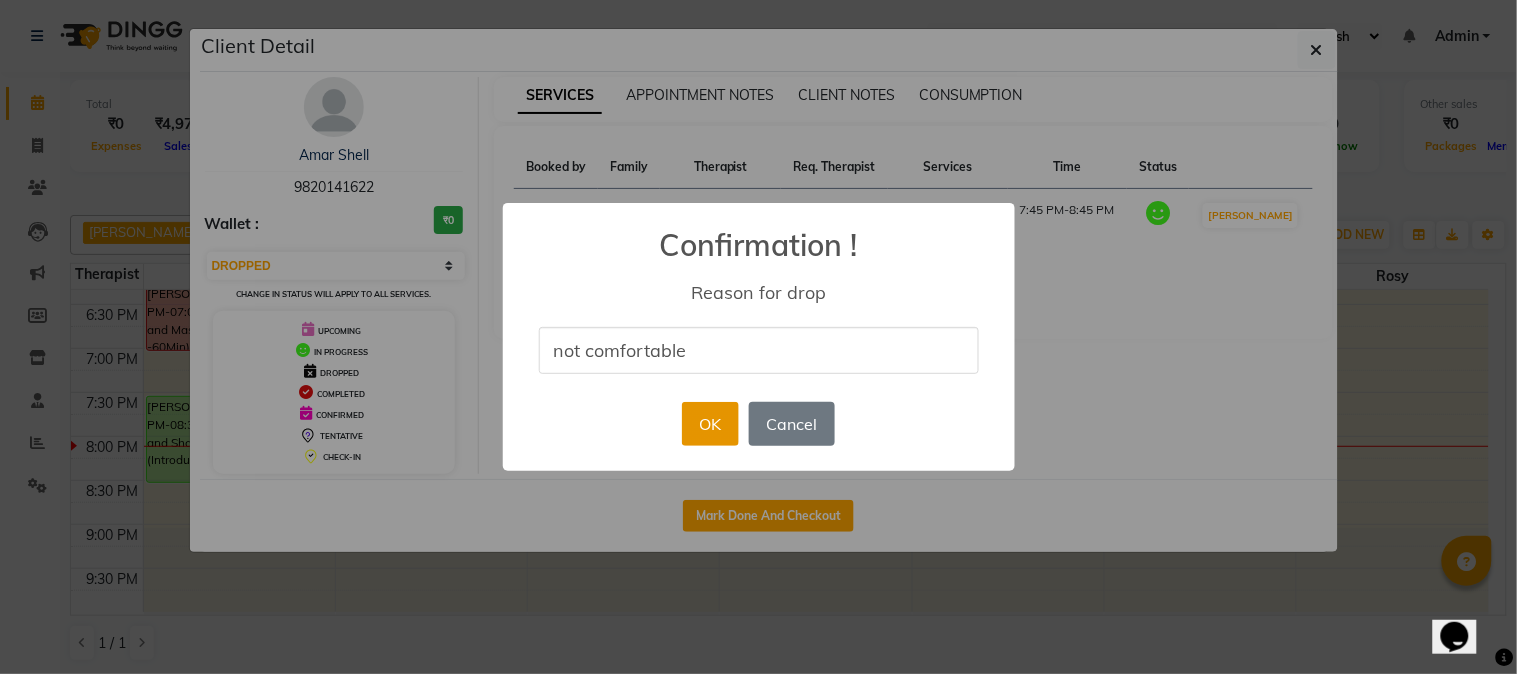 type on "not comfortable" 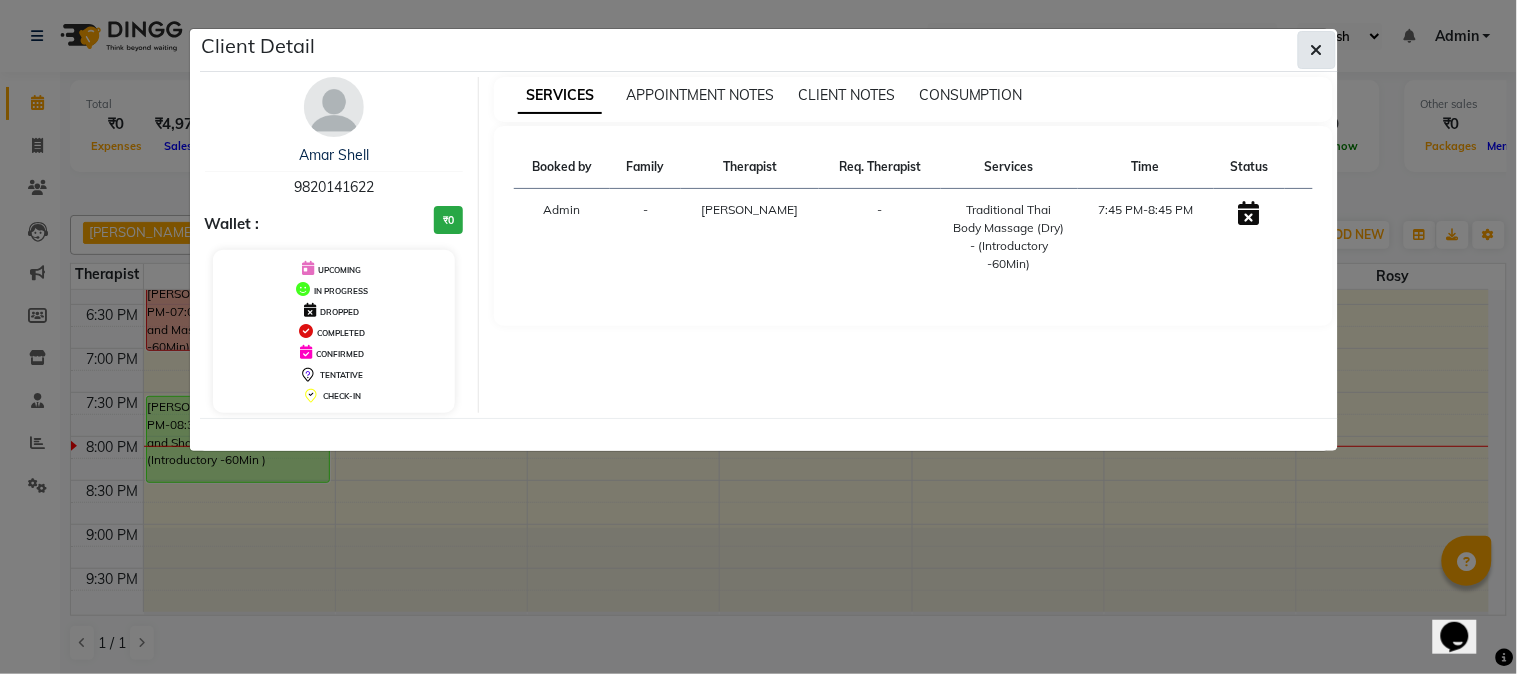 click 